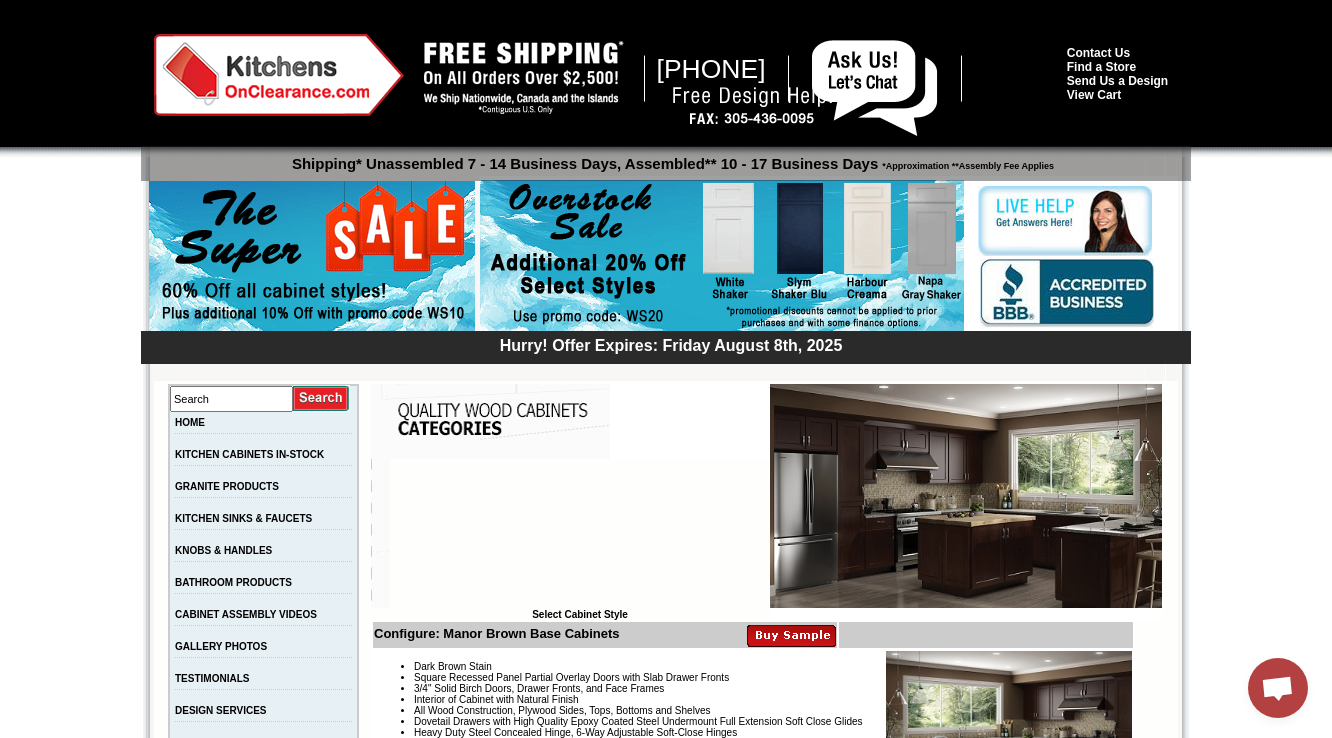 scroll, scrollTop: 1562, scrollLeft: 0, axis: vertical 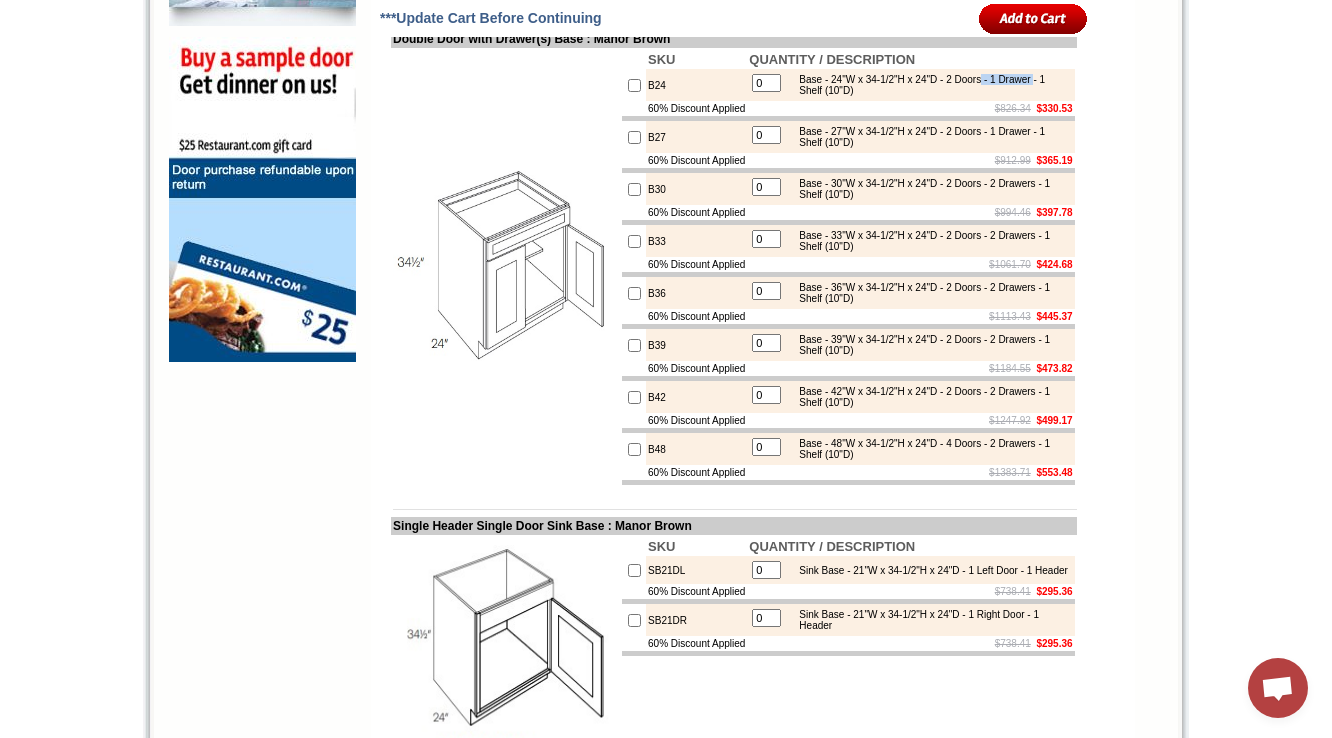 click at bounding box center [505, 267] 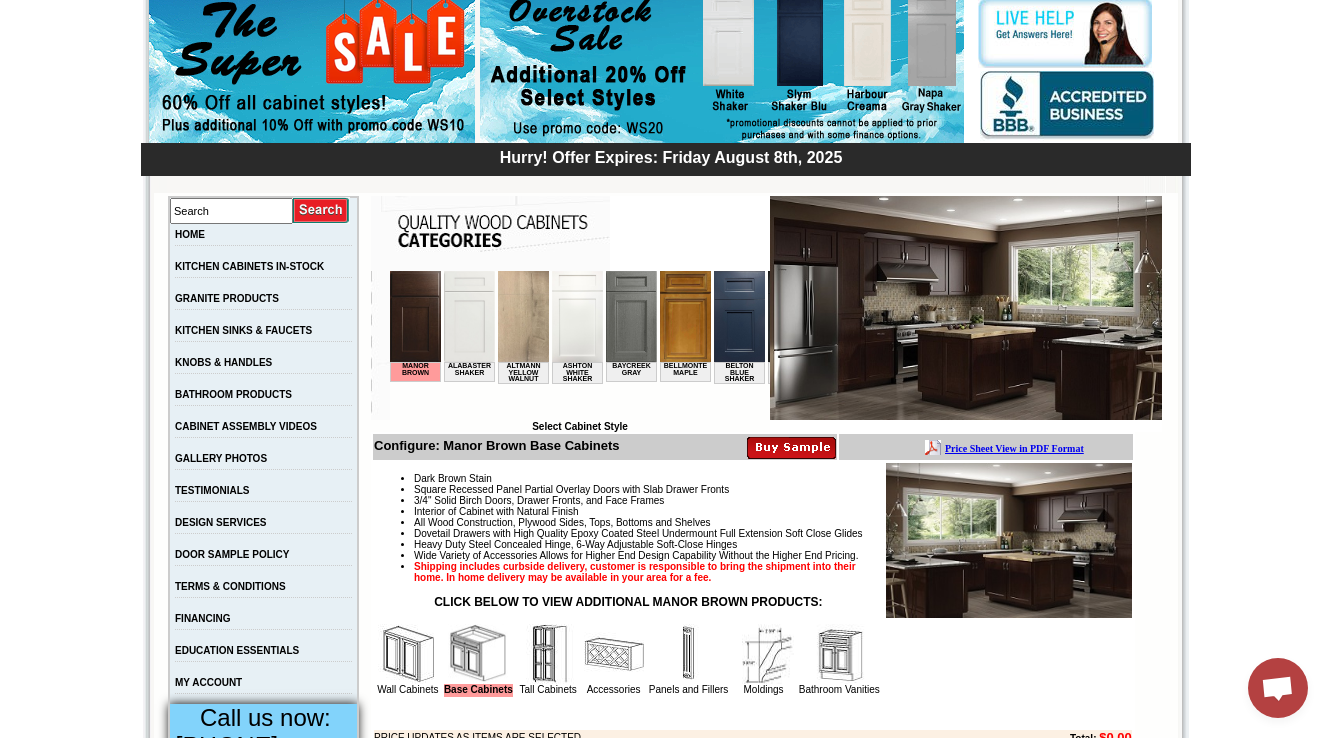 scroll, scrollTop: 640, scrollLeft: 0, axis: vertical 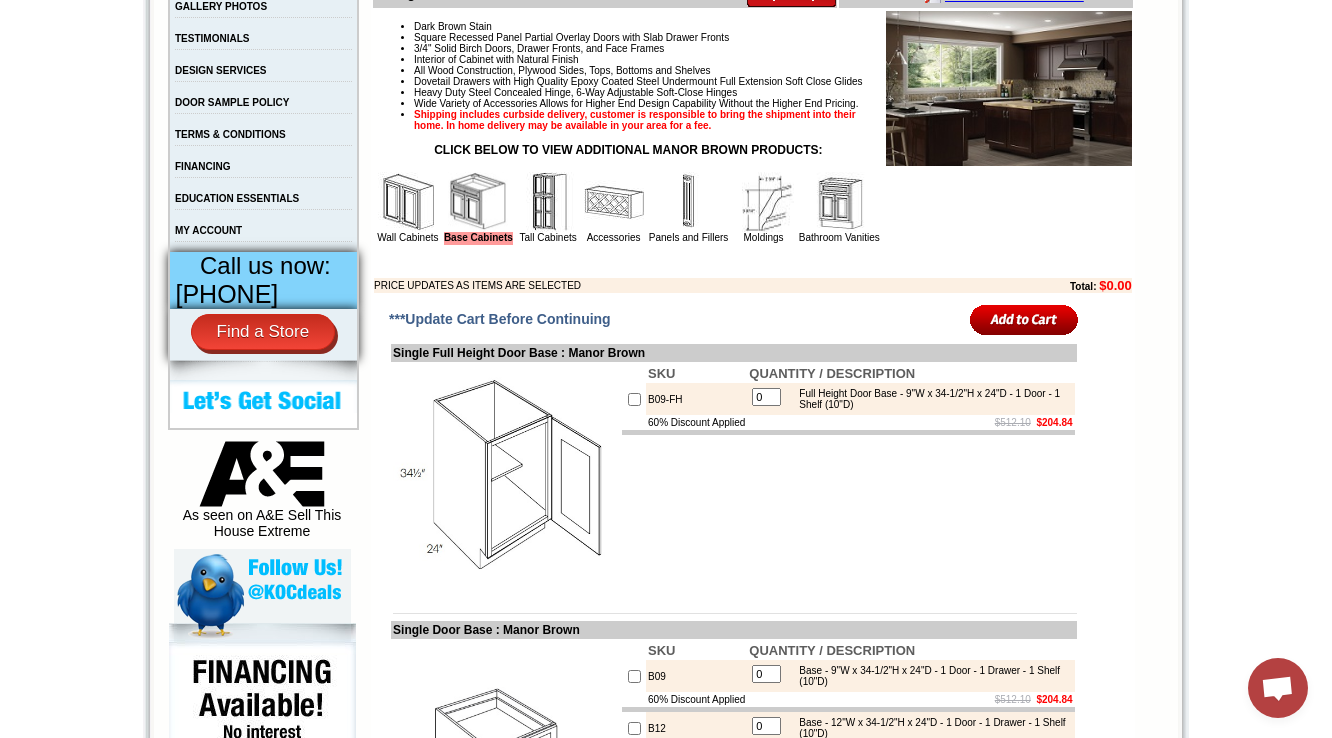 click on "SKU
QUANTITY / DESCRIPTION
B09-FH
0 Full Height Door Base - 9"W x 34-1/2"H x 24"D - 1 Door - 1 Shelf (10"D)
60% Discount Applied
$512.10    $204.84" at bounding box center [848, 476] 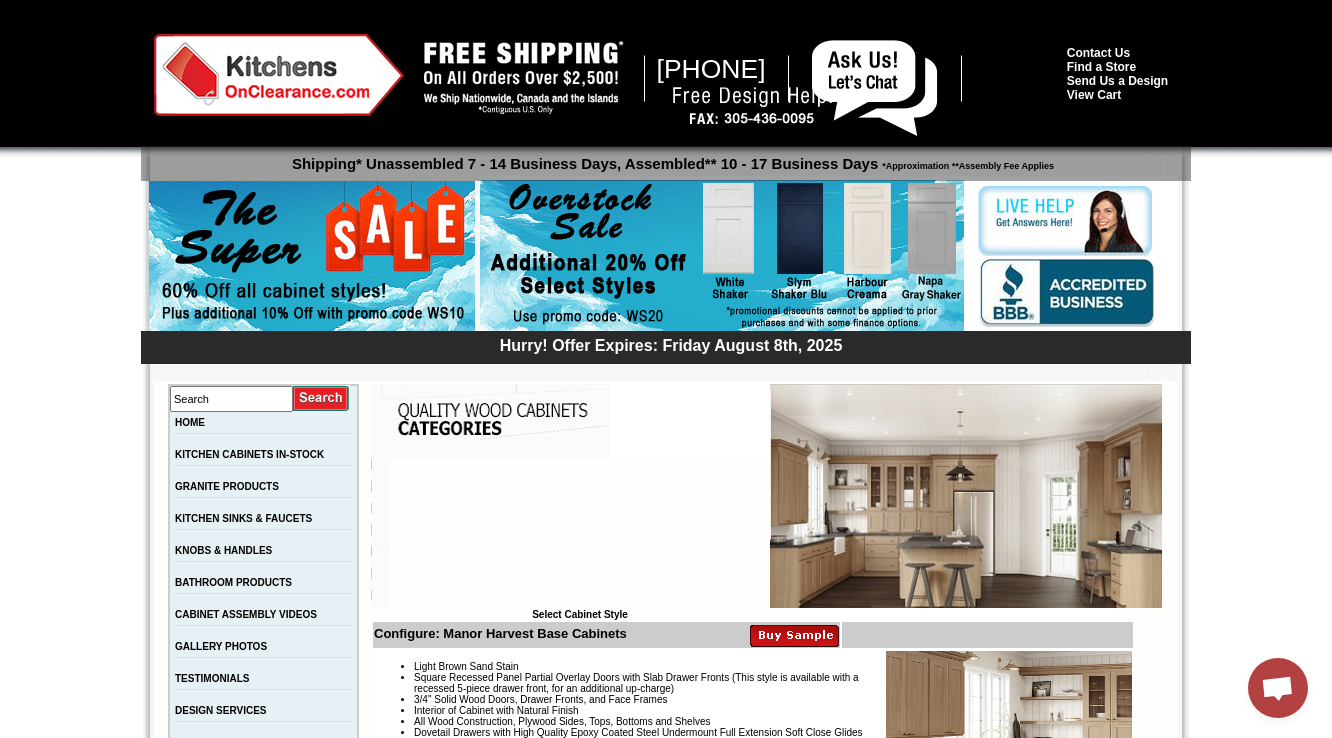 scroll, scrollTop: 884, scrollLeft: 0, axis: vertical 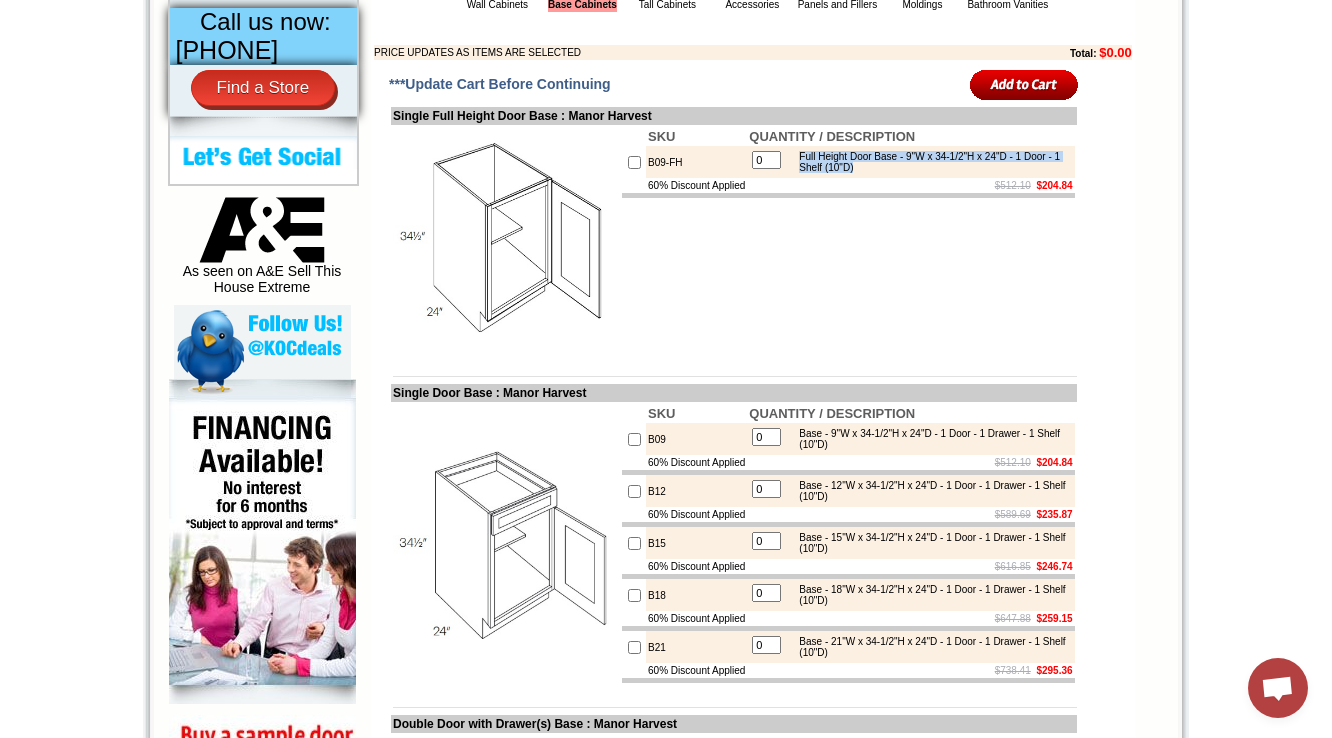 drag, startPoint x: 876, startPoint y: 218, endPoint x: 818, endPoint y: 204, distance: 59.665737 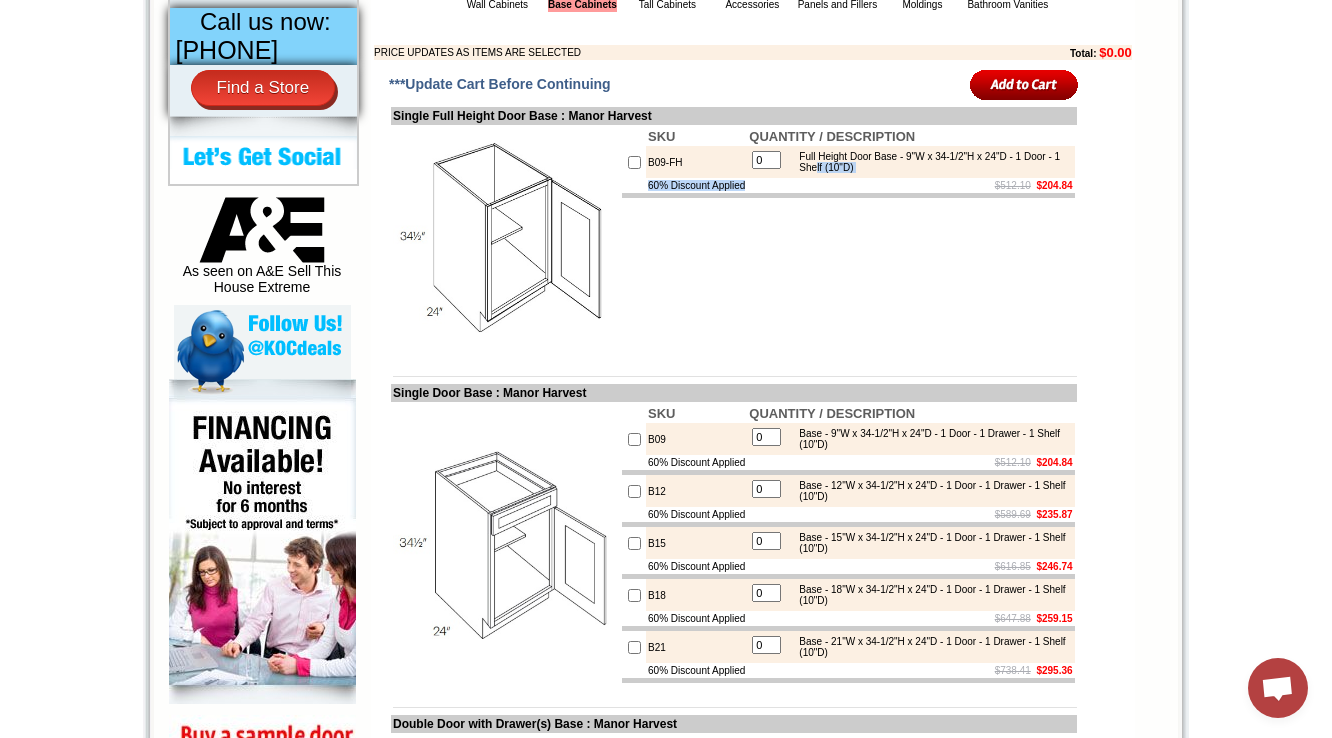 drag, startPoint x: 905, startPoint y: 232, endPoint x: 834, endPoint y: 217, distance: 72.56721 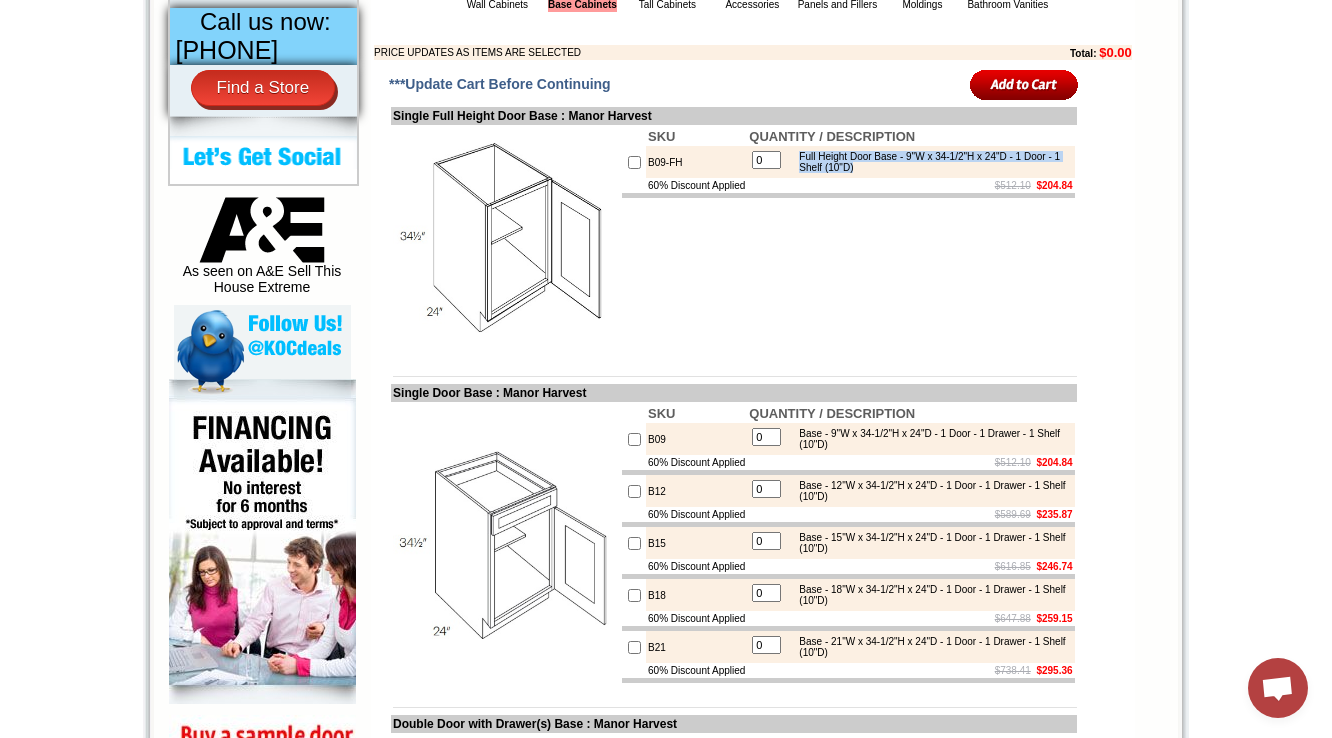 drag, startPoint x: 817, startPoint y: 206, endPoint x: 936, endPoint y: 222, distance: 120.070816 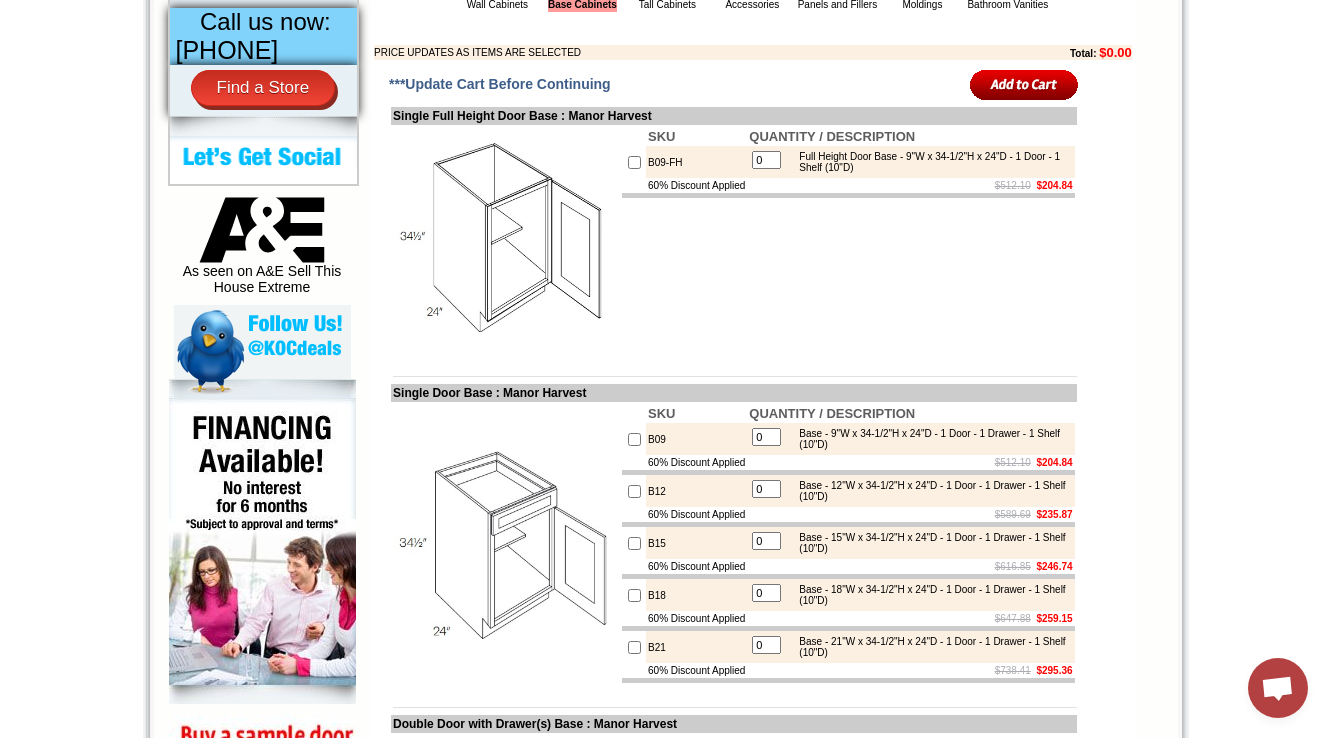 click on "SKU
QUANTITY / DESCRIPTION
B09-FH
0 Full Height Door Base - 9"W x 34-1/2"H x 24"D - 1 Door - 1 Shelf (10"D)
60% Discount Applied
$512.10    $204.84" at bounding box center (848, 239) 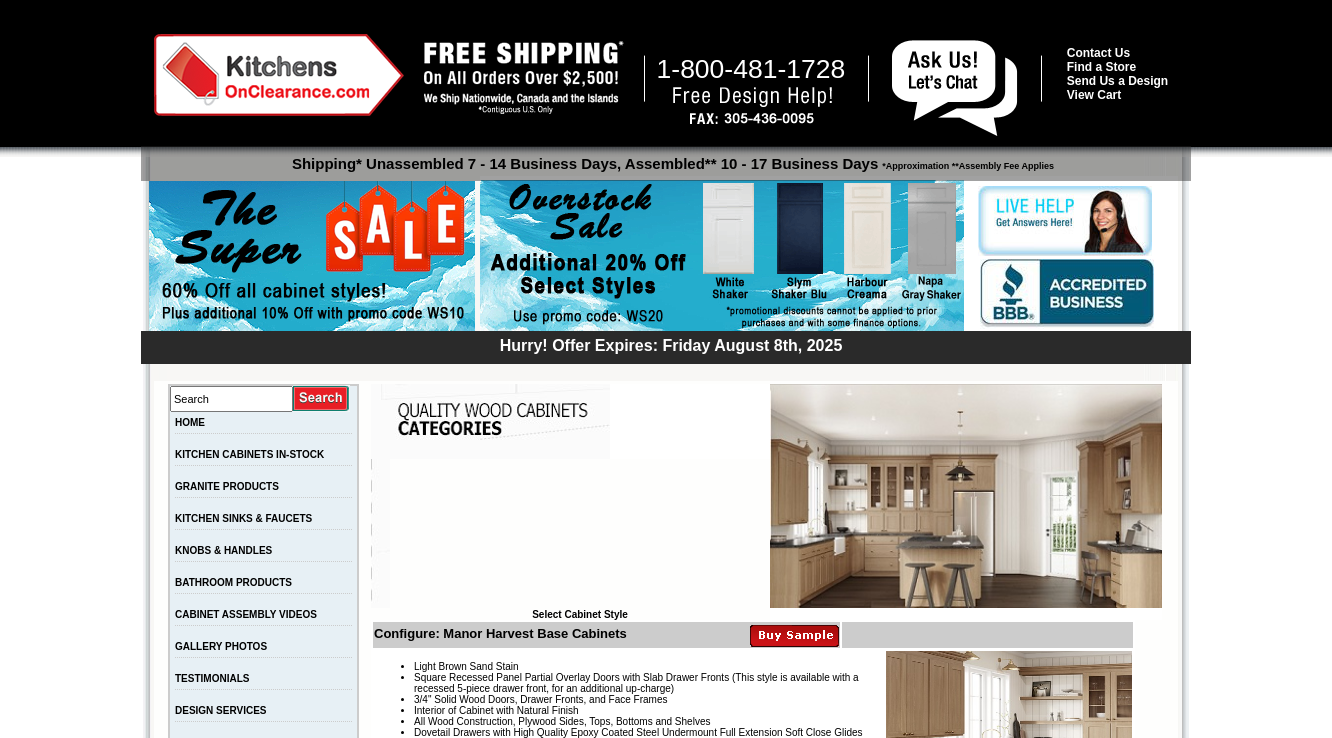 scroll, scrollTop: 1044, scrollLeft: 0, axis: vertical 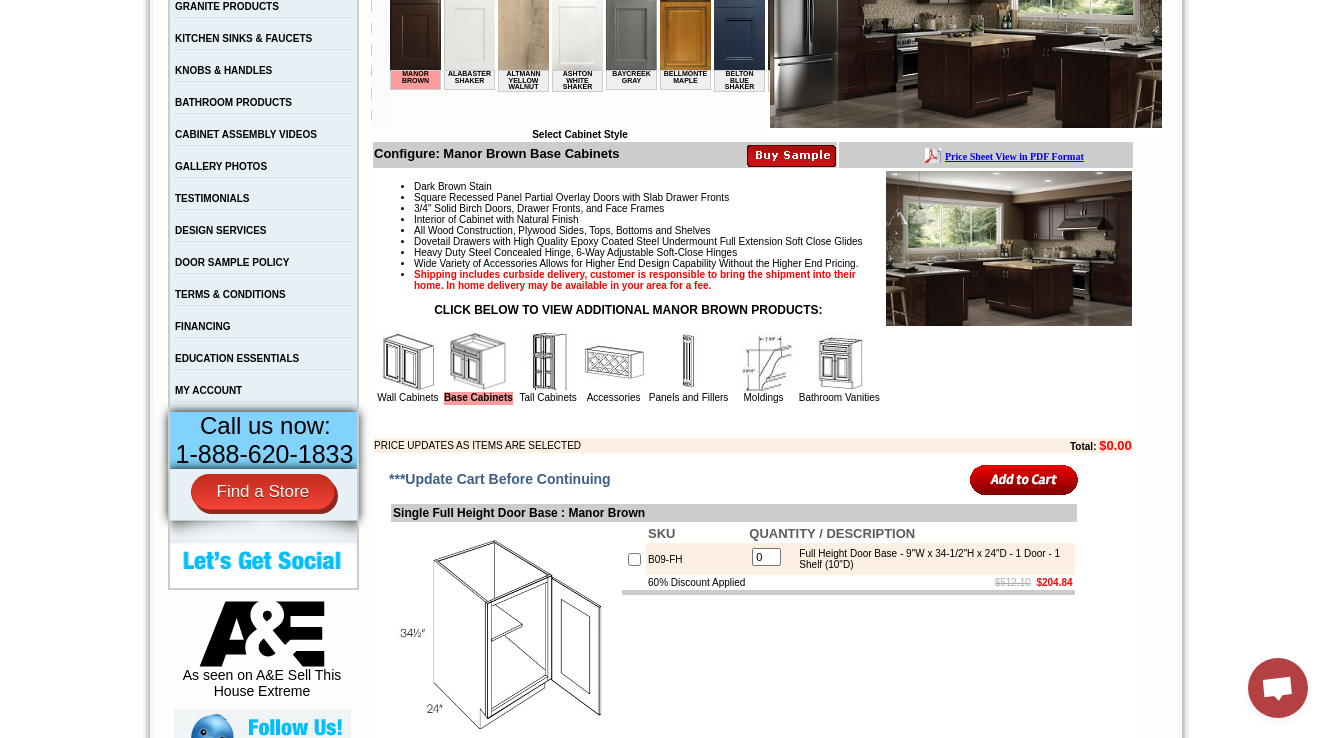 click at bounding box center (408, 362) 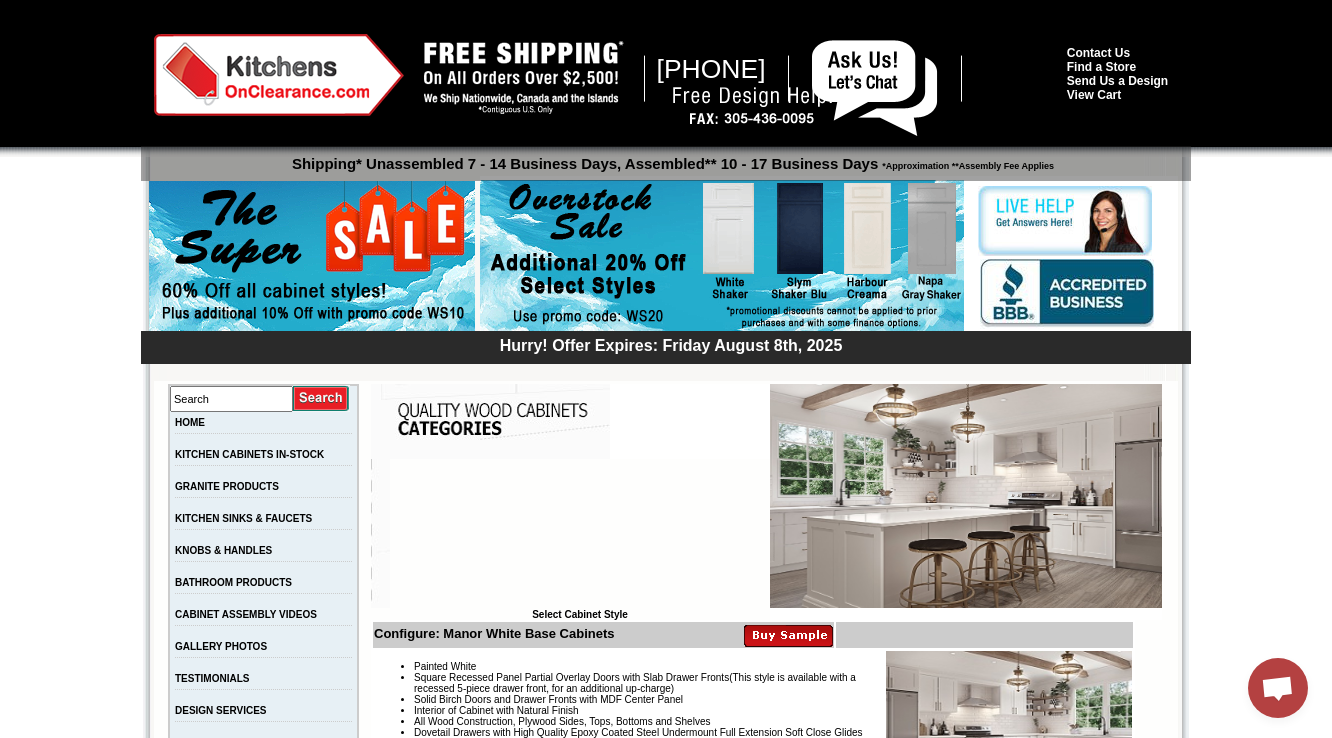 scroll, scrollTop: 931, scrollLeft: 0, axis: vertical 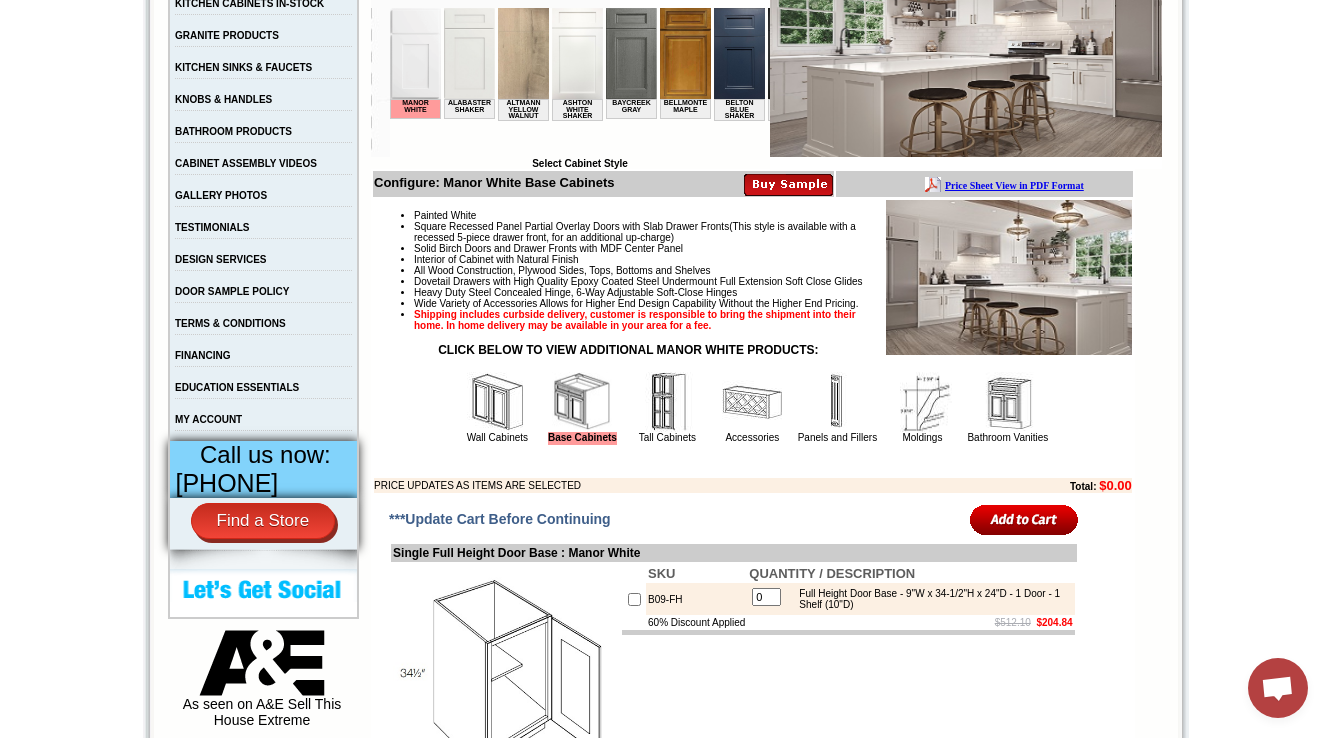 click at bounding box center (497, 402) 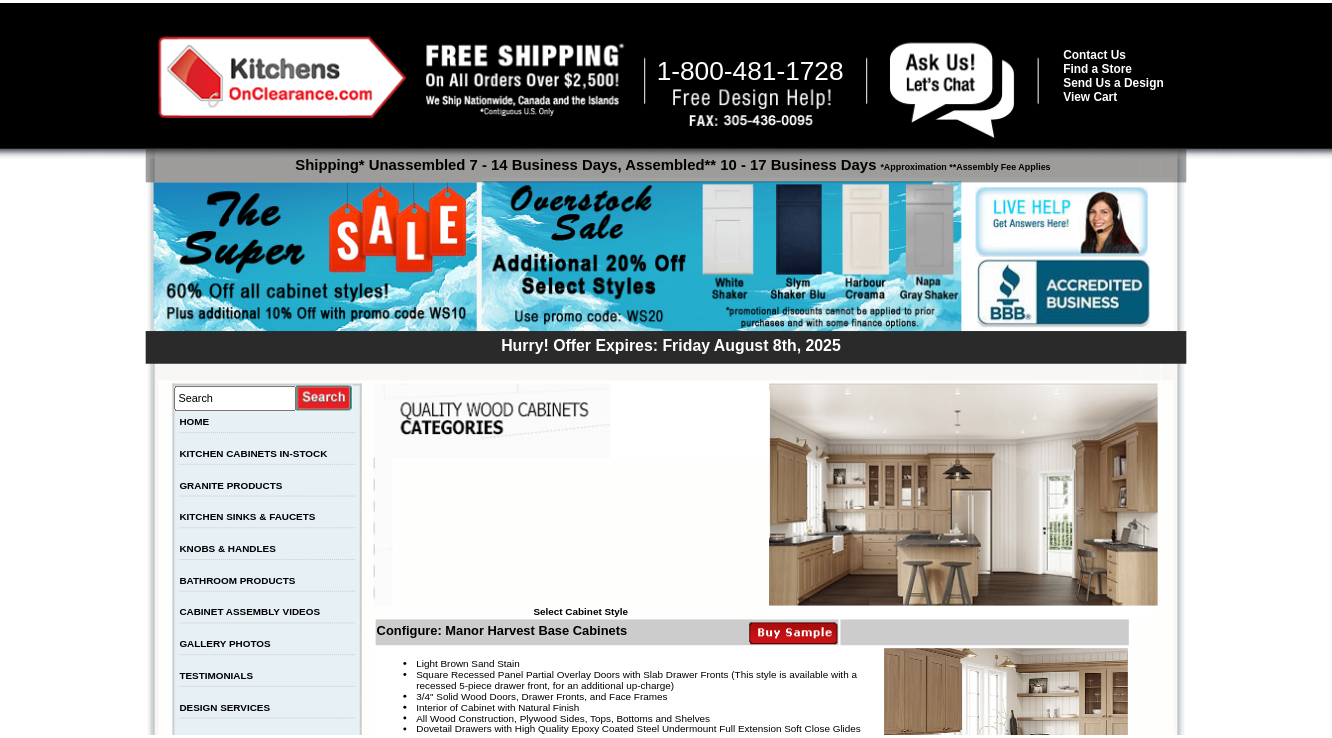scroll, scrollTop: 1137, scrollLeft: 0, axis: vertical 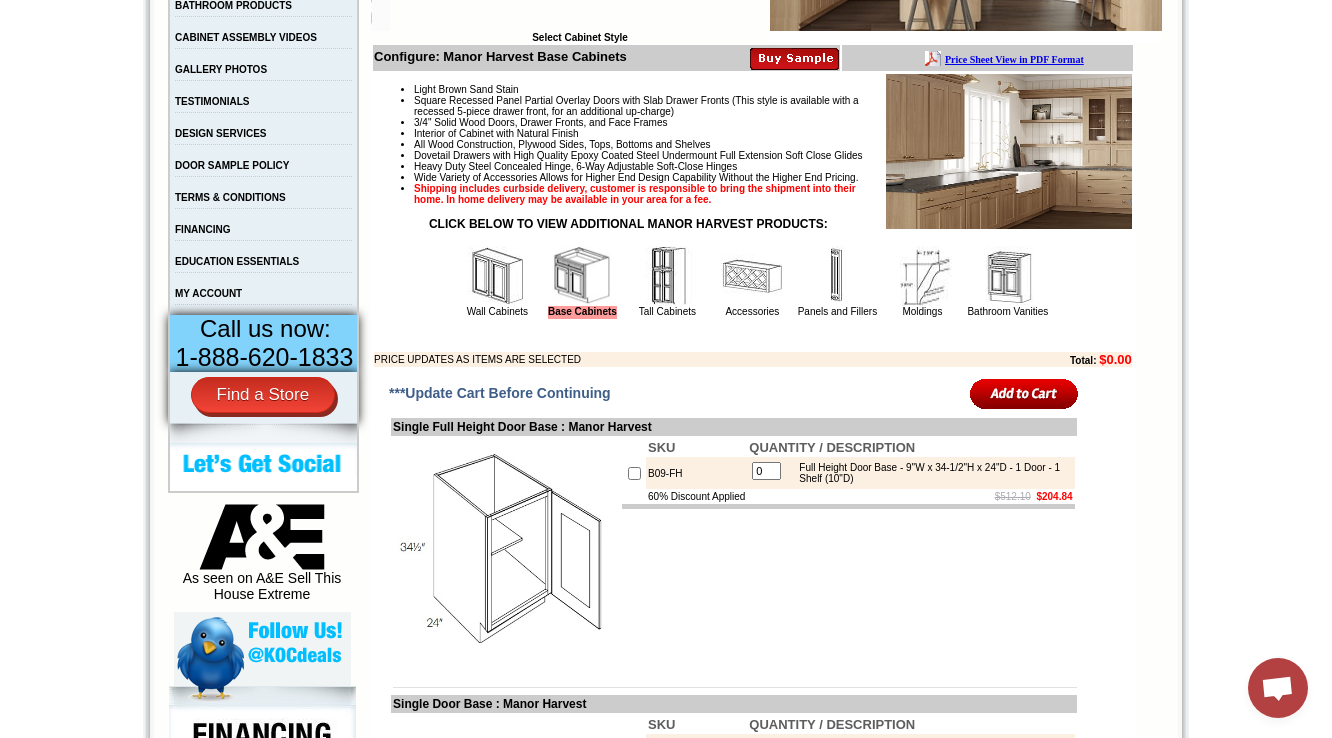 click at bounding box center [497, 276] 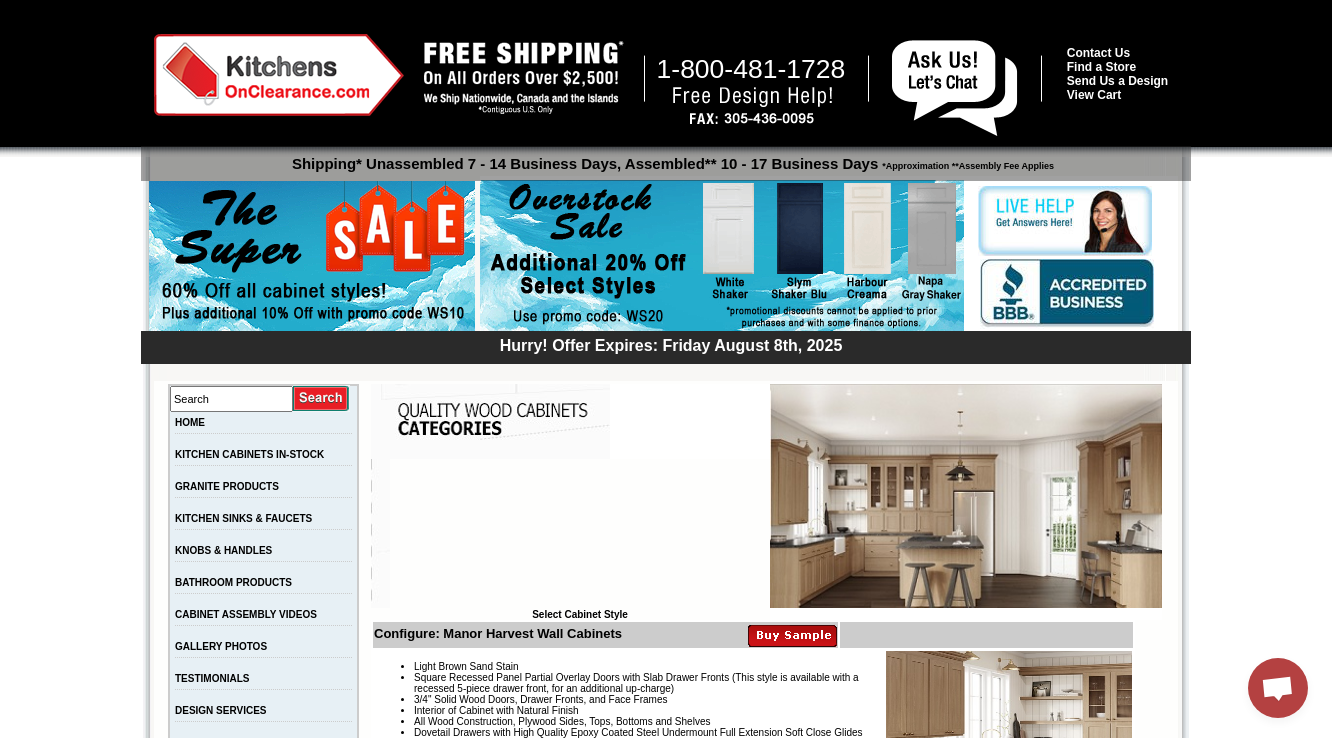 scroll, scrollTop: 0, scrollLeft: 0, axis: both 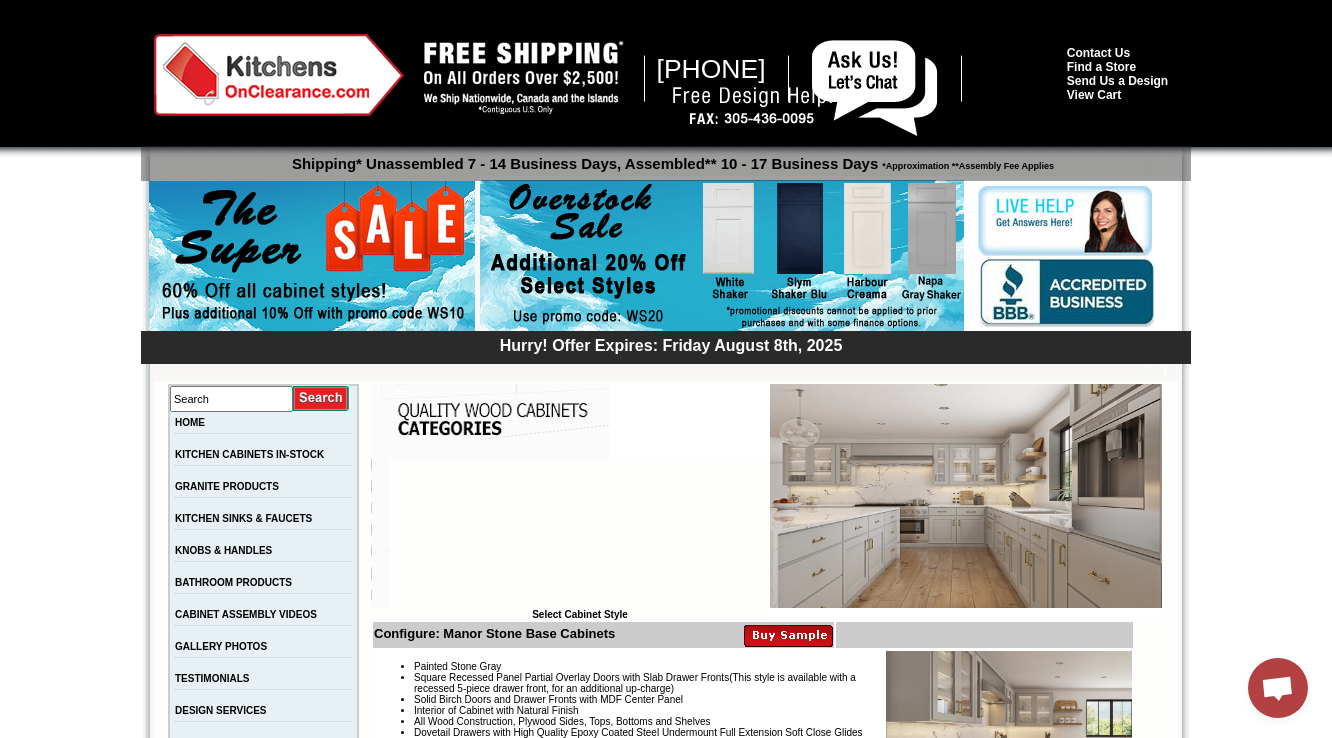 click at bounding box center [497, 853] 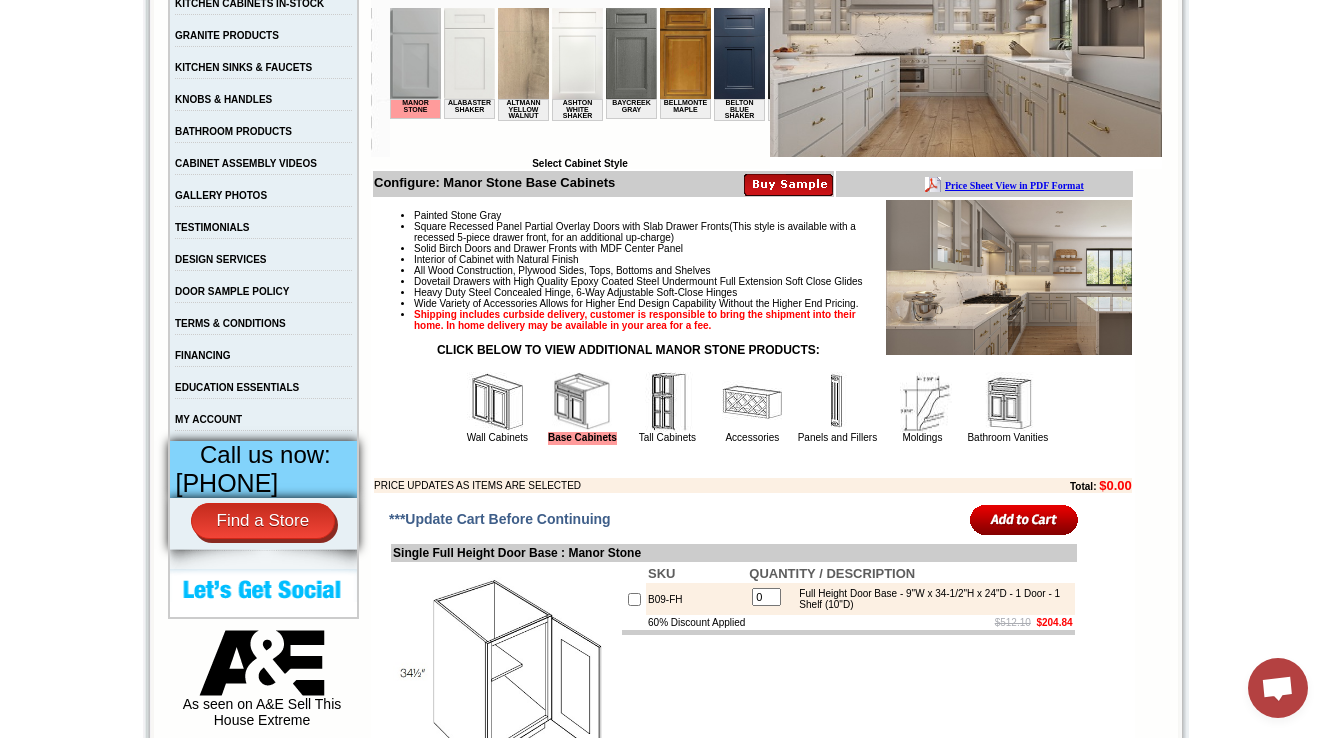 scroll, scrollTop: 0, scrollLeft: 0, axis: both 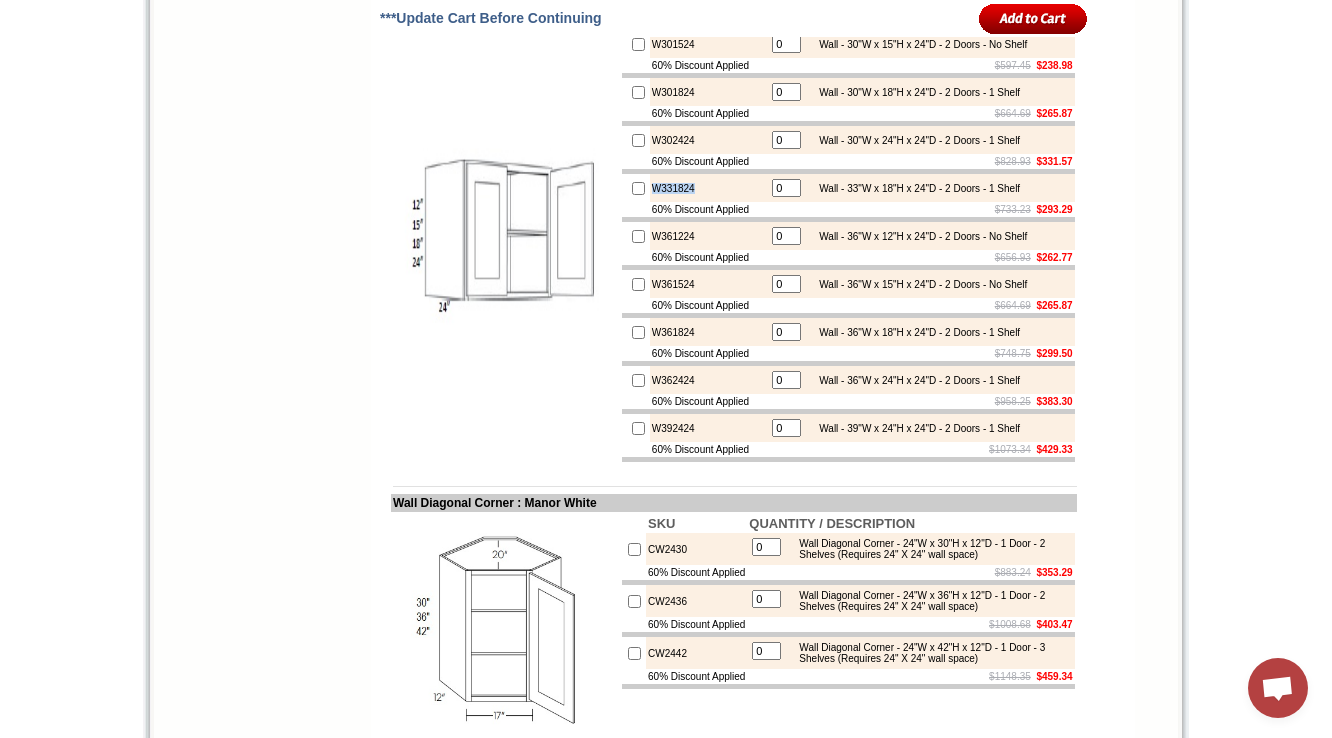 drag, startPoint x: 717, startPoint y: 373, endPoint x: 643, endPoint y: 372, distance: 74.00676 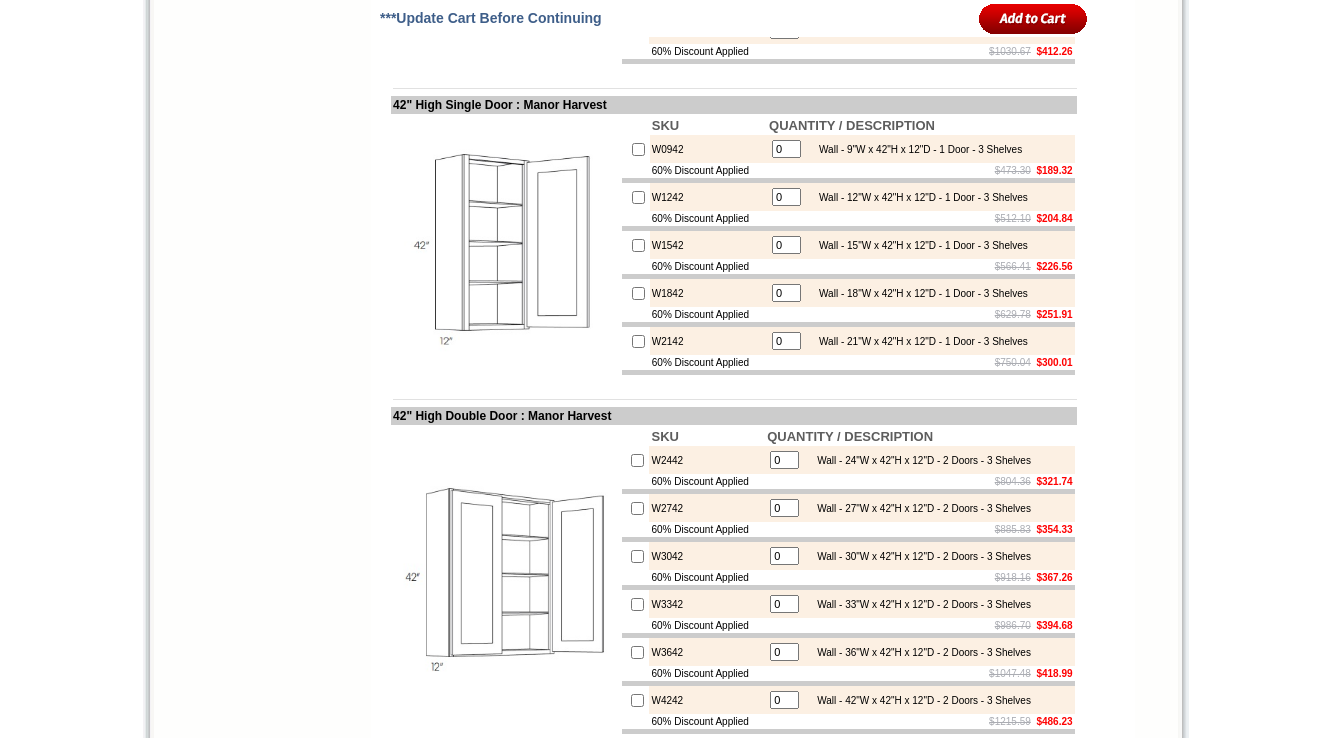 scroll, scrollTop: 0, scrollLeft: 0, axis: both 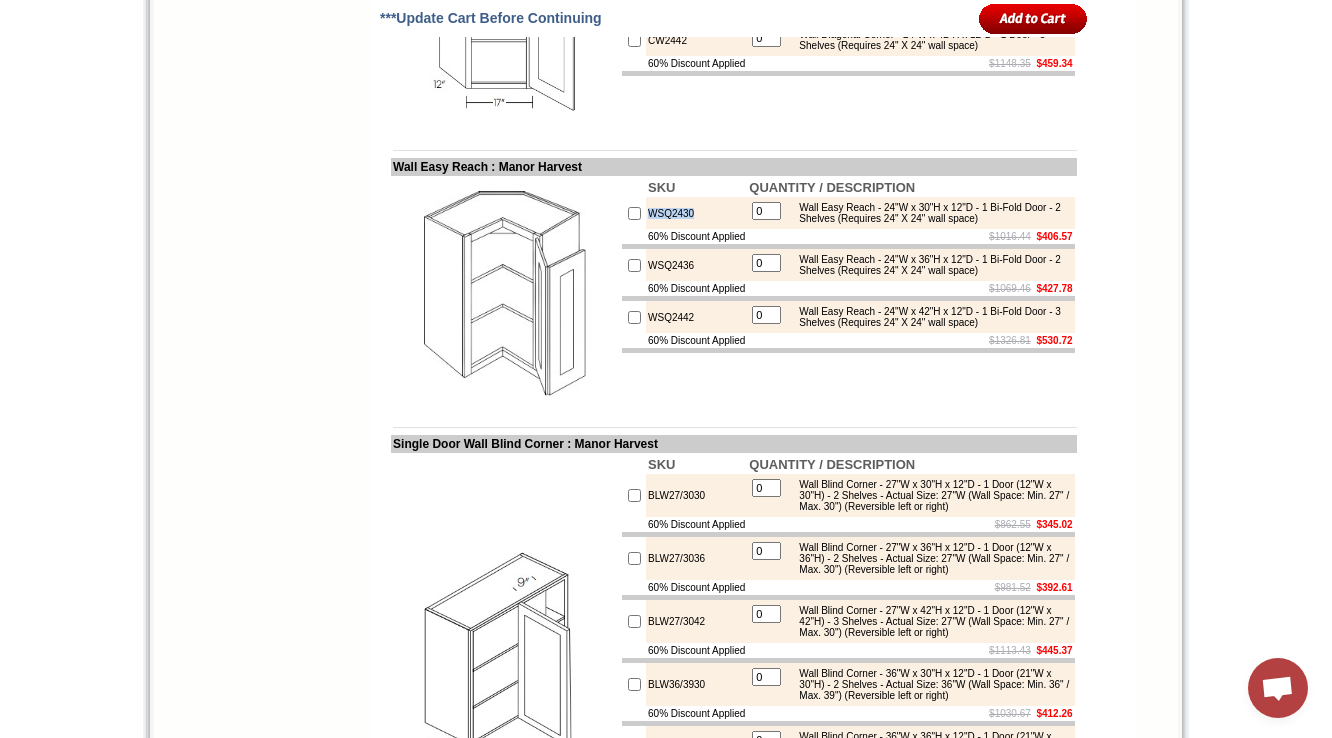 drag, startPoint x: 652, startPoint y: 412, endPoint x: 722, endPoint y: 412, distance: 70 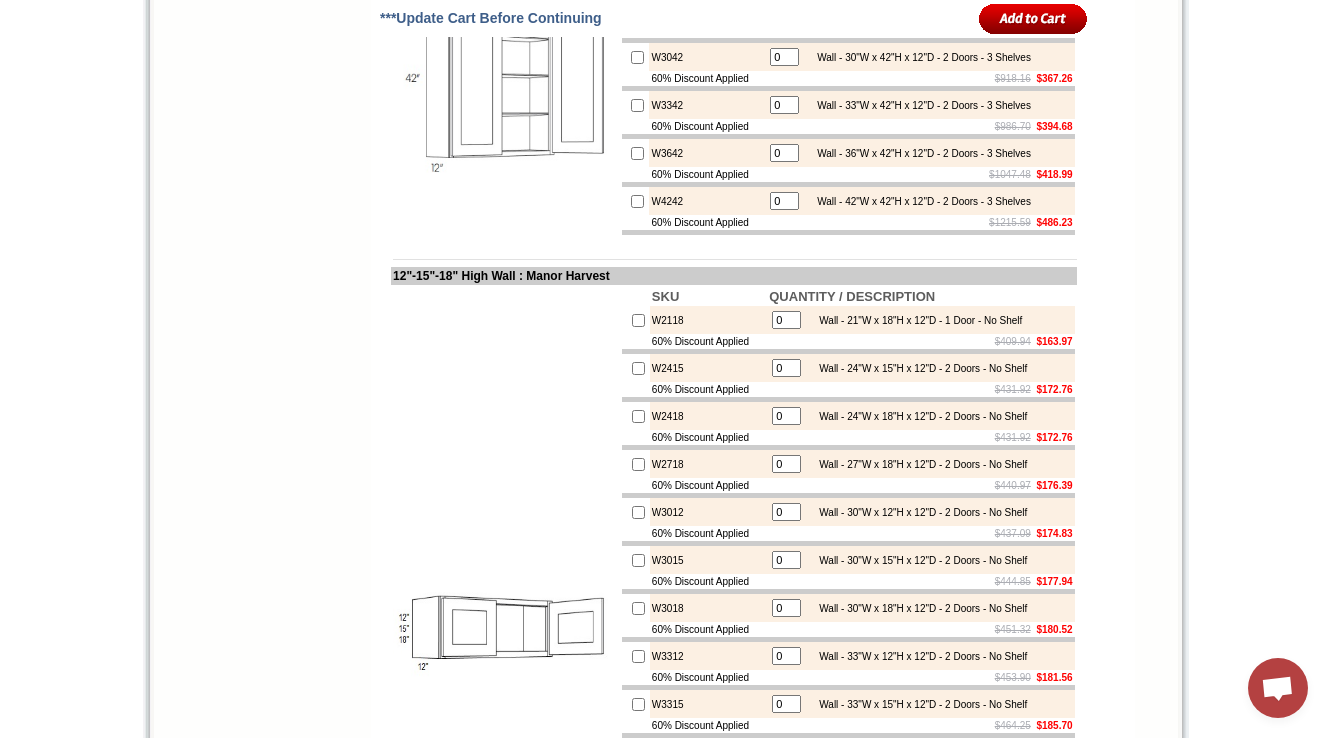 scroll, scrollTop: 3740, scrollLeft: 0, axis: vertical 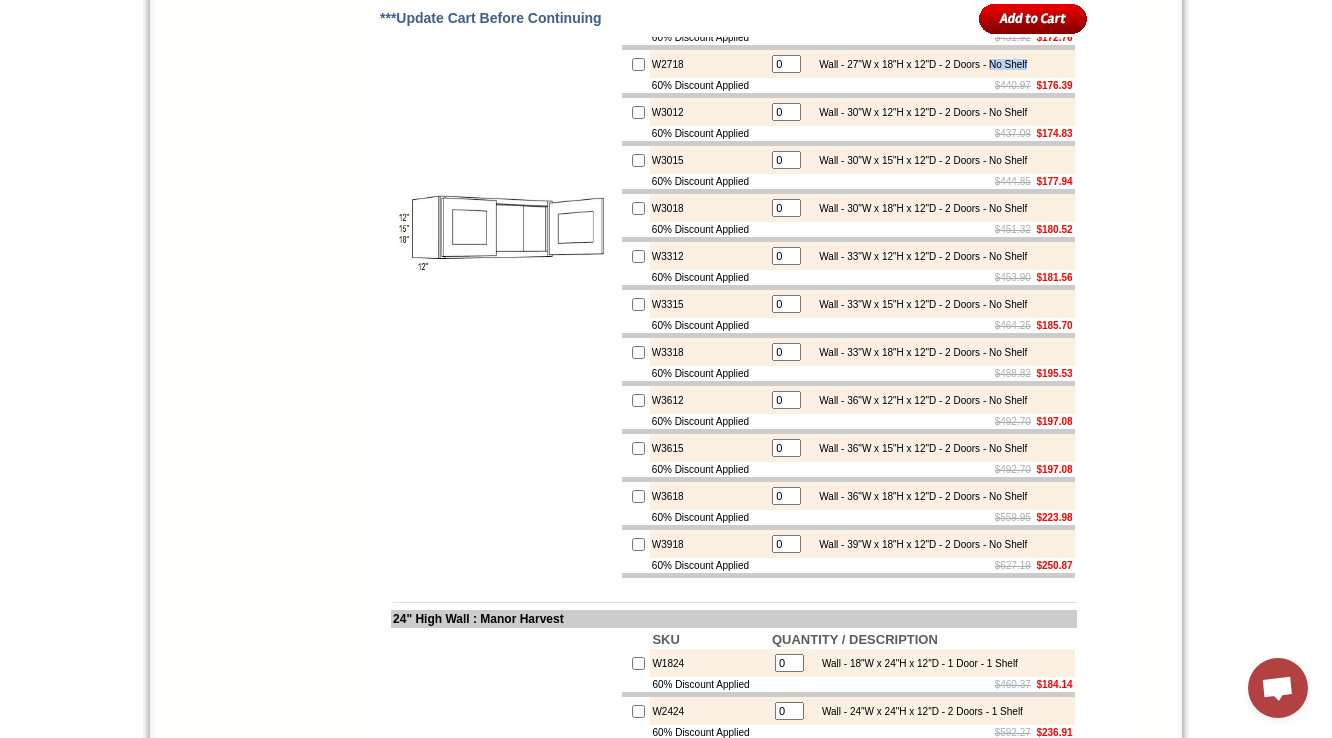 drag, startPoint x: 1020, startPoint y: 200, endPoint x: 1062, endPoint y: 197, distance: 42.107006 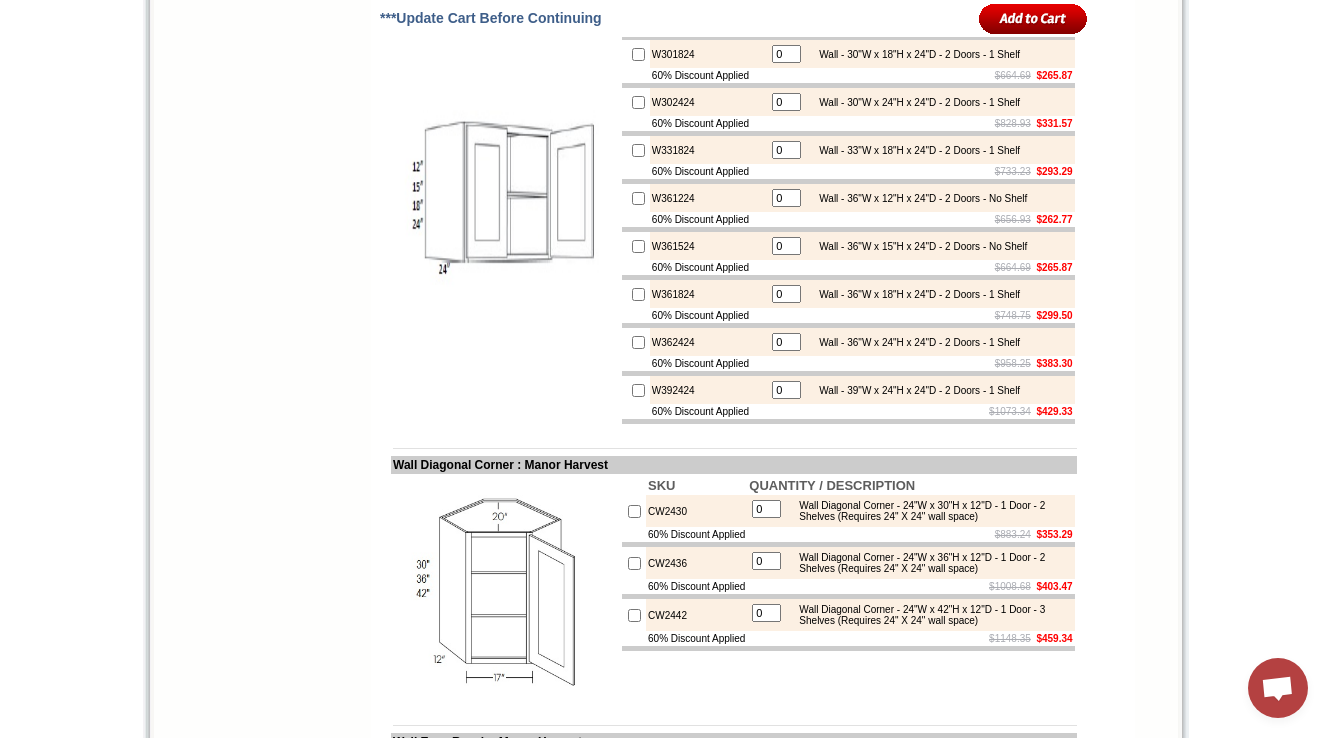 scroll, scrollTop: 4940, scrollLeft: 0, axis: vertical 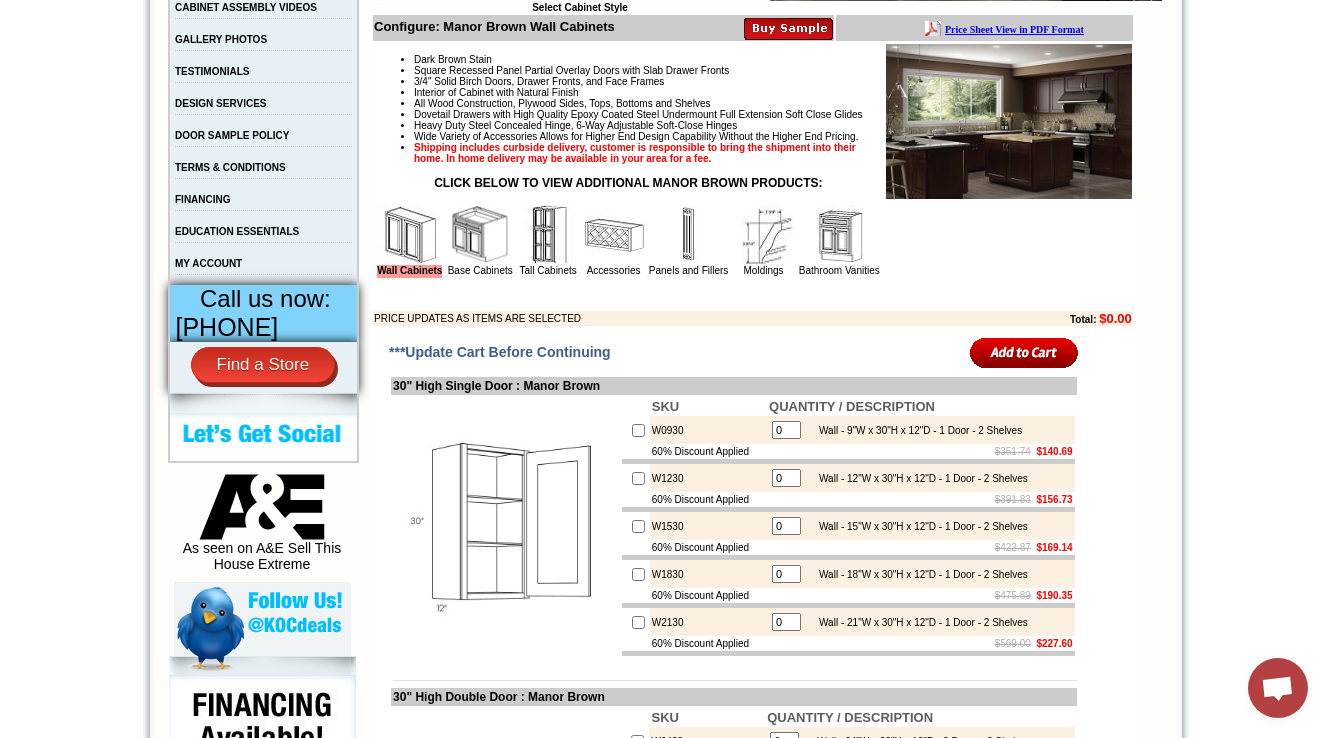 click on "Base Cabinets" at bounding box center (480, 240) 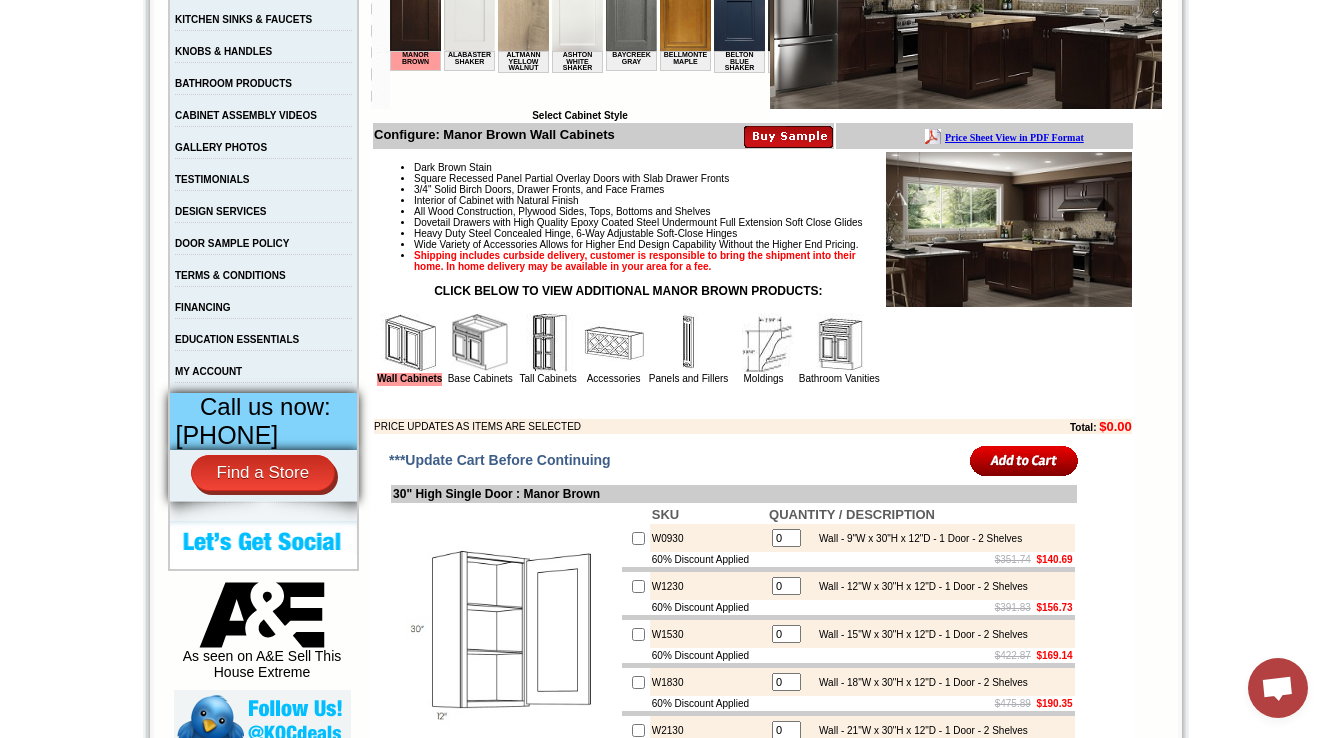 scroll, scrollTop: 527, scrollLeft: 0, axis: vertical 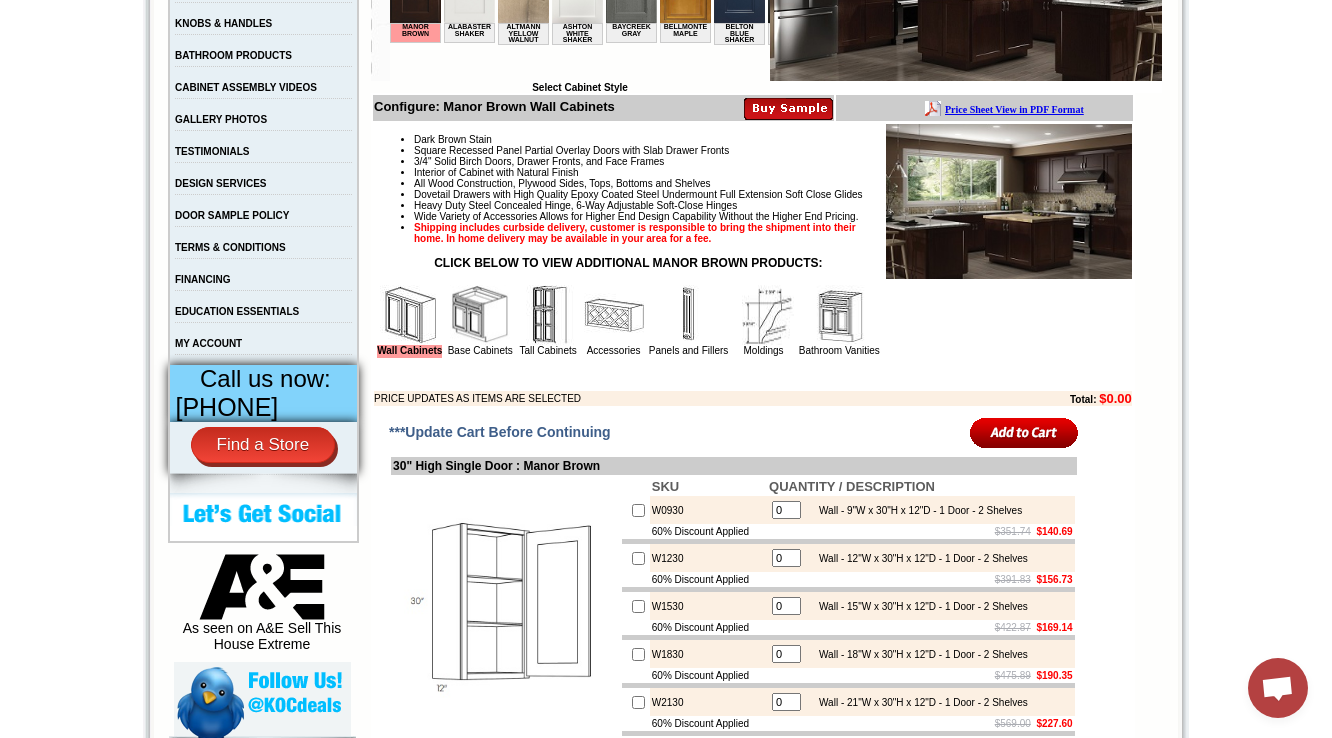 click at bounding box center (480, 315) 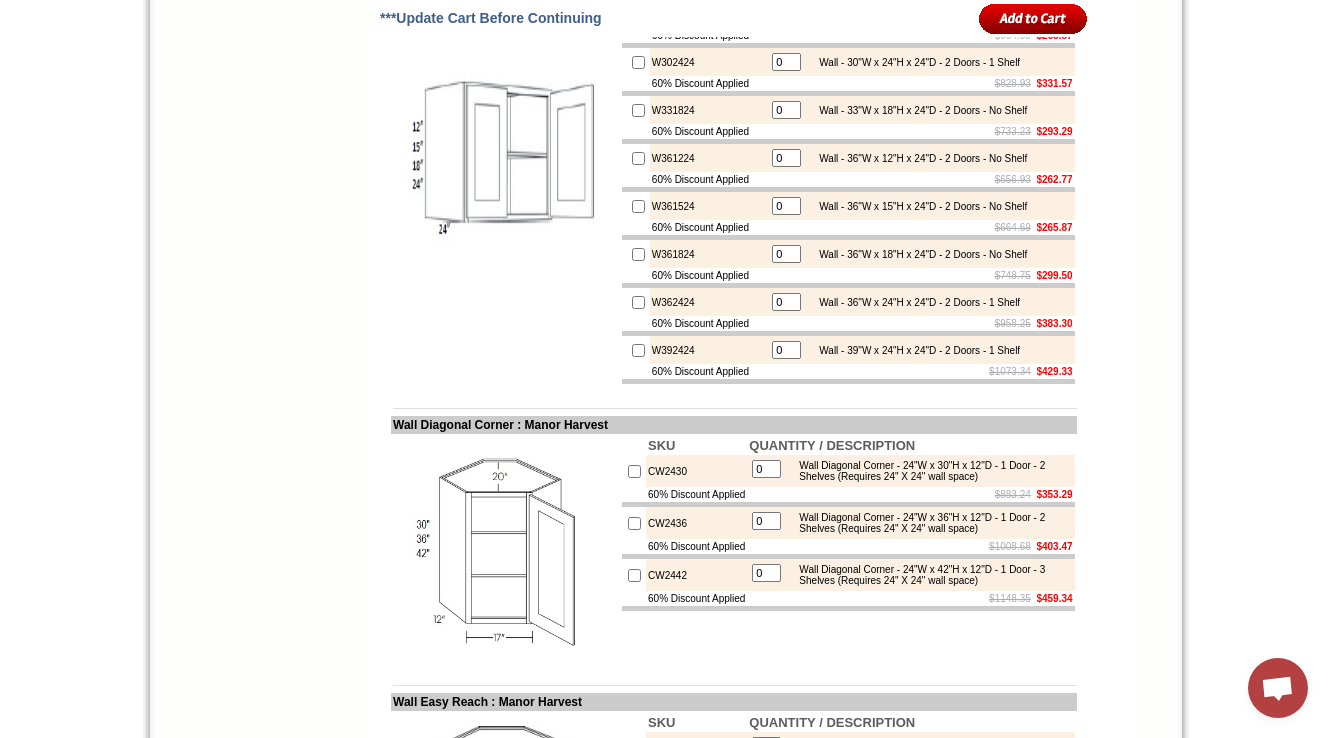 scroll, scrollTop: 4940, scrollLeft: 0, axis: vertical 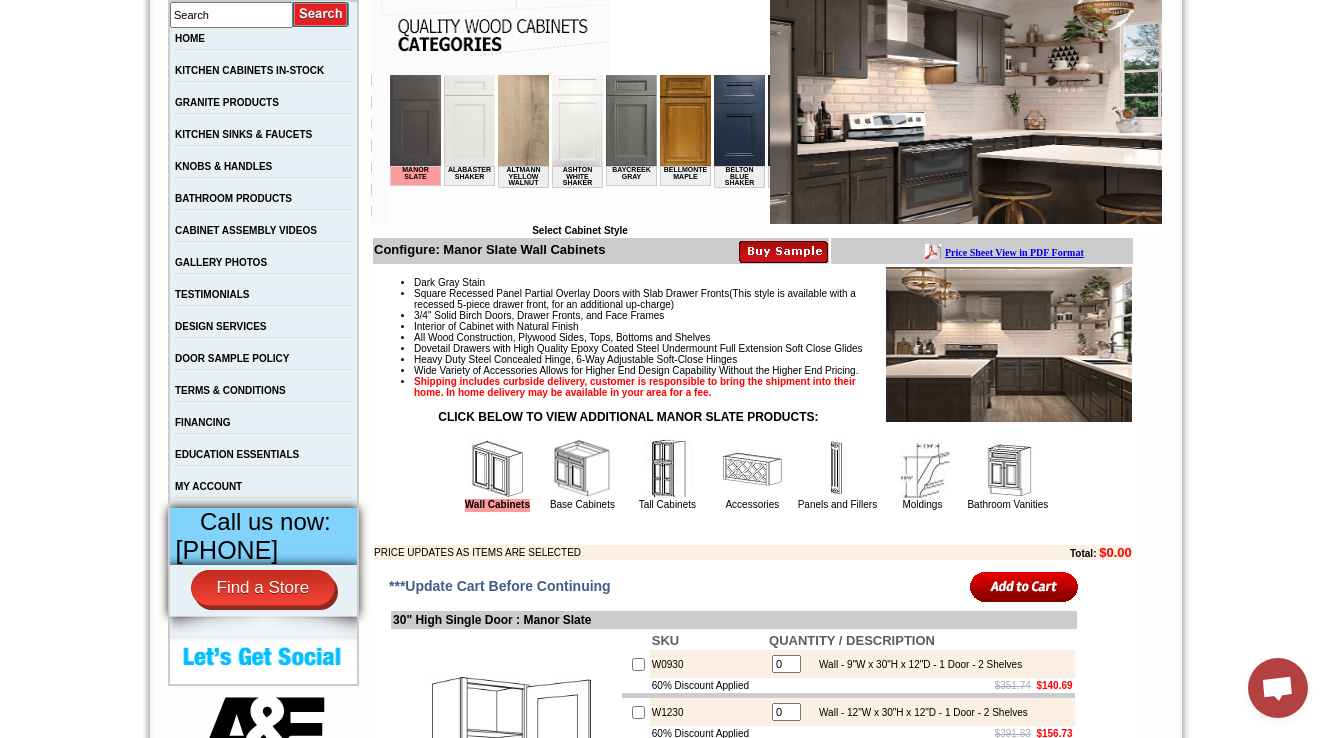 click at bounding box center (582, 469) 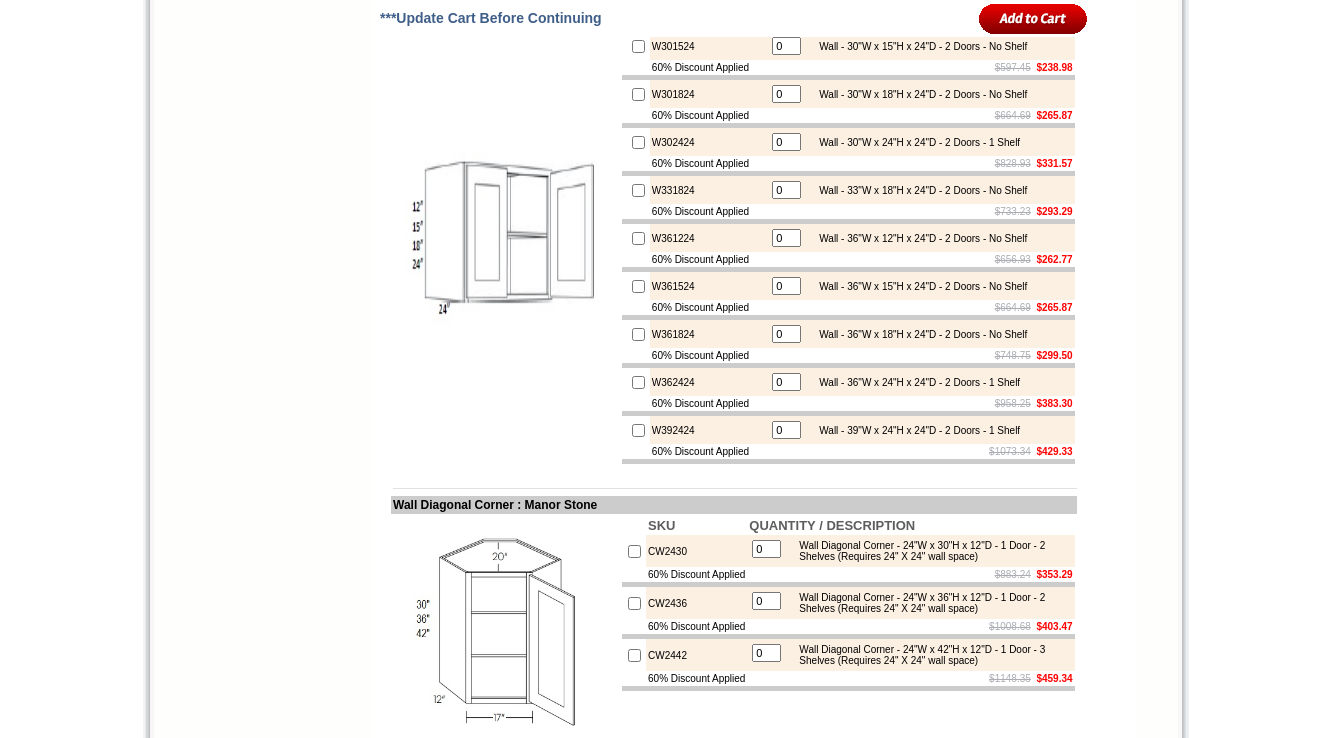 scroll, scrollTop: 0, scrollLeft: 0, axis: both 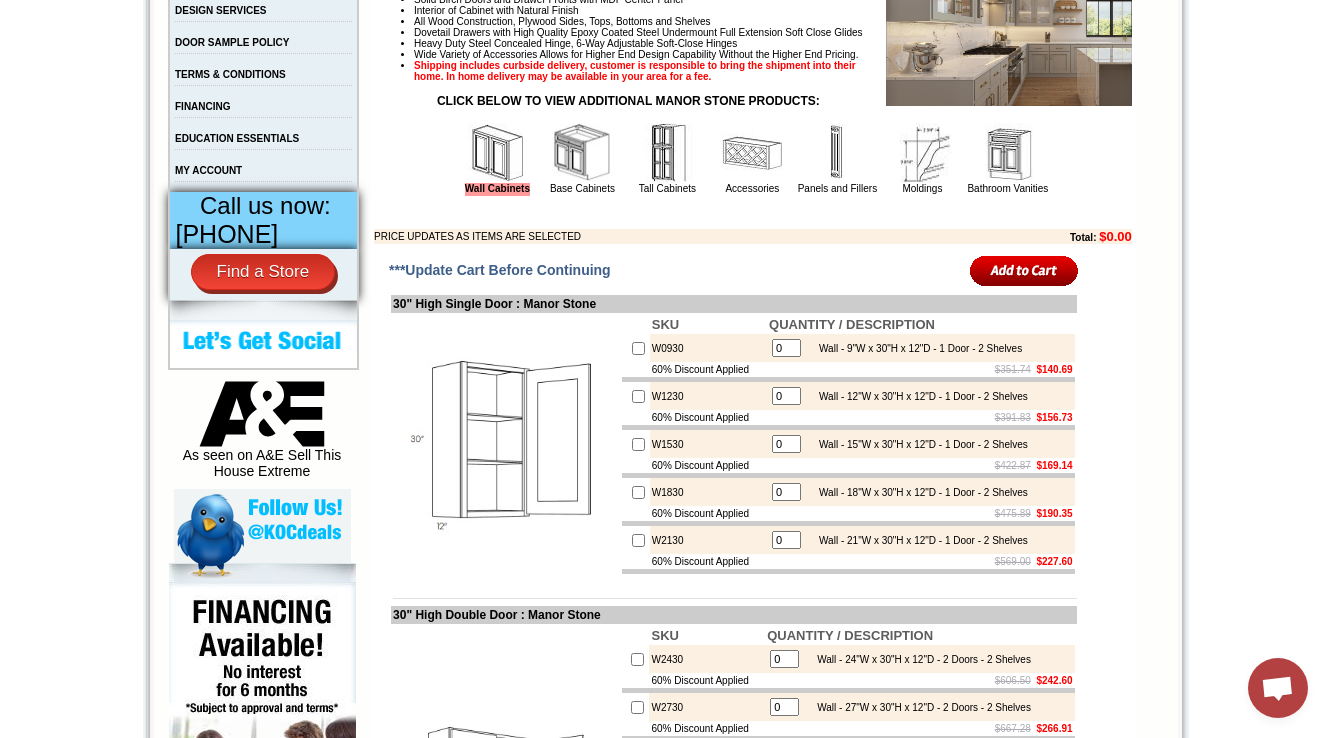 click at bounding box center [582, 153] 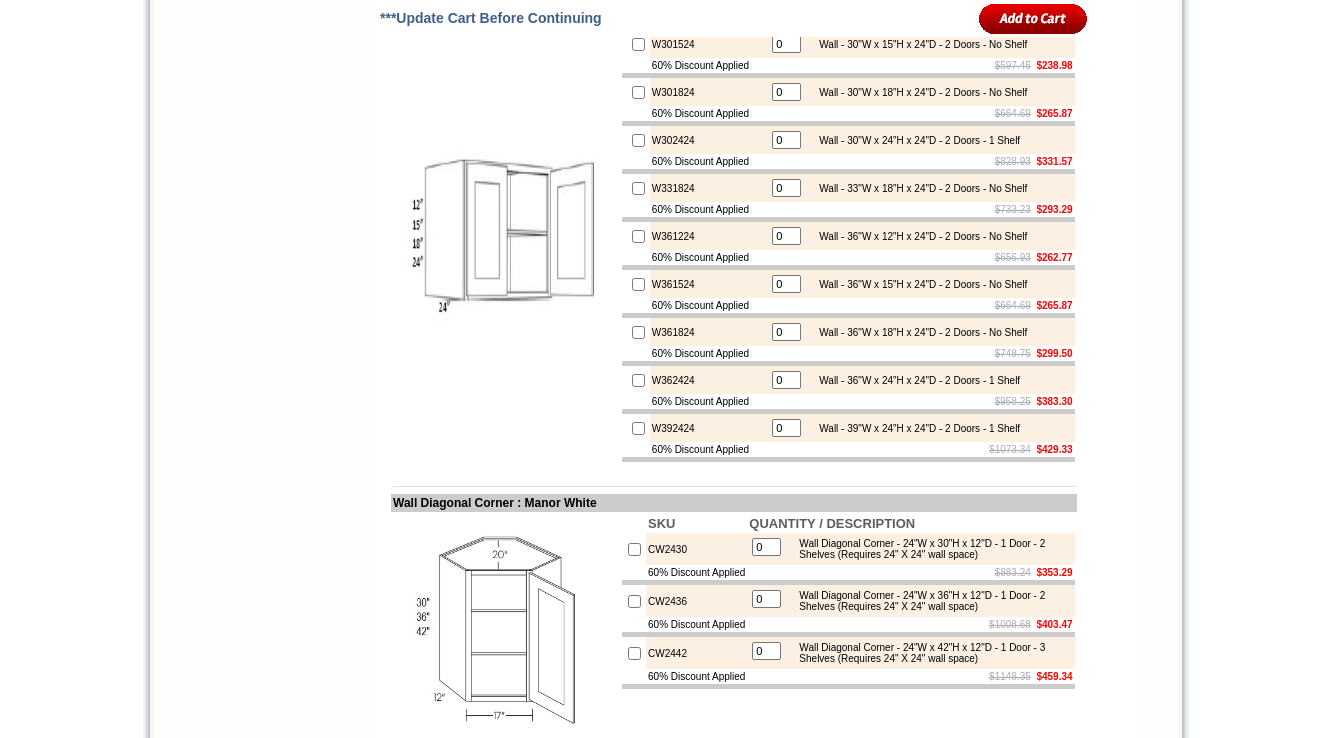 scroll, scrollTop: 5139, scrollLeft: 0, axis: vertical 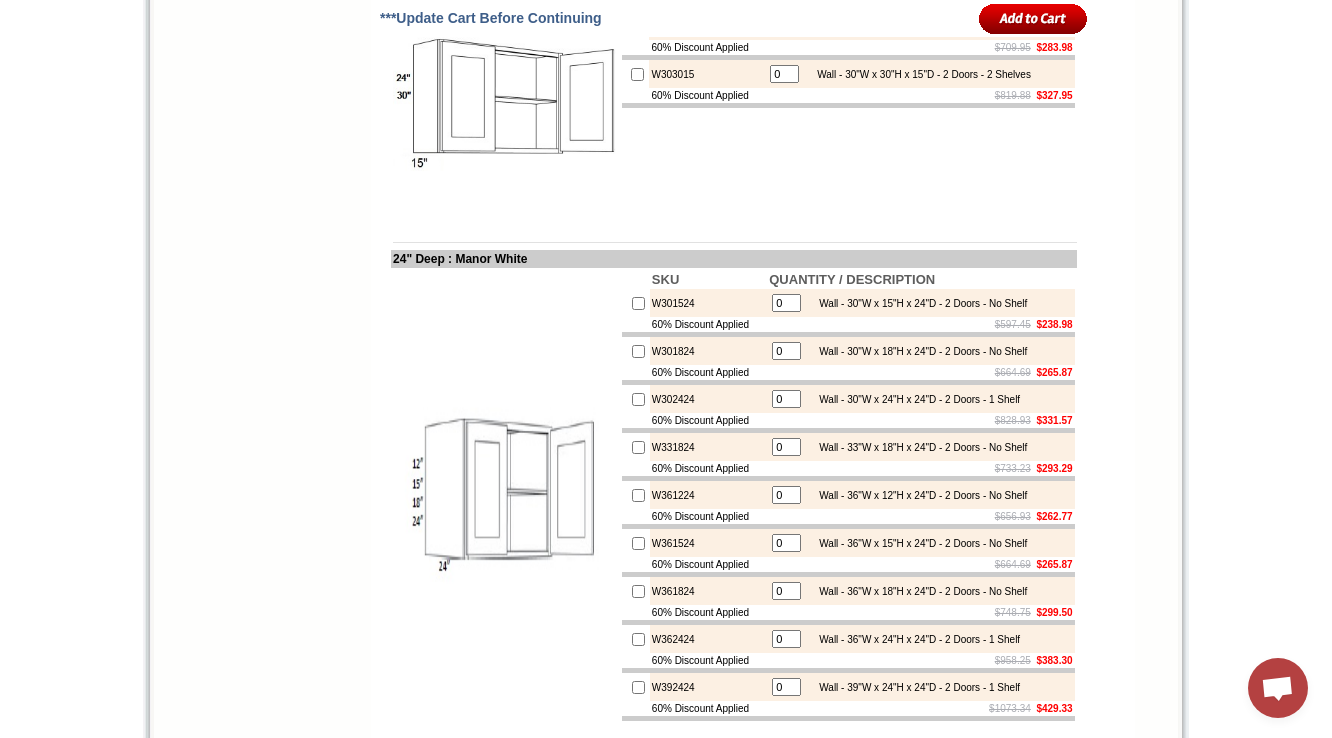 click on "W302415" at bounding box center [707, 26] 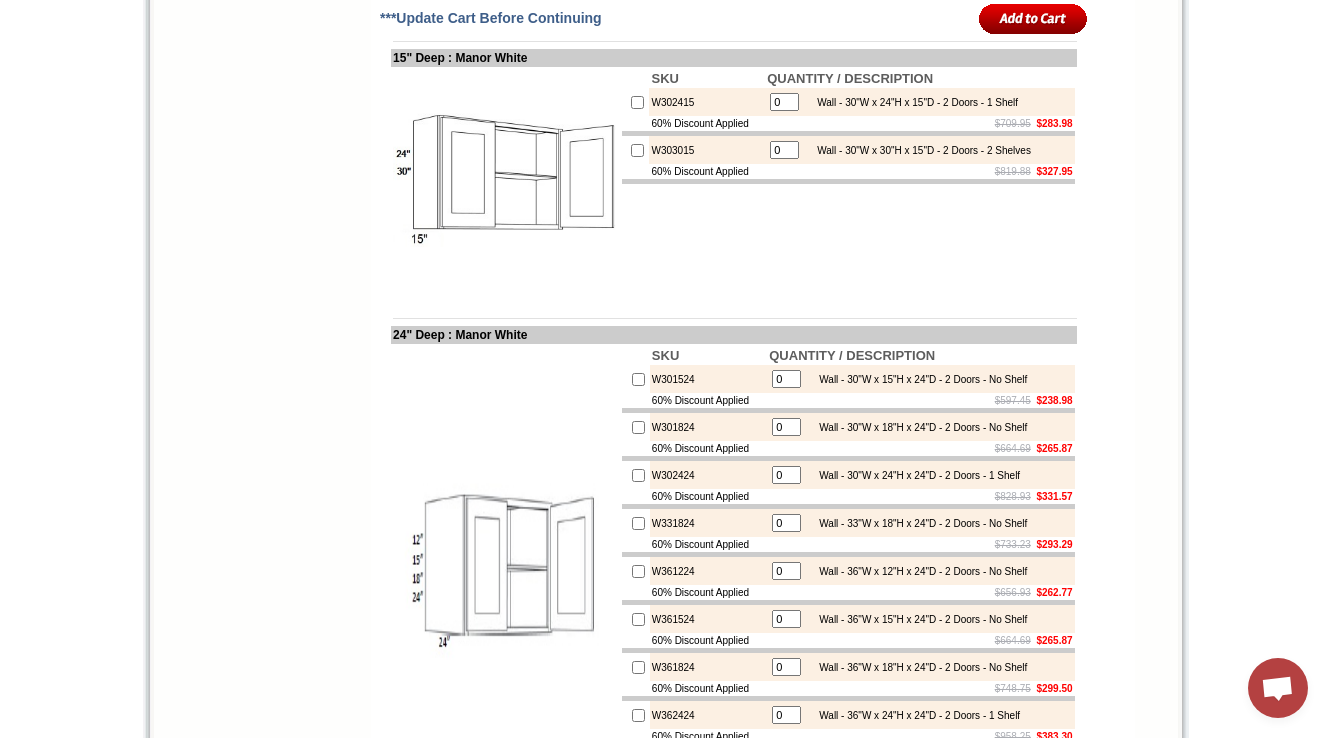 scroll, scrollTop: 4800, scrollLeft: 0, axis: vertical 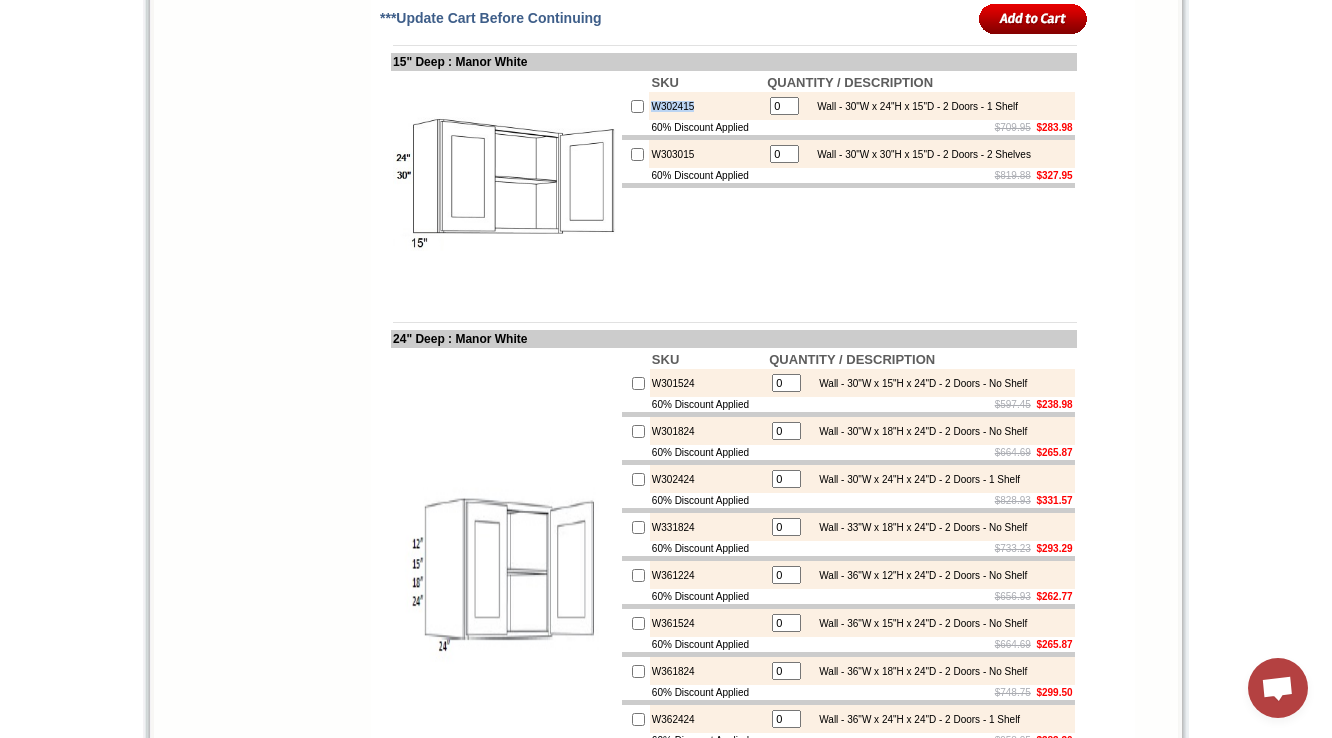 drag, startPoint x: 705, startPoint y: 281, endPoint x: 650, endPoint y: 284, distance: 55.081757 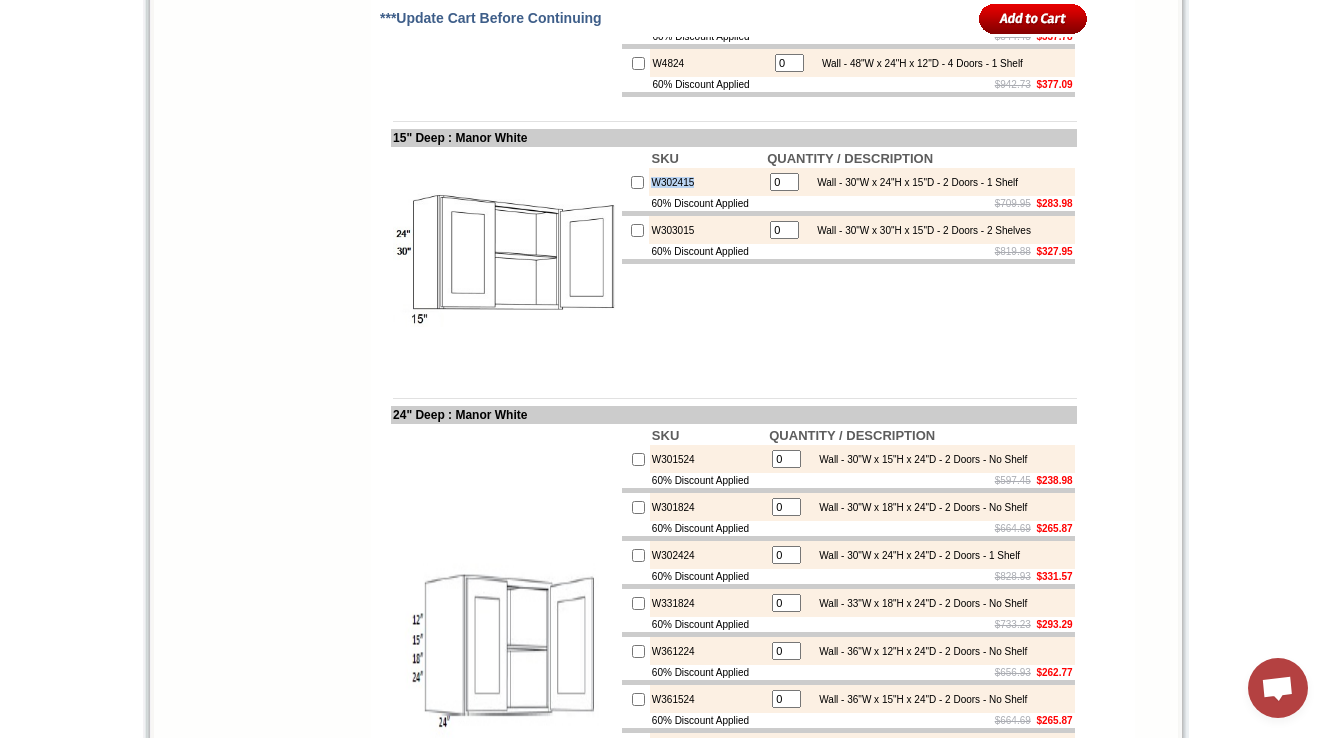 scroll, scrollTop: 4720, scrollLeft: 0, axis: vertical 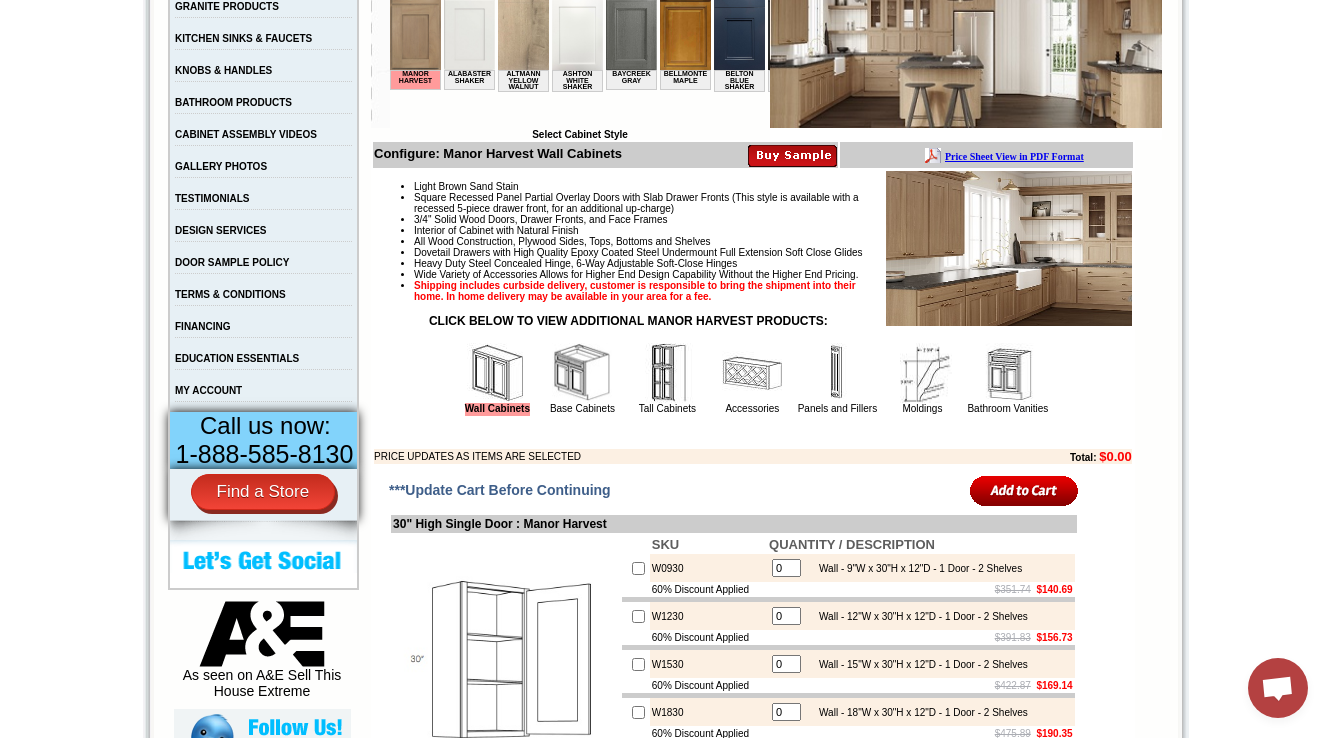 click at bounding box center [582, 373] 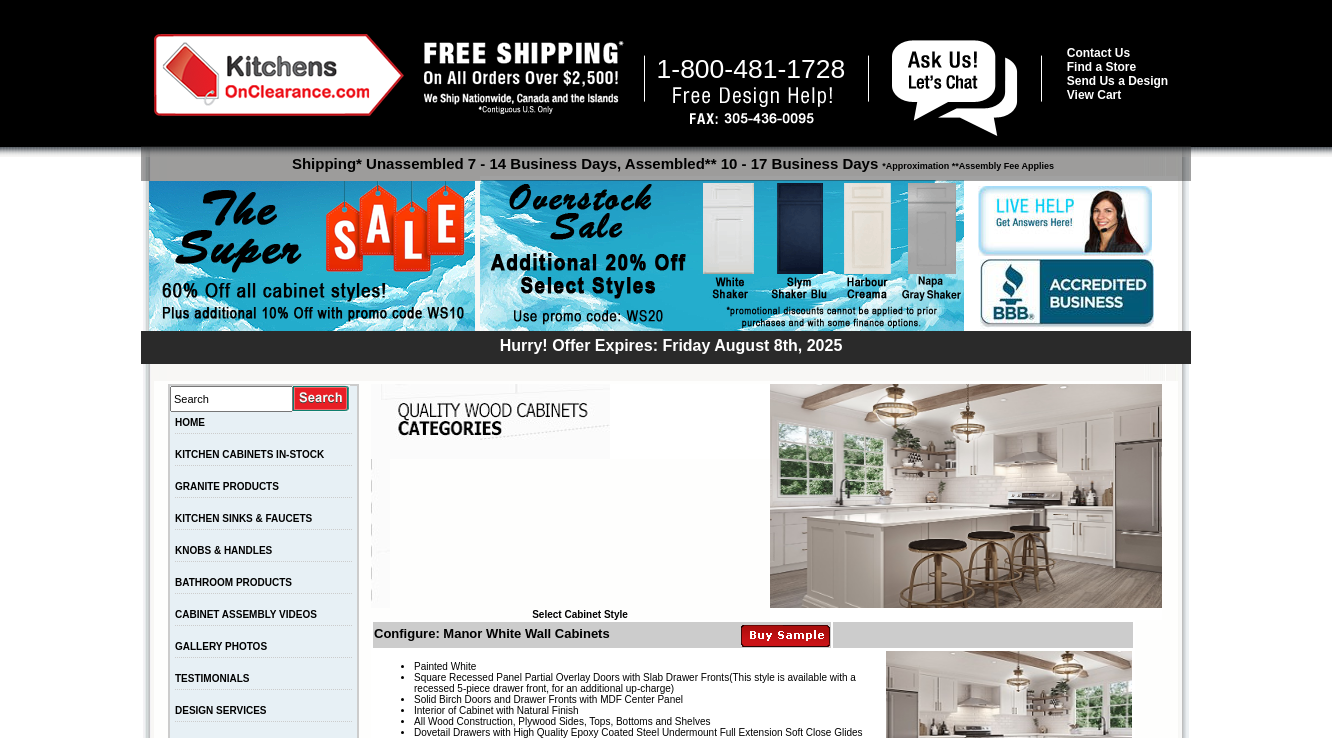 scroll, scrollTop: 4720, scrollLeft: 0, axis: vertical 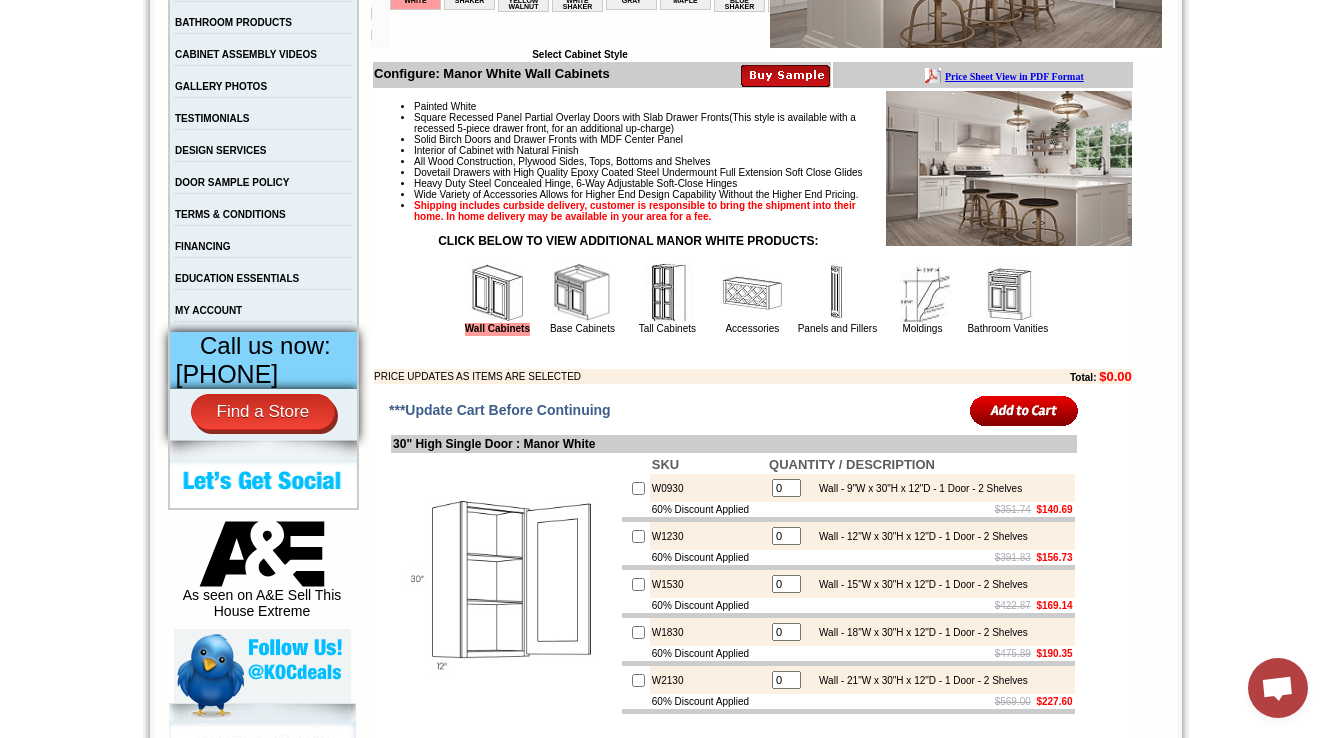 click at bounding box center [582, 293] 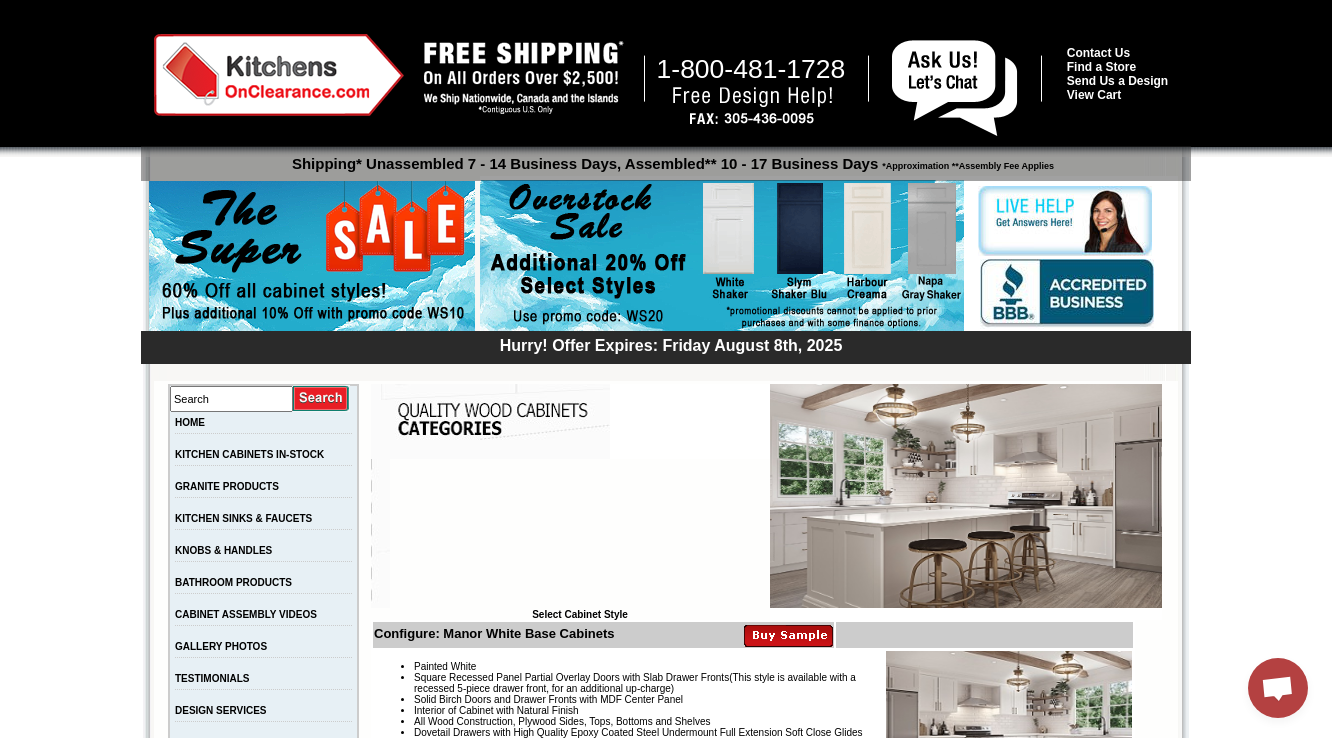 scroll, scrollTop: 0, scrollLeft: 0, axis: both 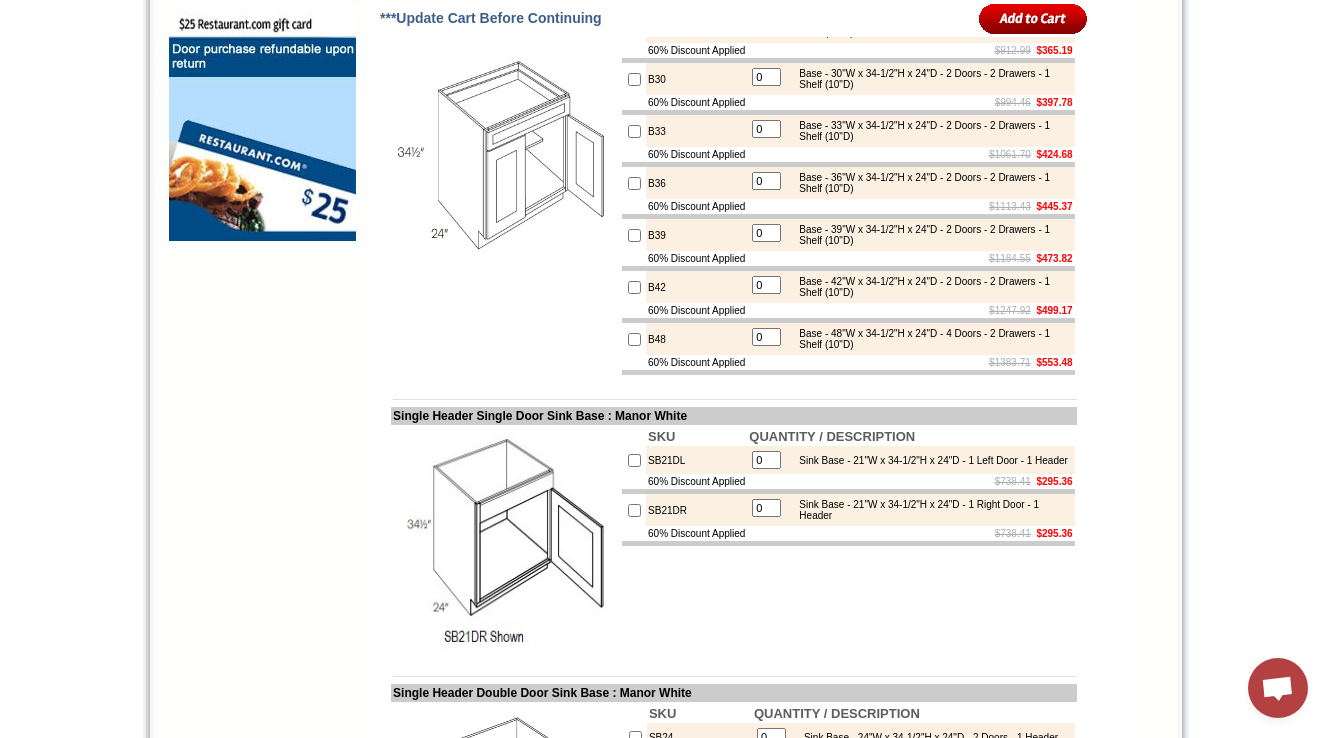 click at bounding box center [505, 157] 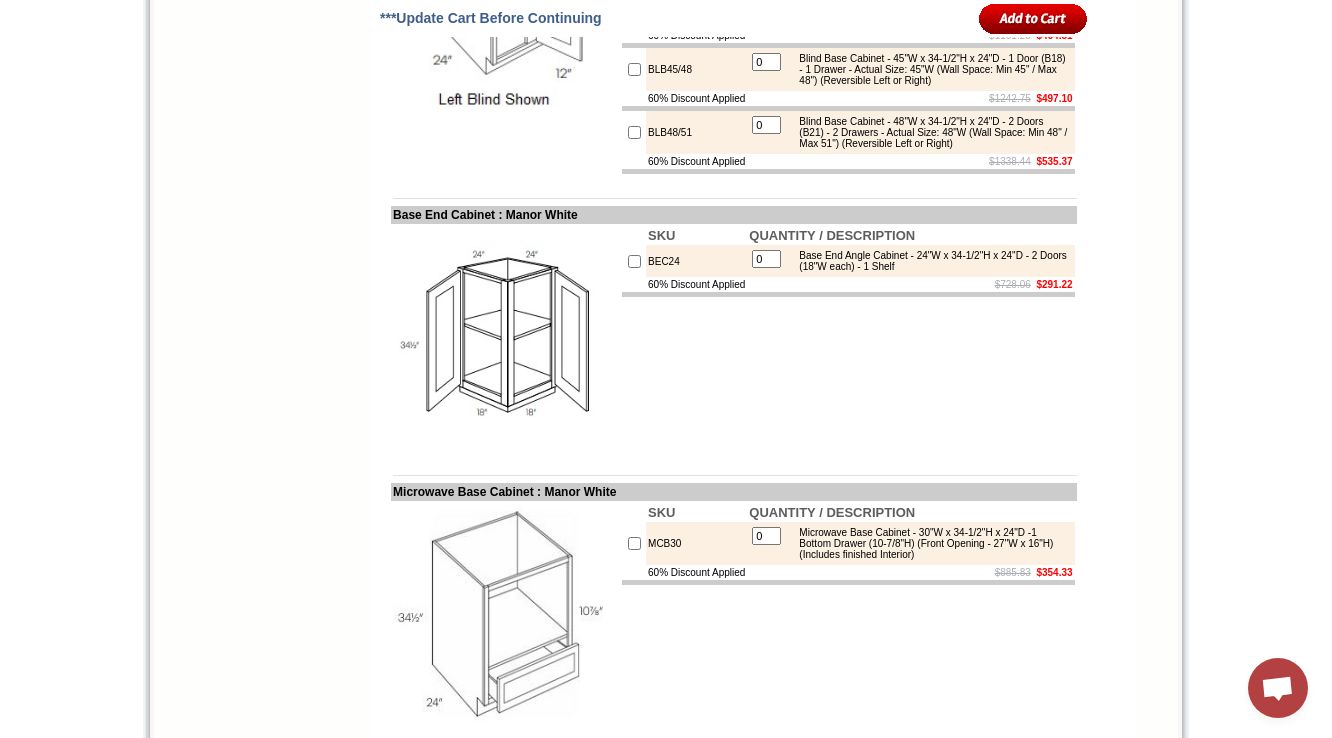 scroll, scrollTop: 5260, scrollLeft: 0, axis: vertical 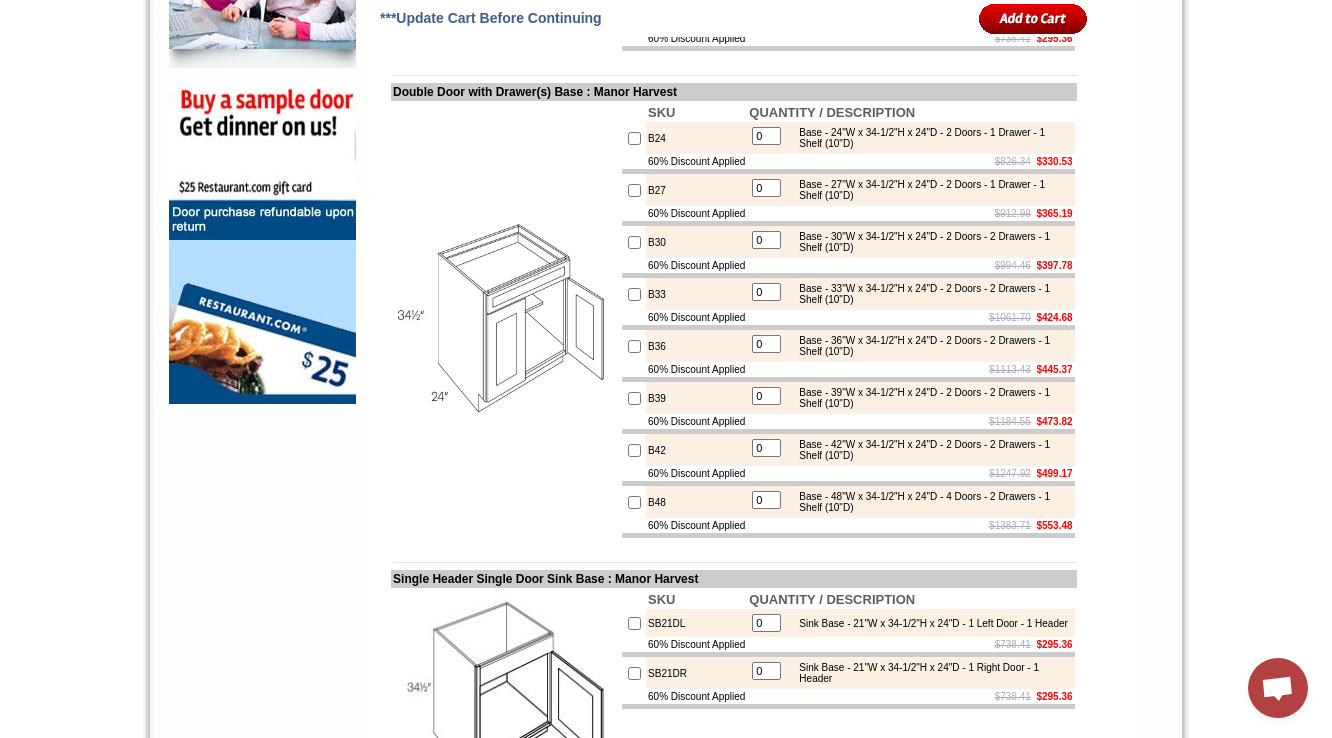 click on "B24" at bounding box center [696, 138] 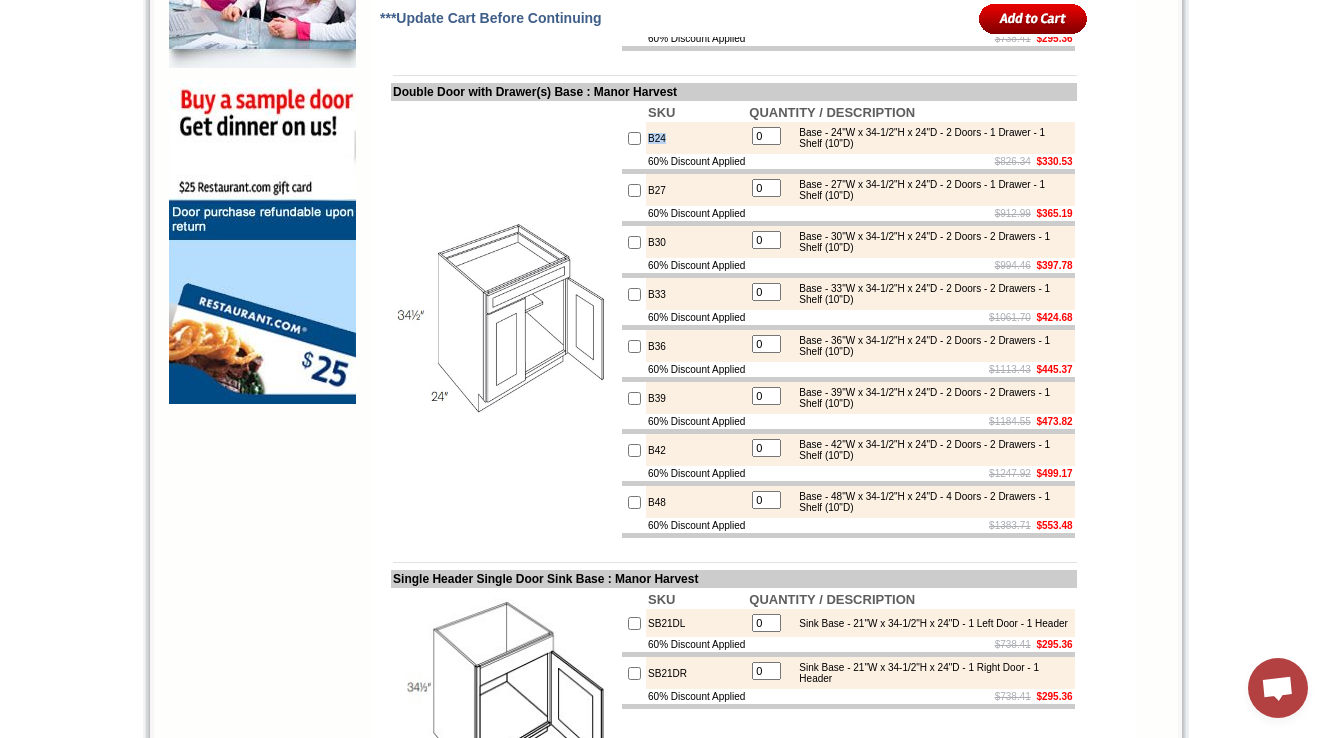 click on "B24" at bounding box center (696, 138) 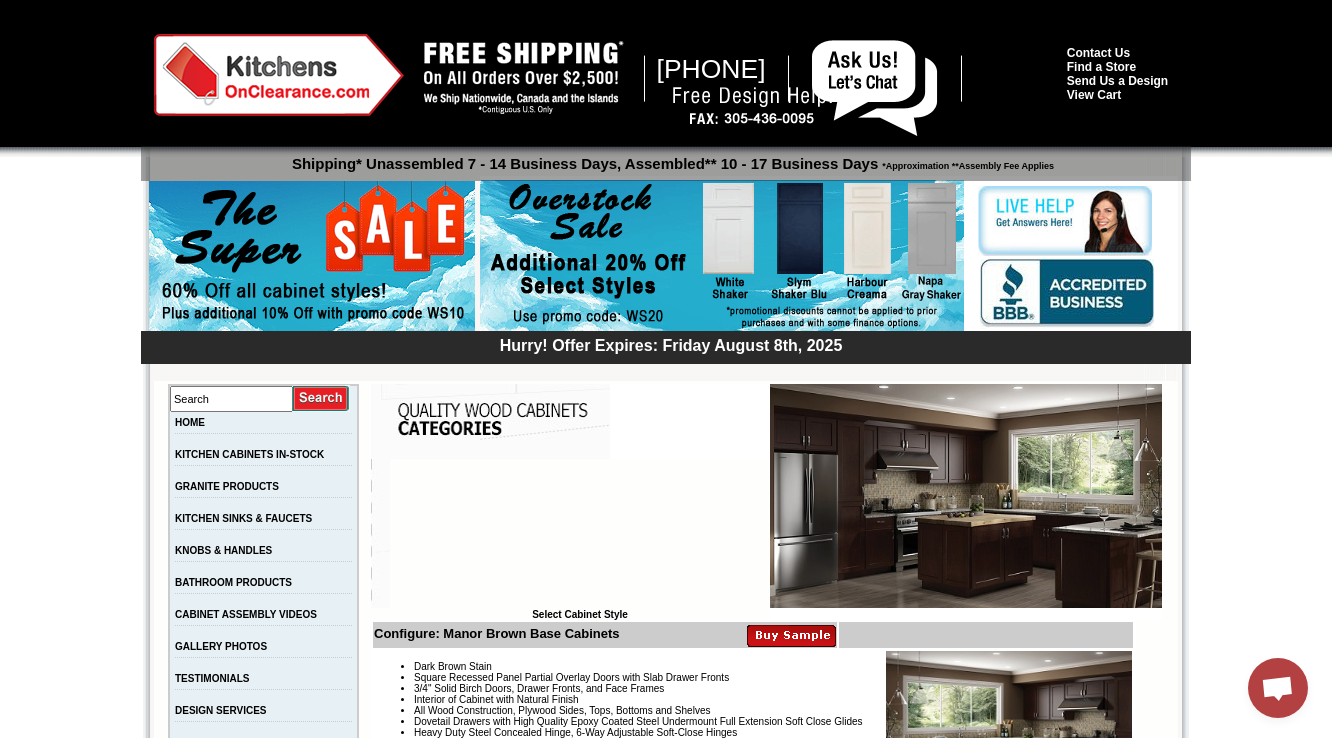 scroll, scrollTop: 0, scrollLeft: 0, axis: both 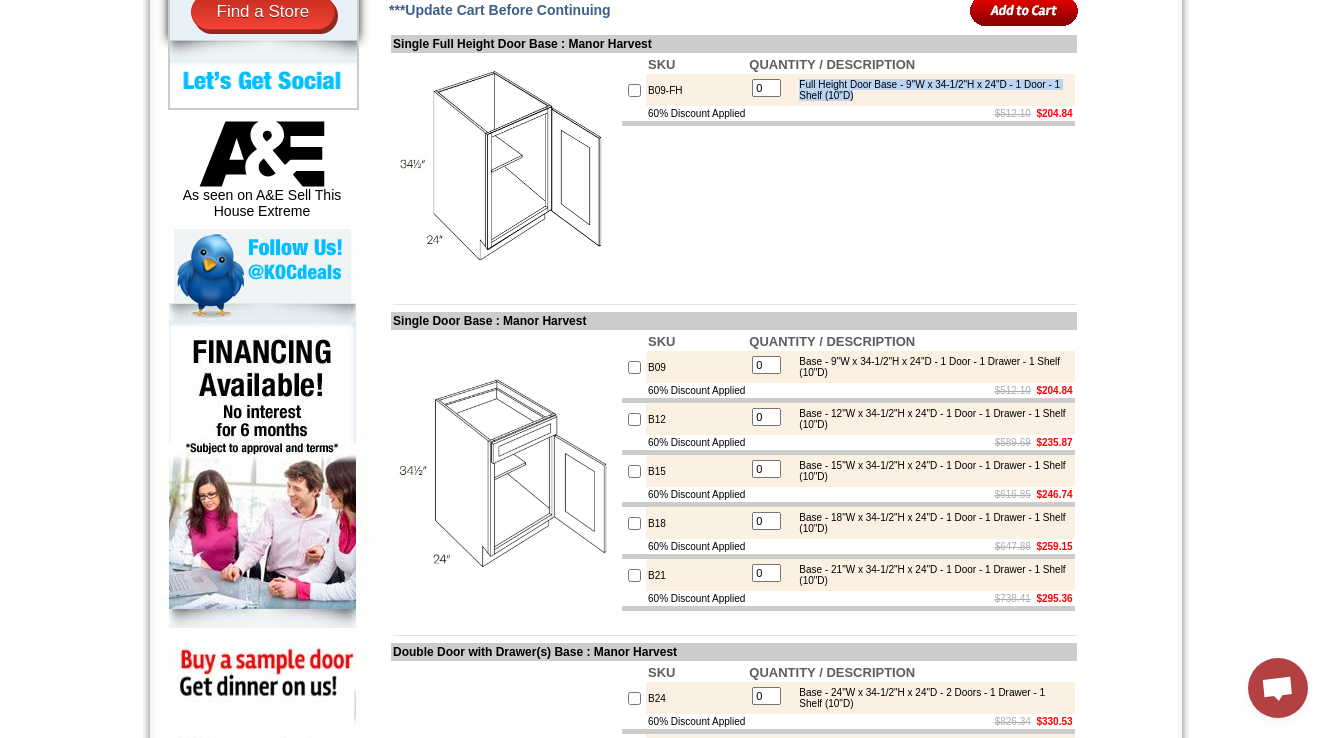 drag, startPoint x: 813, startPoint y: 131, endPoint x: 942, endPoint y: 152, distance: 130.69812 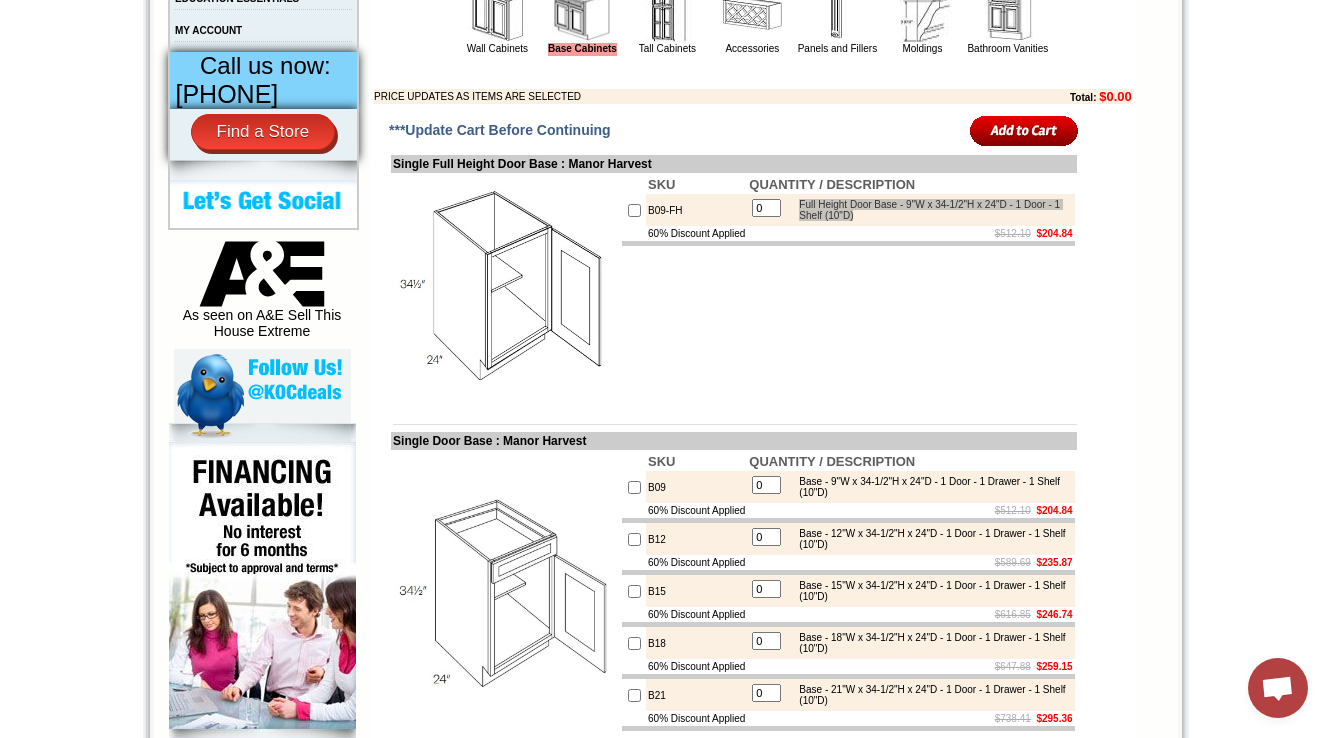 scroll, scrollTop: 960, scrollLeft: 0, axis: vertical 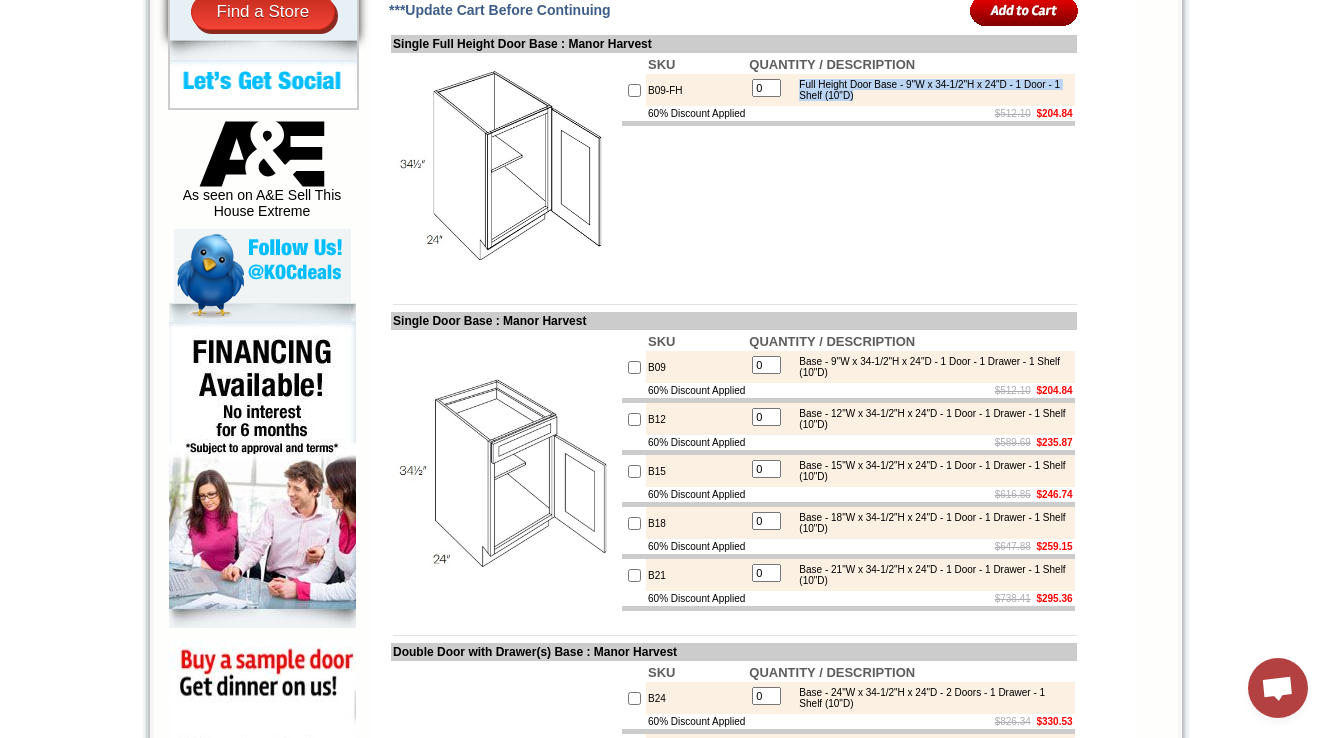 click on "SKU
QUANTITY / DESCRIPTION
B09-FH
0 Full Height Door Base - 9"W x 34-1/2"H x 24"D - 1 Door - 1 Shelf (10"D)
60% Discount Applied
$512.10    $204.84" at bounding box center [848, 167] 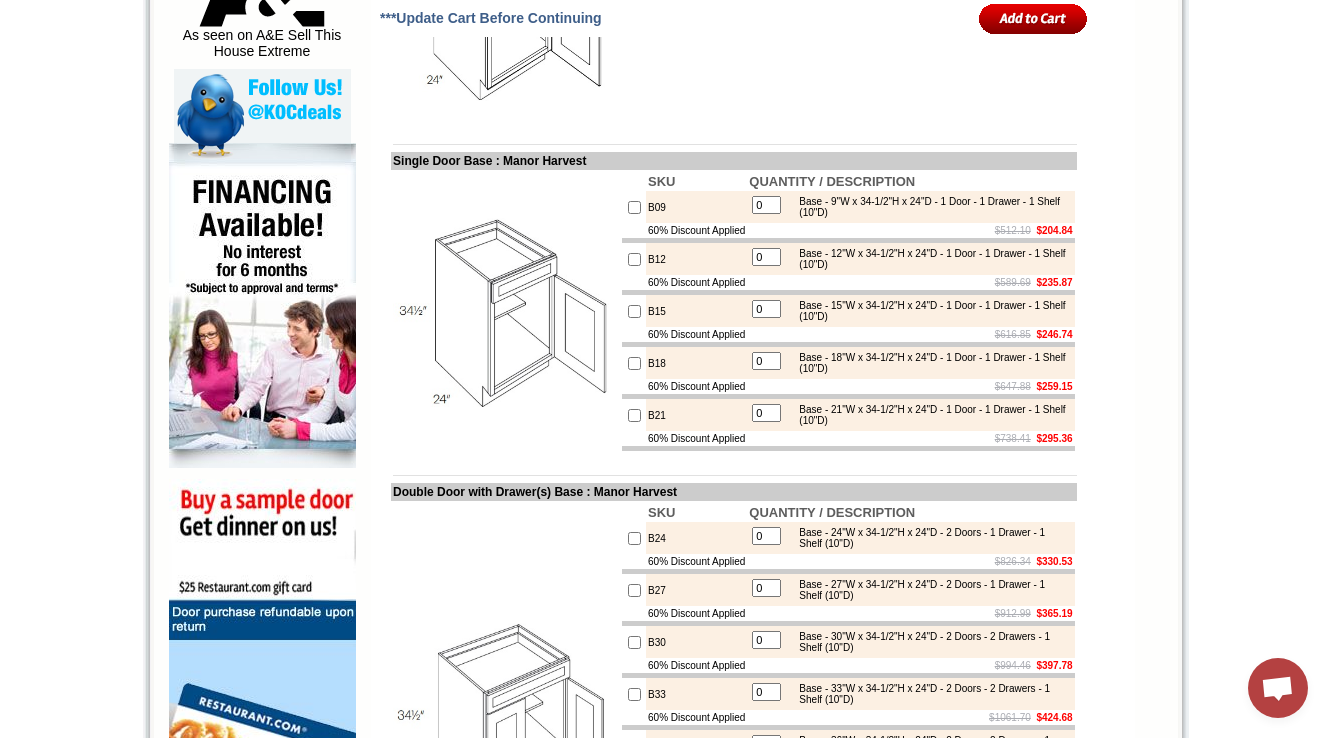 scroll, scrollTop: 1203, scrollLeft: 0, axis: vertical 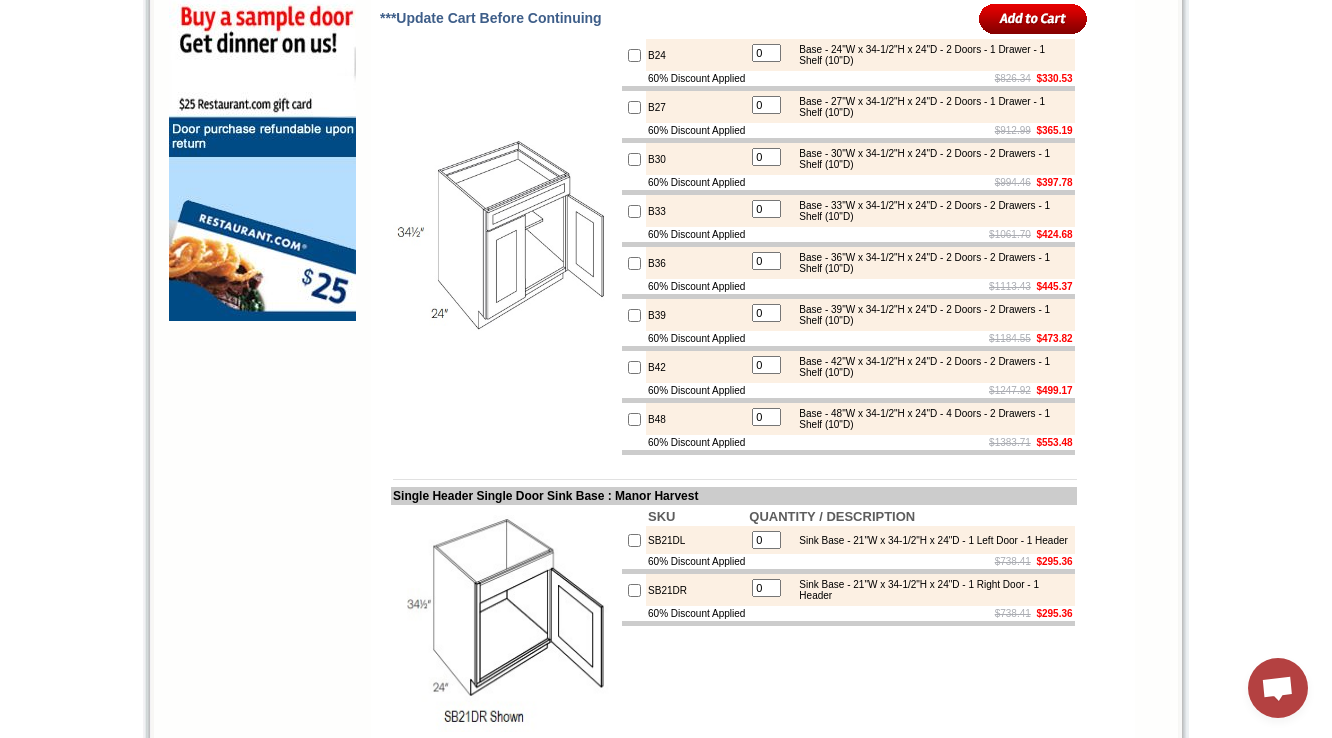click at bounding box center [505, 237] 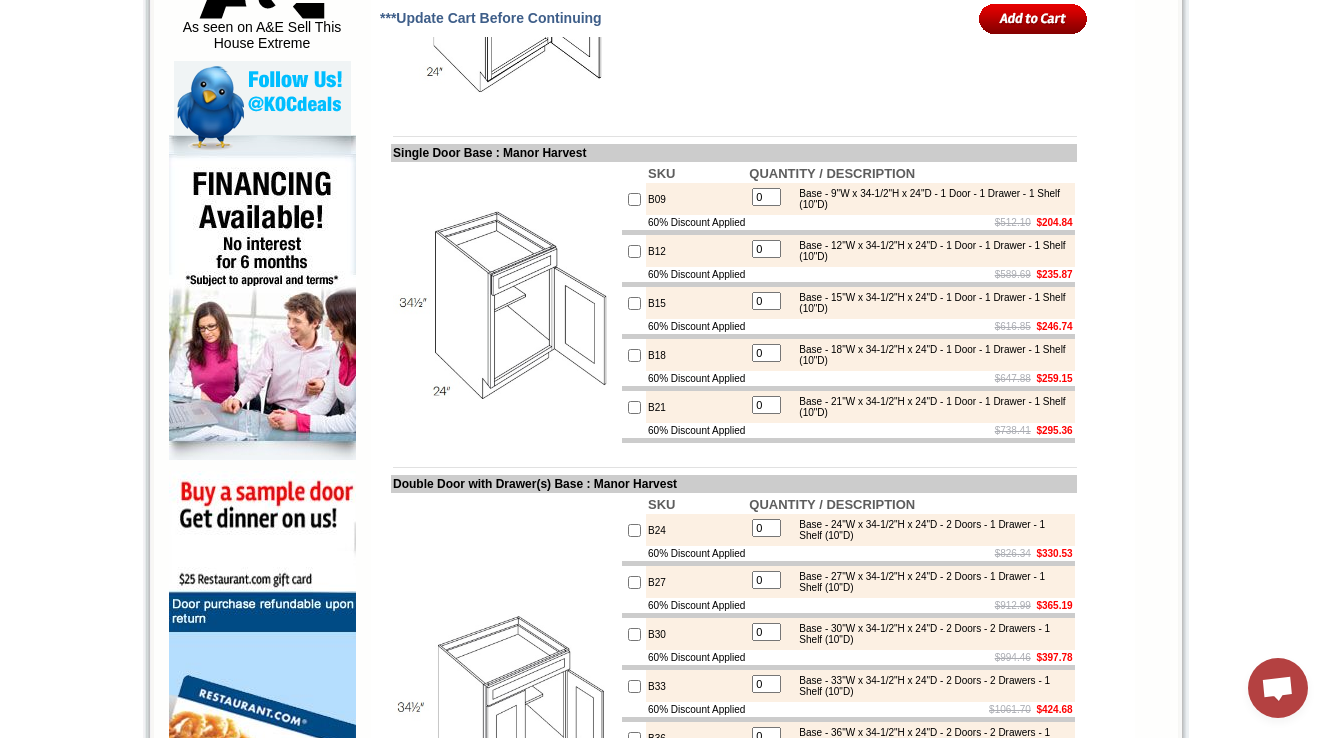 scroll, scrollTop: 1123, scrollLeft: 0, axis: vertical 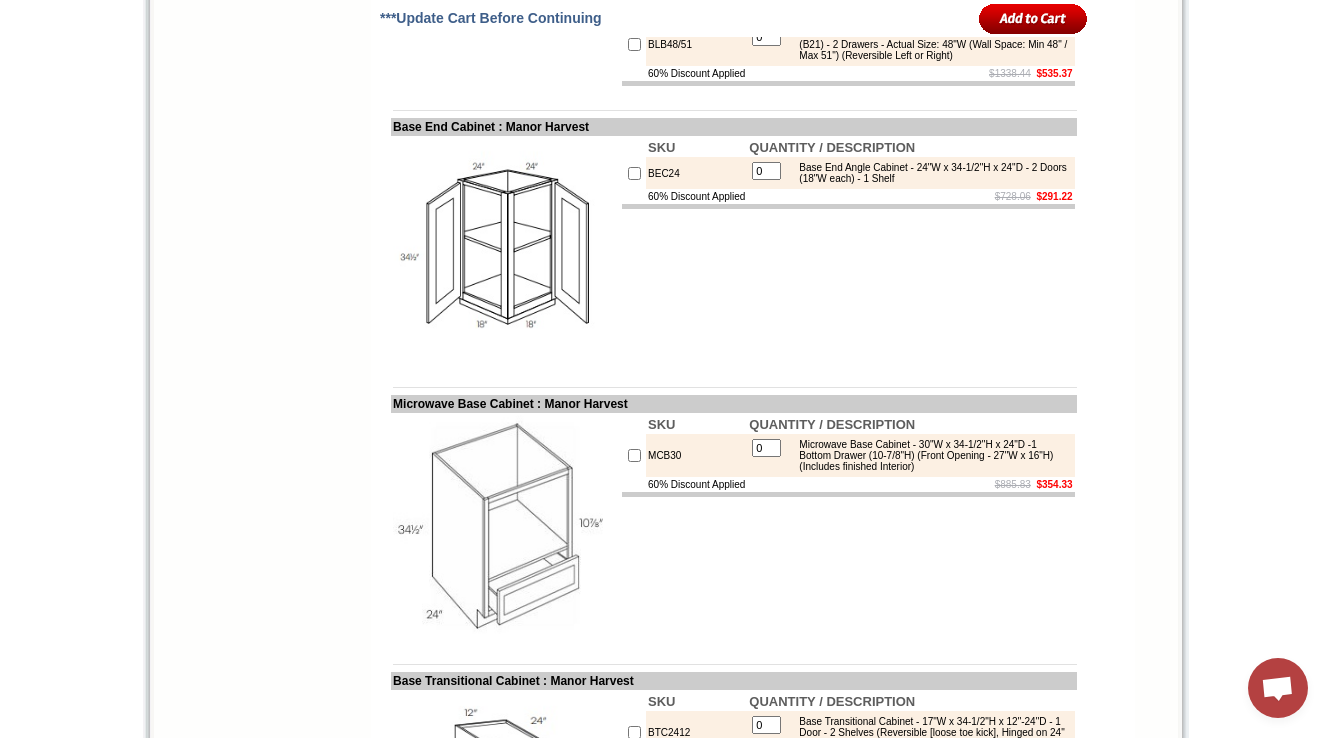 click at bounding box center [505, -81] 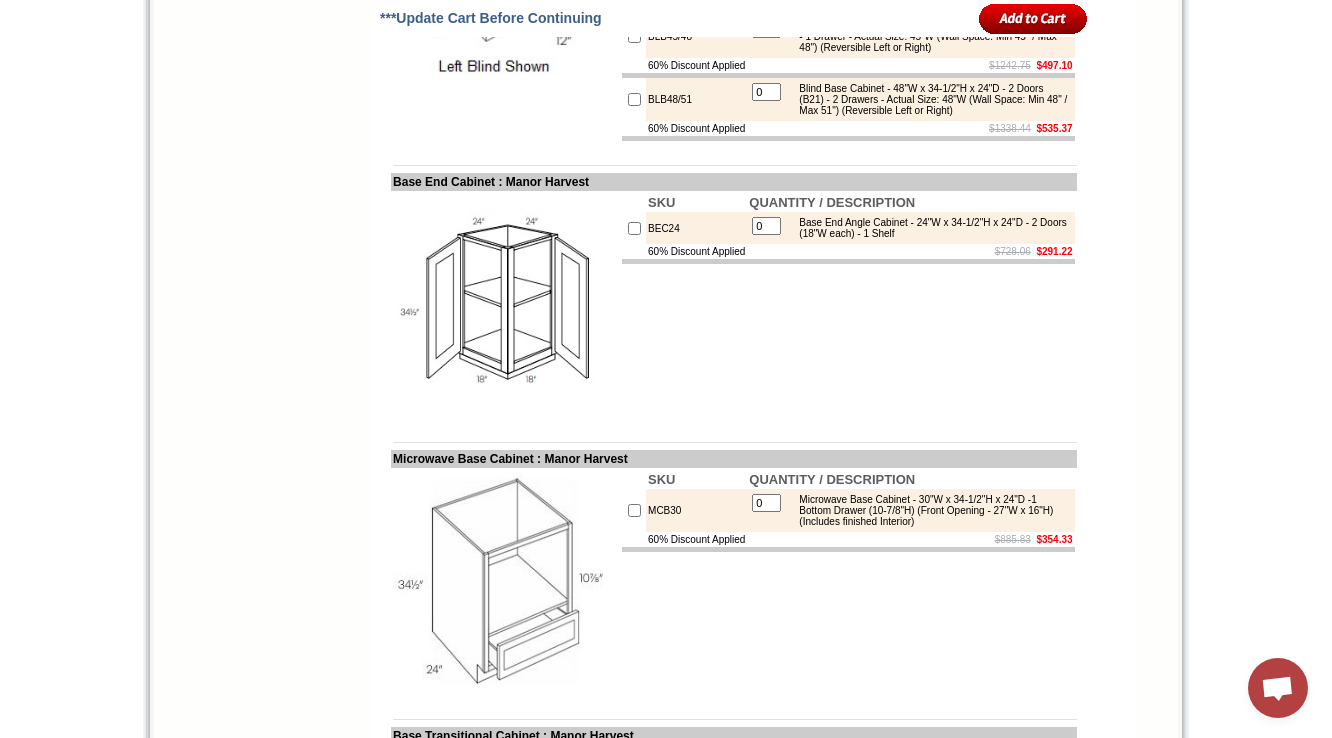 scroll, scrollTop: 5180, scrollLeft: 0, axis: vertical 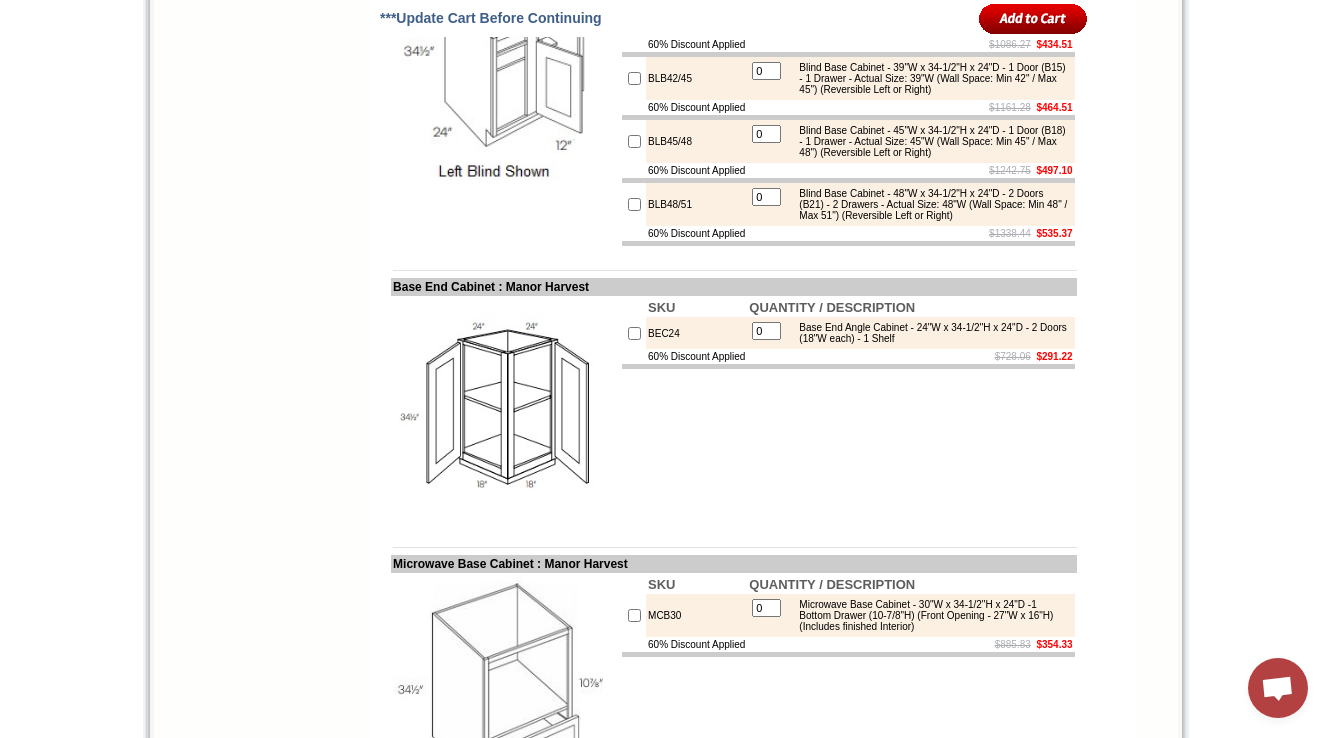 drag, startPoint x: 520, startPoint y: 148, endPoint x: 395, endPoint y: 145, distance: 125.035995 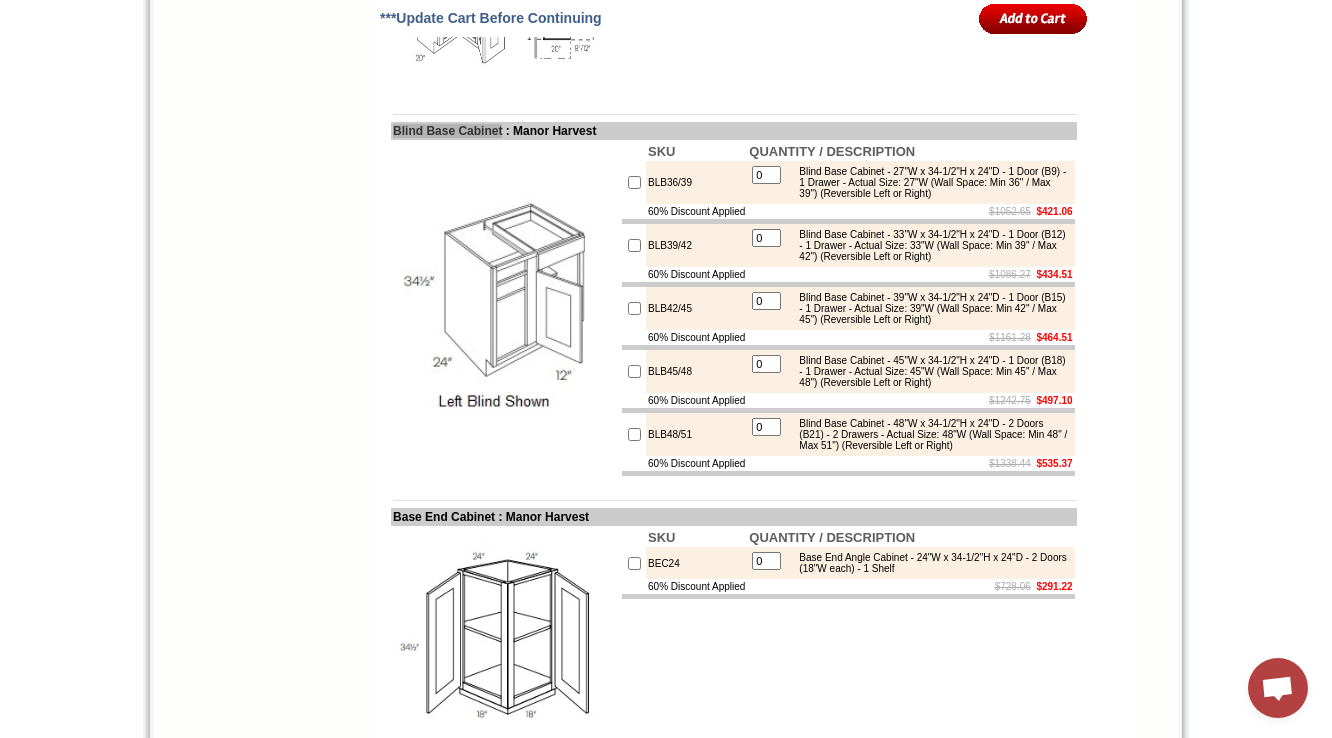 scroll, scrollTop: 4940, scrollLeft: 0, axis: vertical 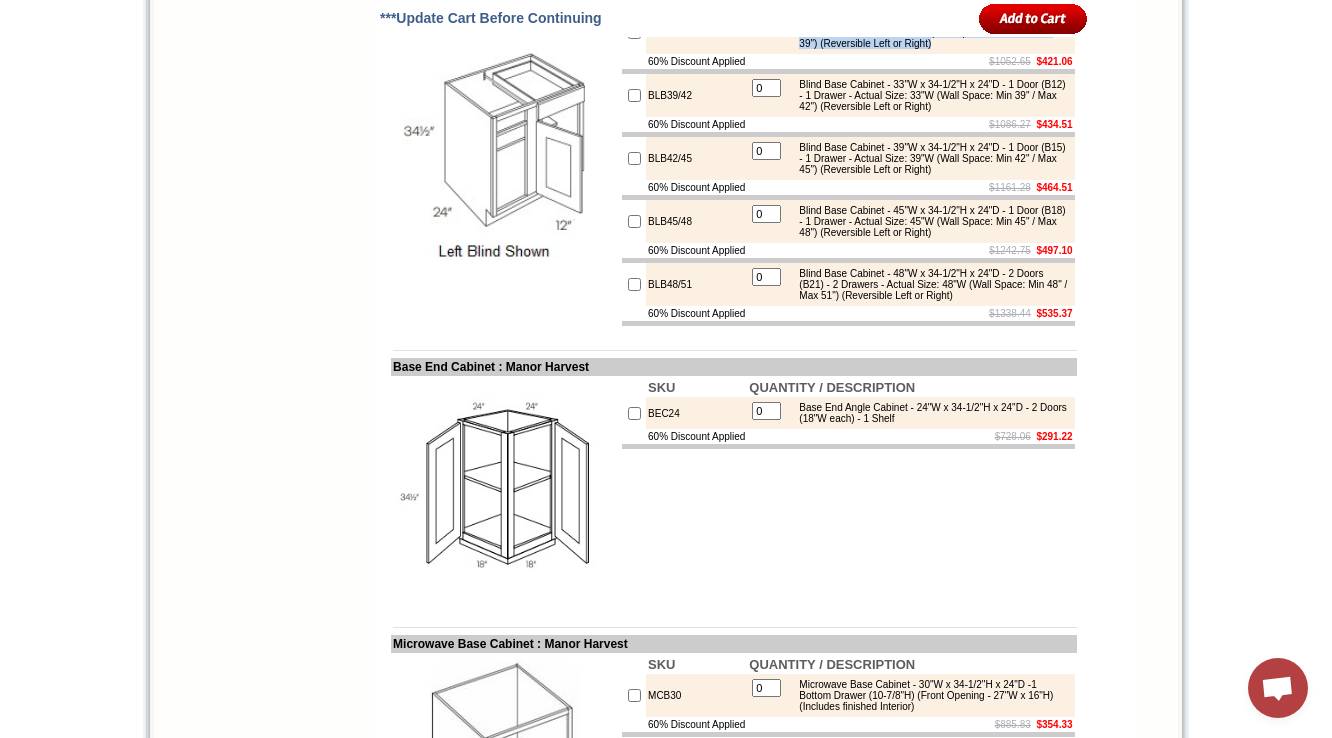 drag, startPoint x: 820, startPoint y: 272, endPoint x: 867, endPoint y: 303, distance: 56.302753 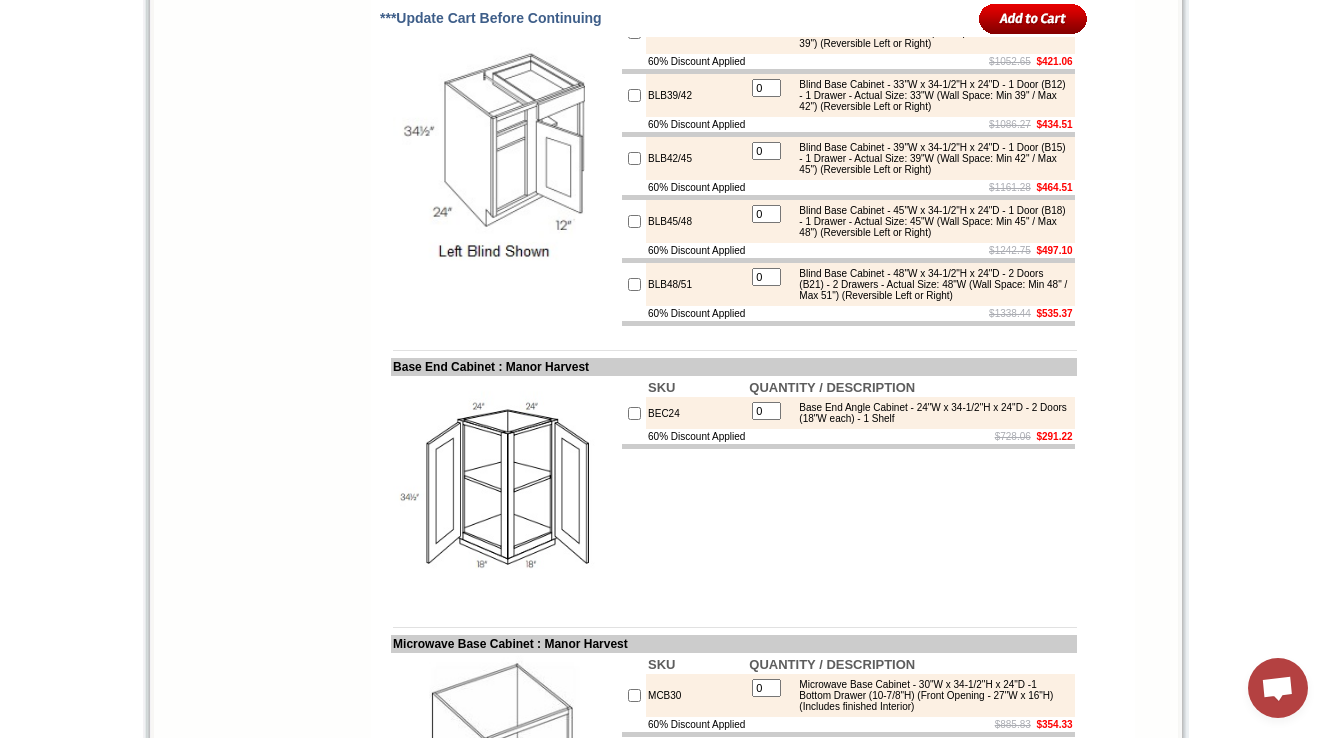click on "0" at bounding box center (766, 32) 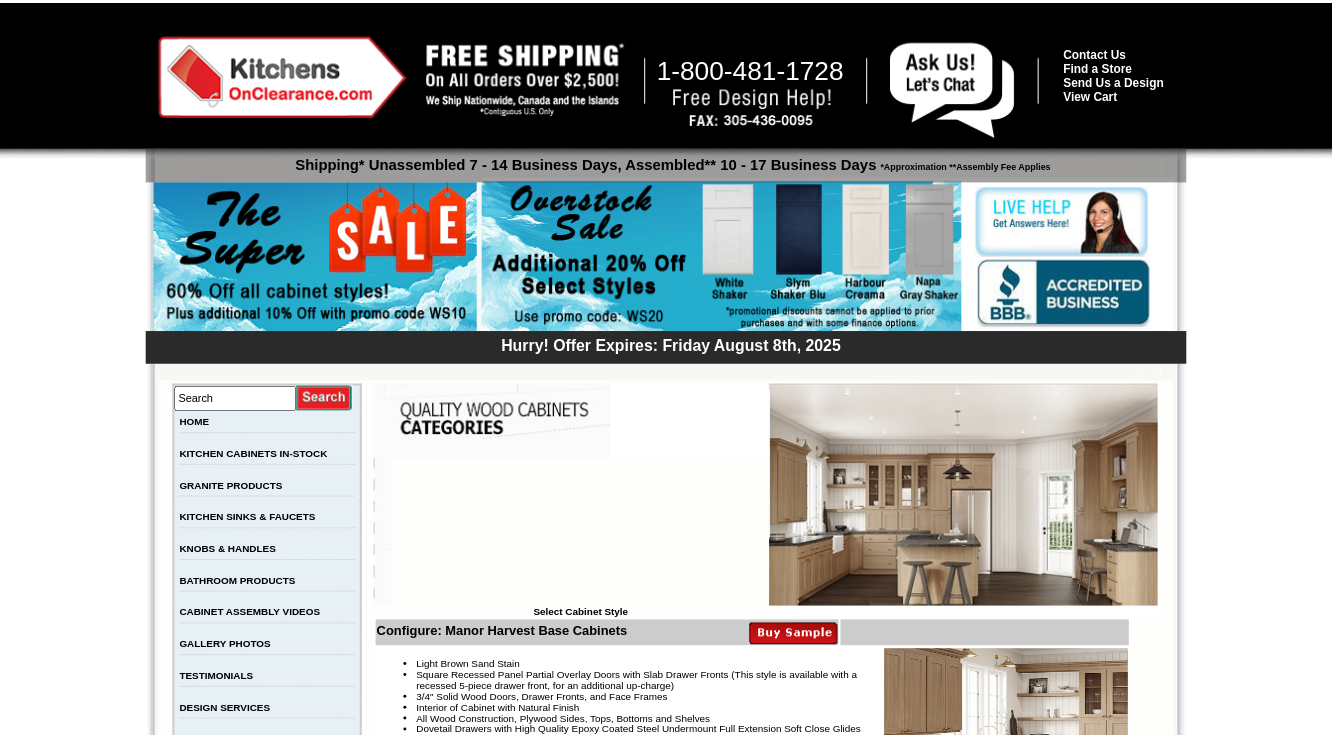 scroll, scrollTop: 5100, scrollLeft: 0, axis: vertical 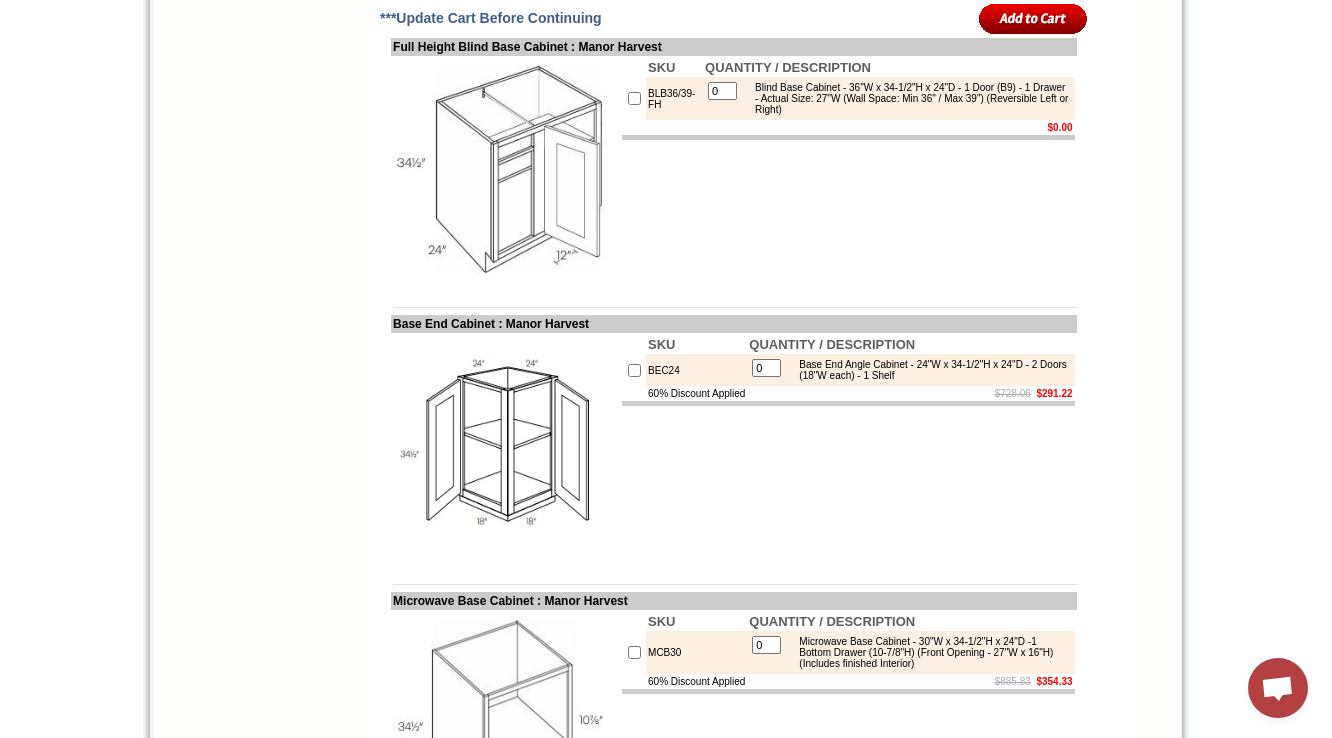 click at bounding box center [505, -161] 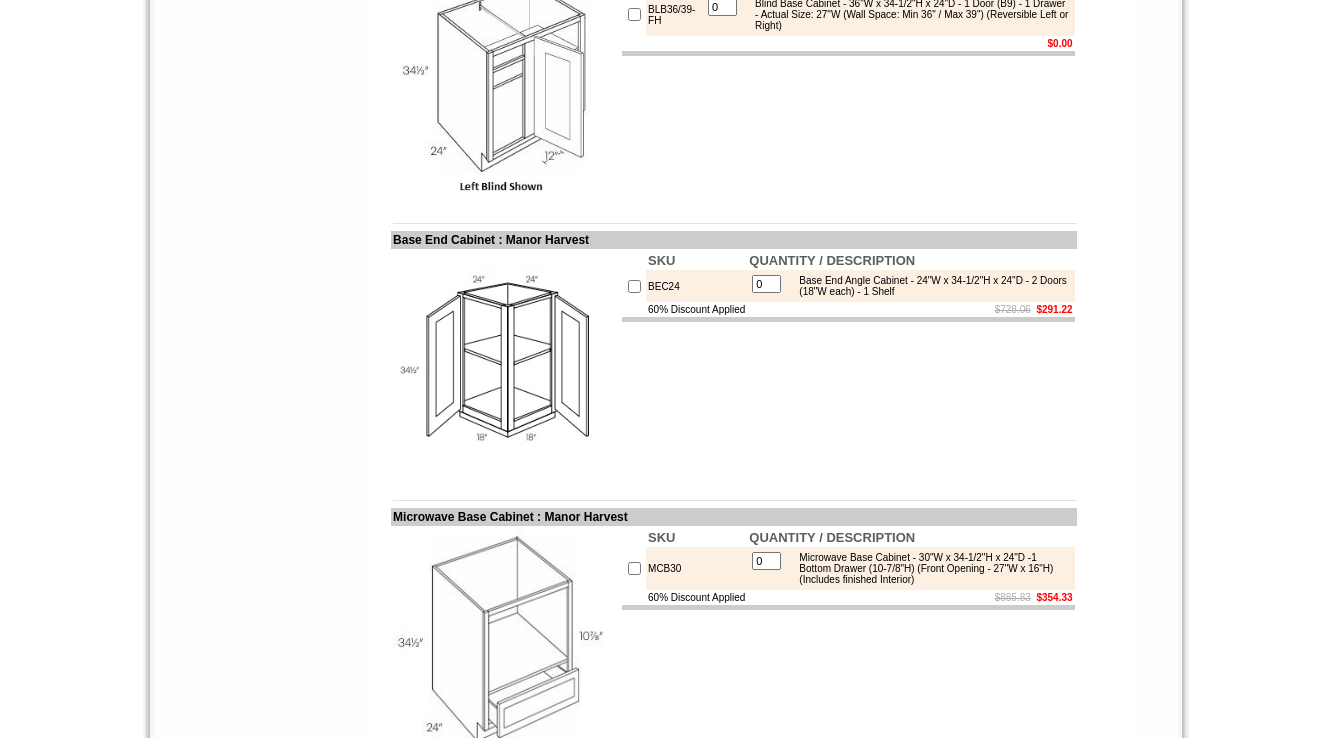 scroll, scrollTop: 5500, scrollLeft: 0, axis: vertical 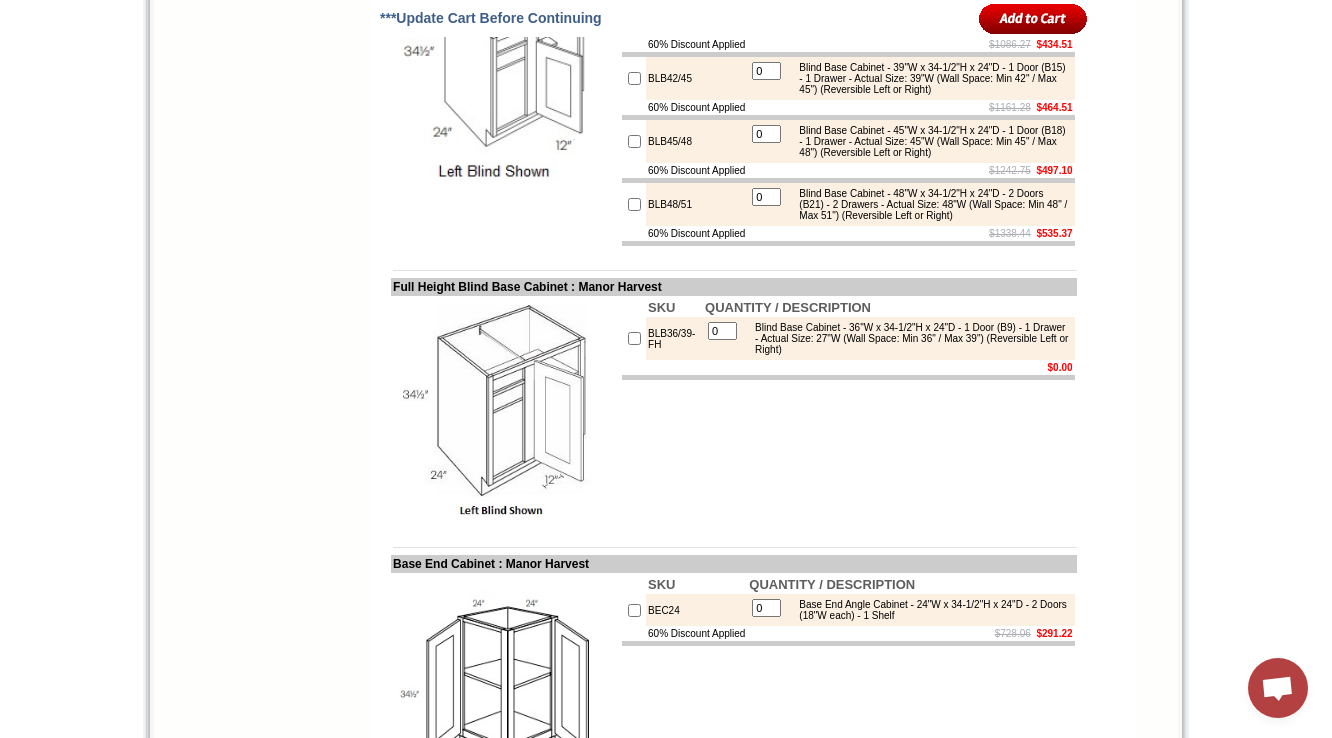 drag, startPoint x: 836, startPoint y: 207, endPoint x: 864, endPoint y: 227, distance: 34.4093 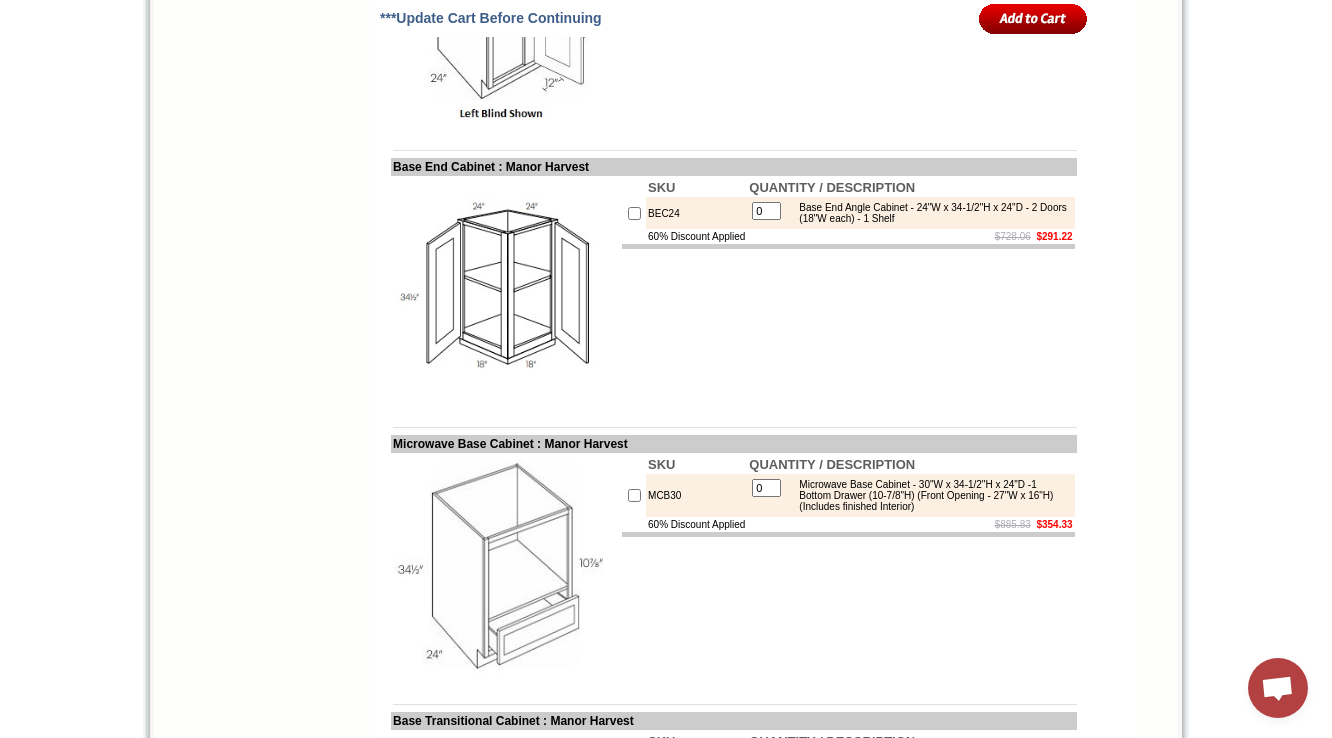 scroll, scrollTop: 5580, scrollLeft: 0, axis: vertical 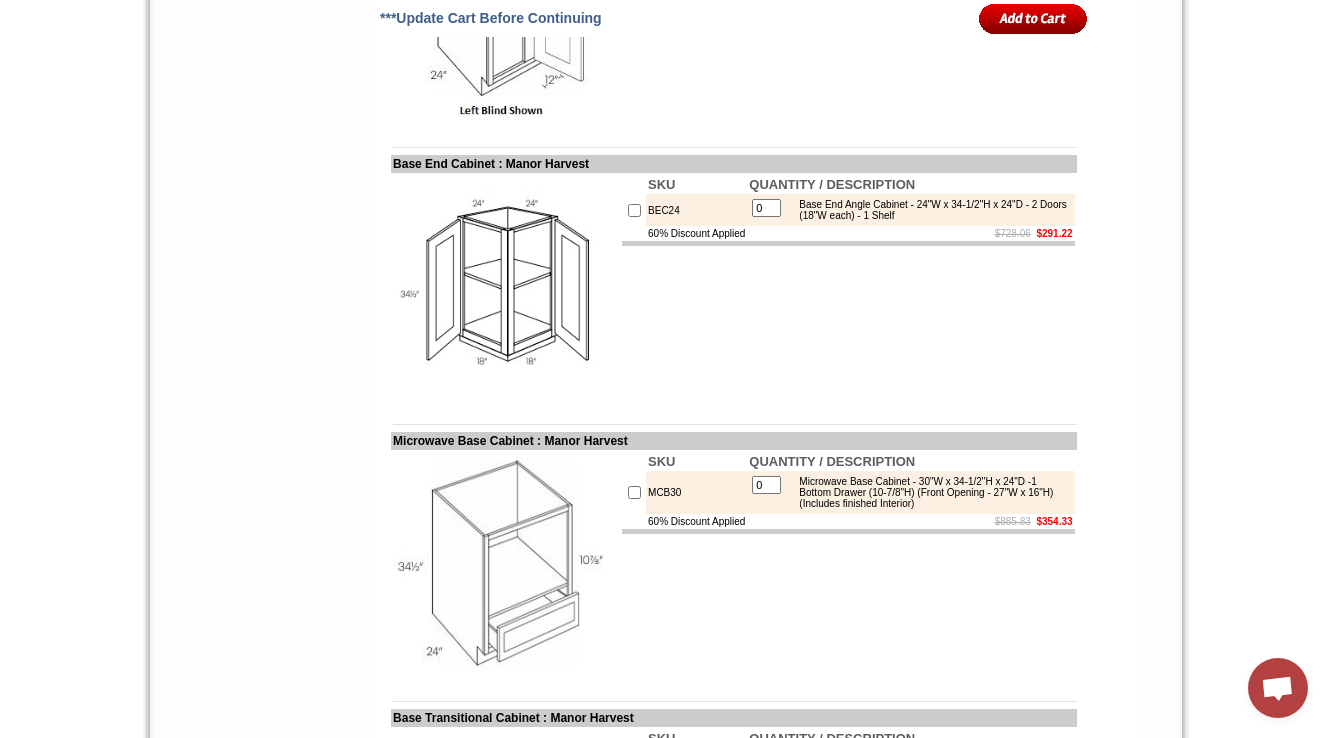drag, startPoint x: 767, startPoint y: 272, endPoint x: 928, endPoint y: 296, distance: 162.77899 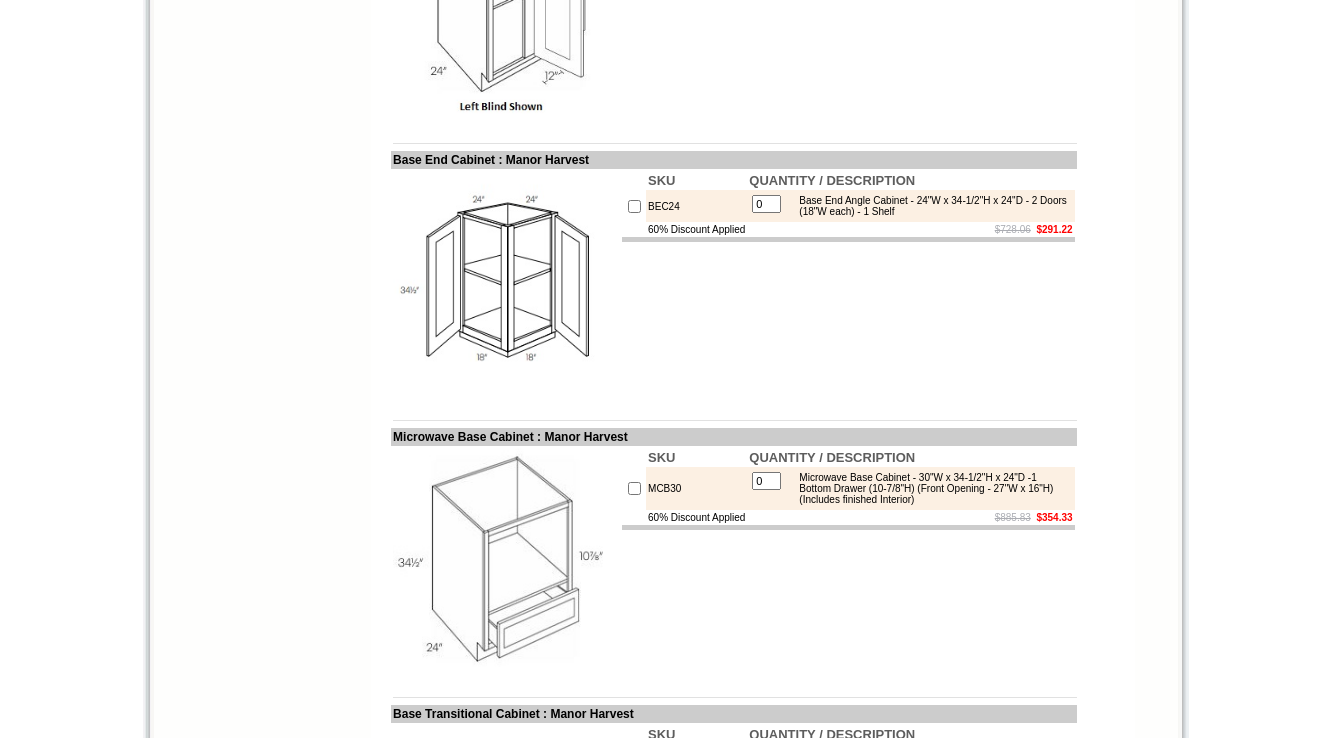 scroll, scrollTop: 5580, scrollLeft: 0, axis: vertical 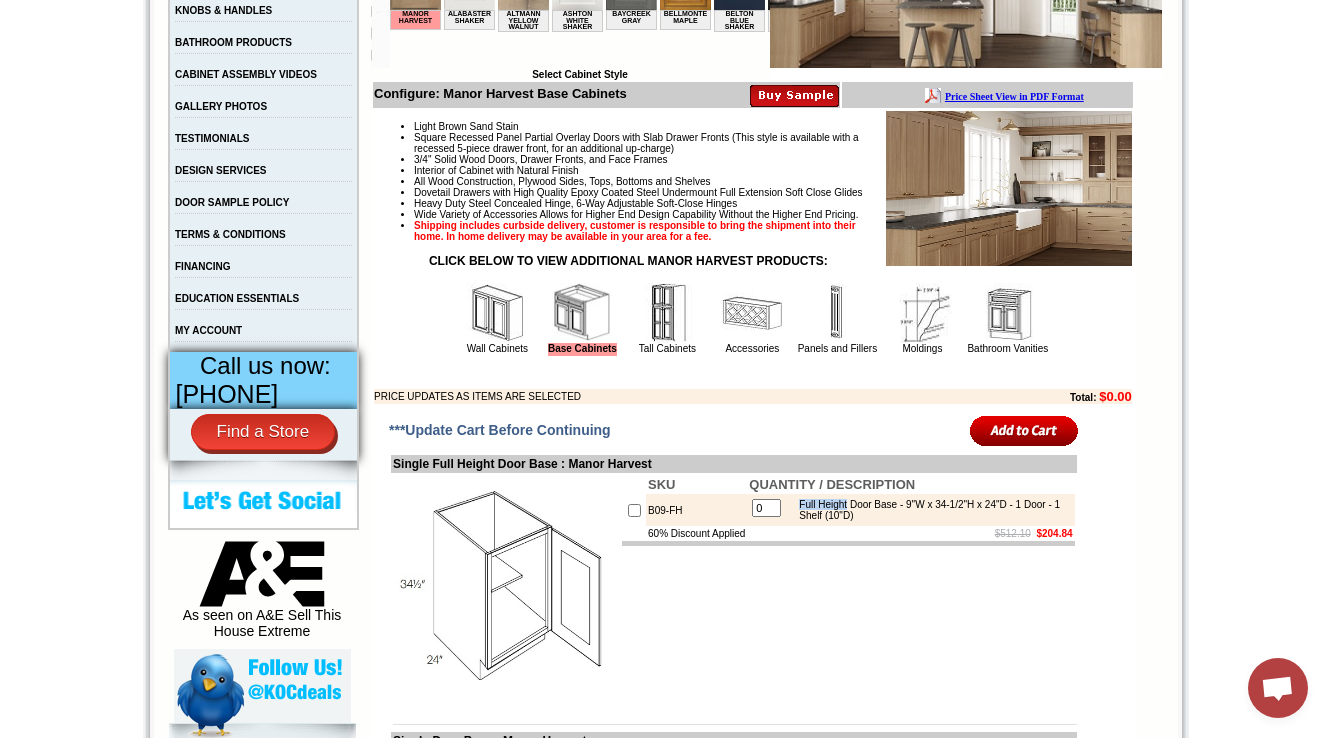 drag, startPoint x: 818, startPoint y: 558, endPoint x: 873, endPoint y: 554, distance: 55.145264 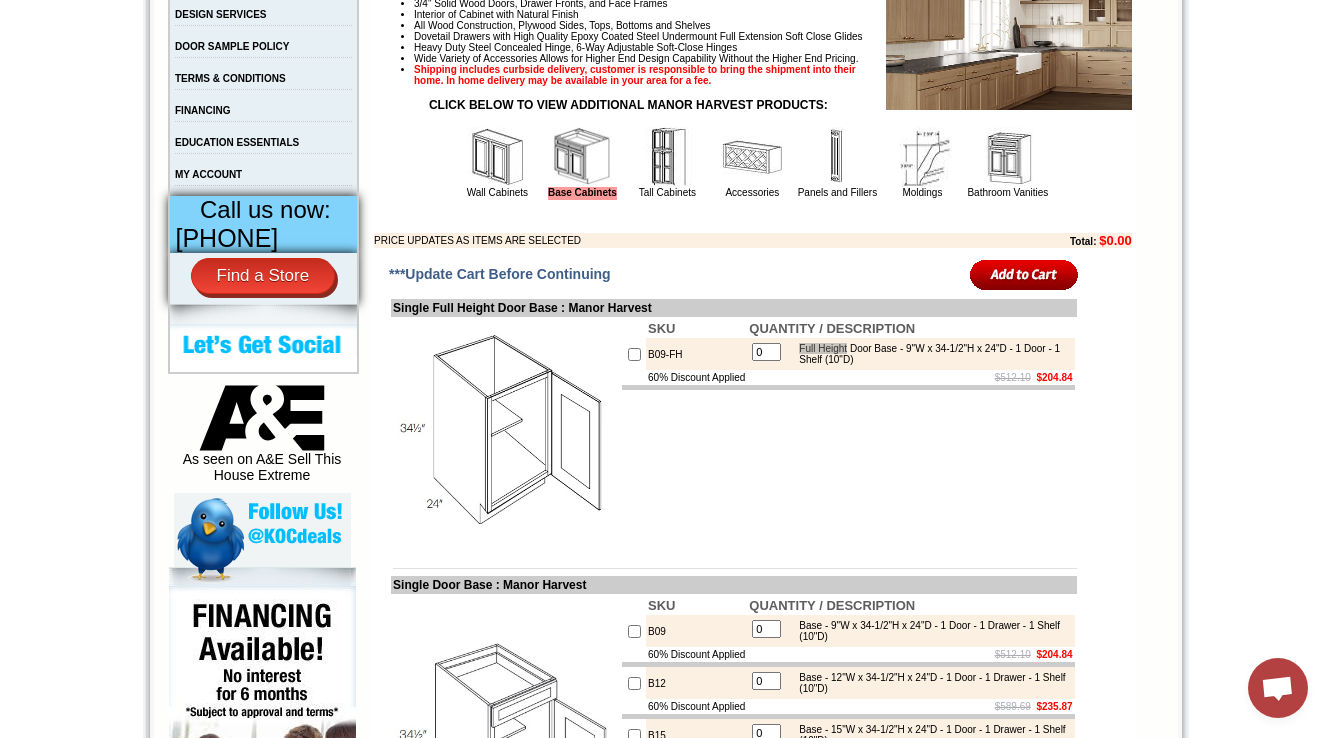 scroll, scrollTop: 700, scrollLeft: 0, axis: vertical 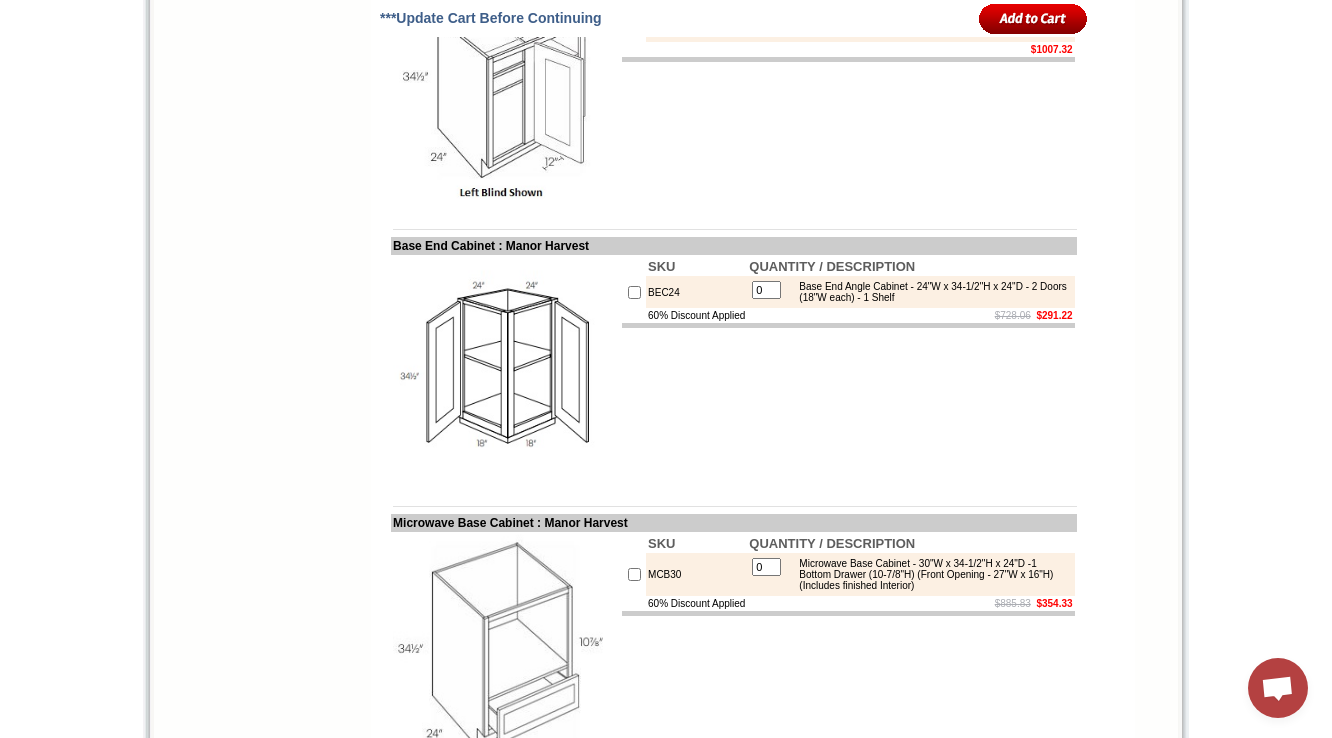click at bounding box center (848, 59) 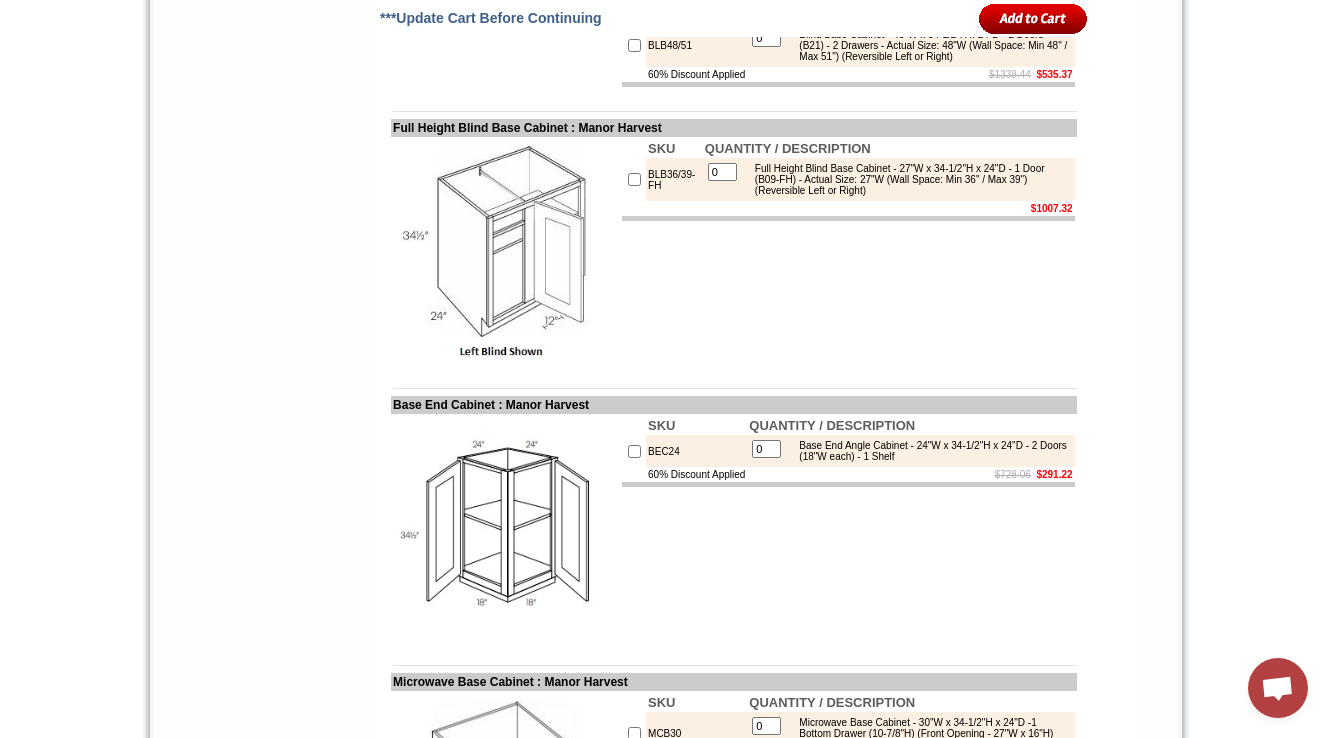 scroll, scrollTop: 5338, scrollLeft: 0, axis: vertical 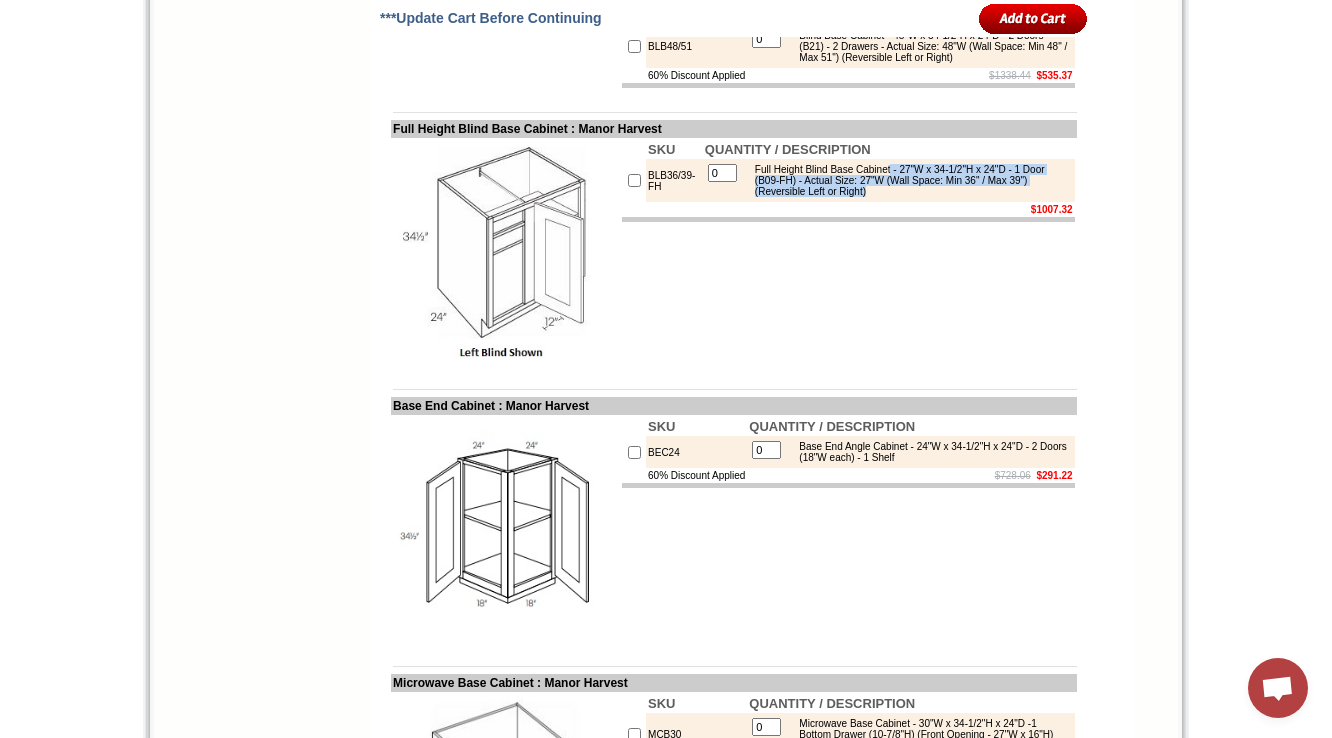 drag, startPoint x: 918, startPoint y: 518, endPoint x: 944, endPoint y: 538, distance: 32.80244 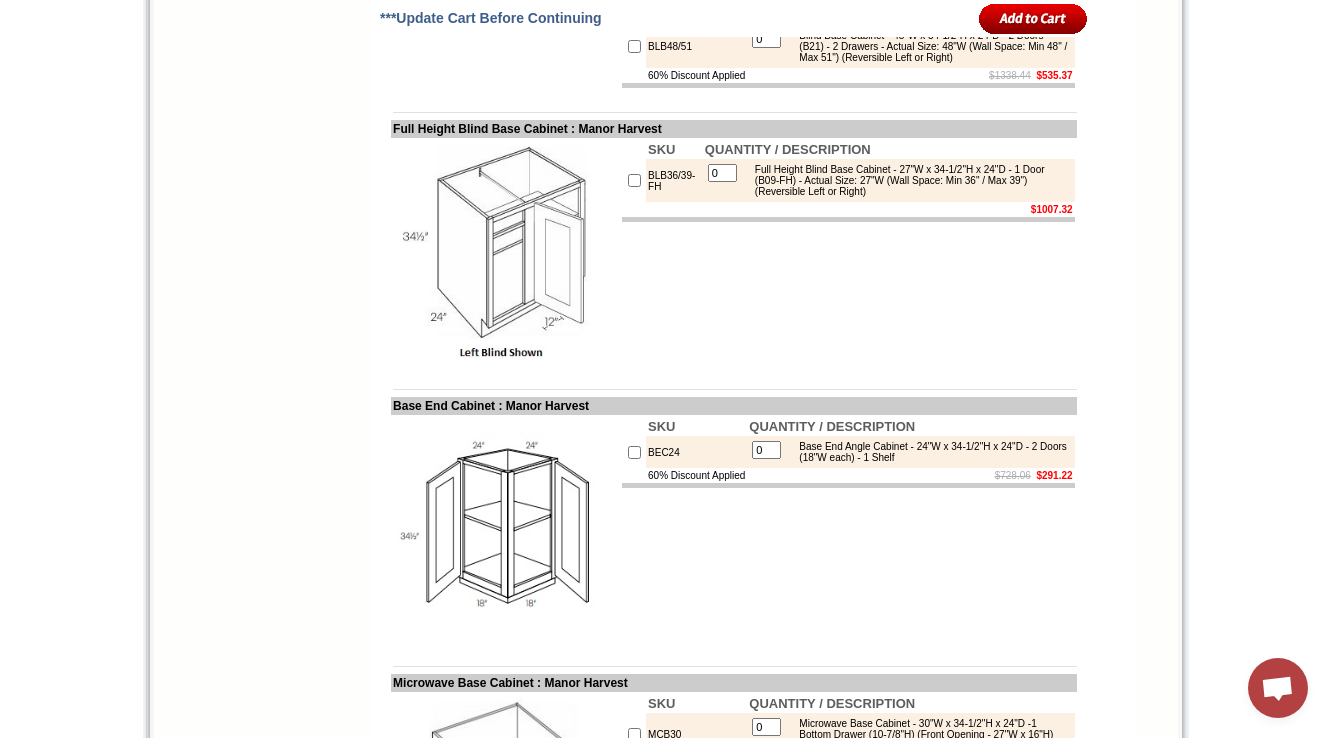 click on "BLB45/48" at bounding box center [696, -17] 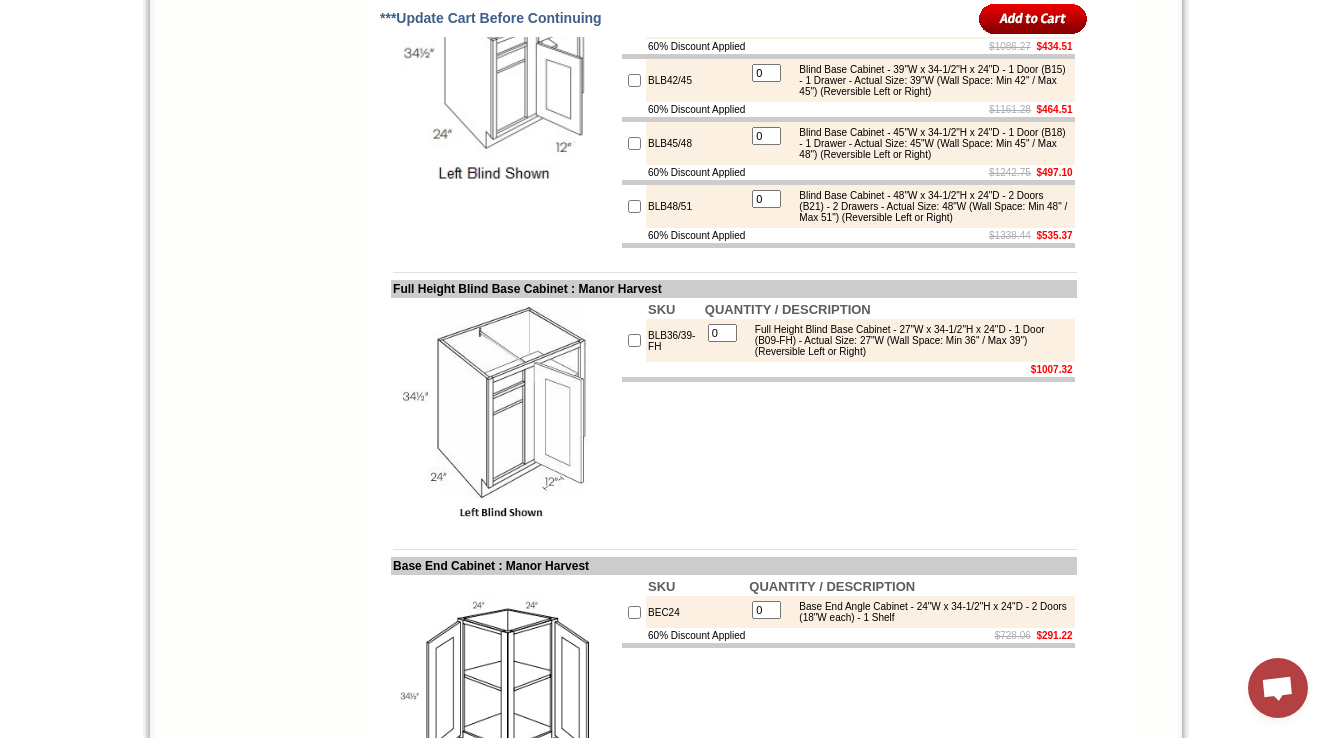 scroll, scrollTop: 5258, scrollLeft: 0, axis: vertical 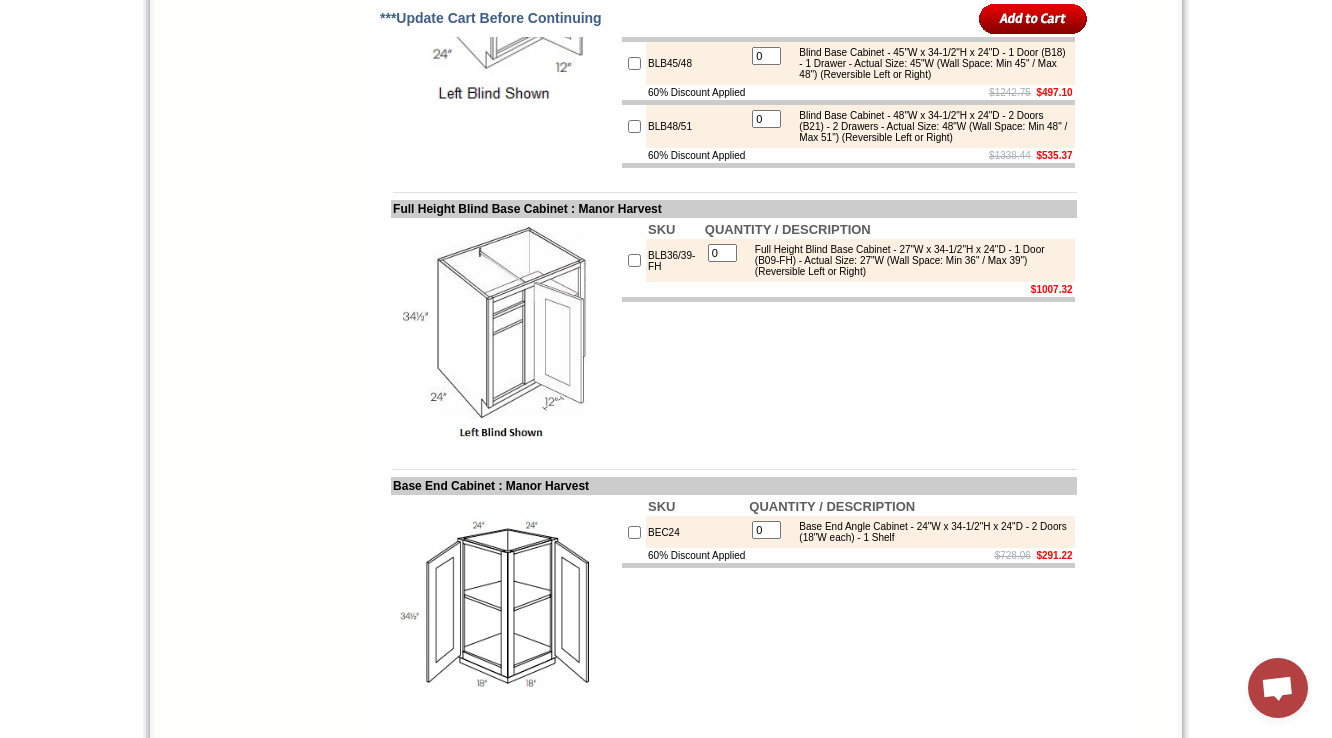 drag, startPoint x: 818, startPoint y: 195, endPoint x: 852, endPoint y: 231, distance: 49.517673 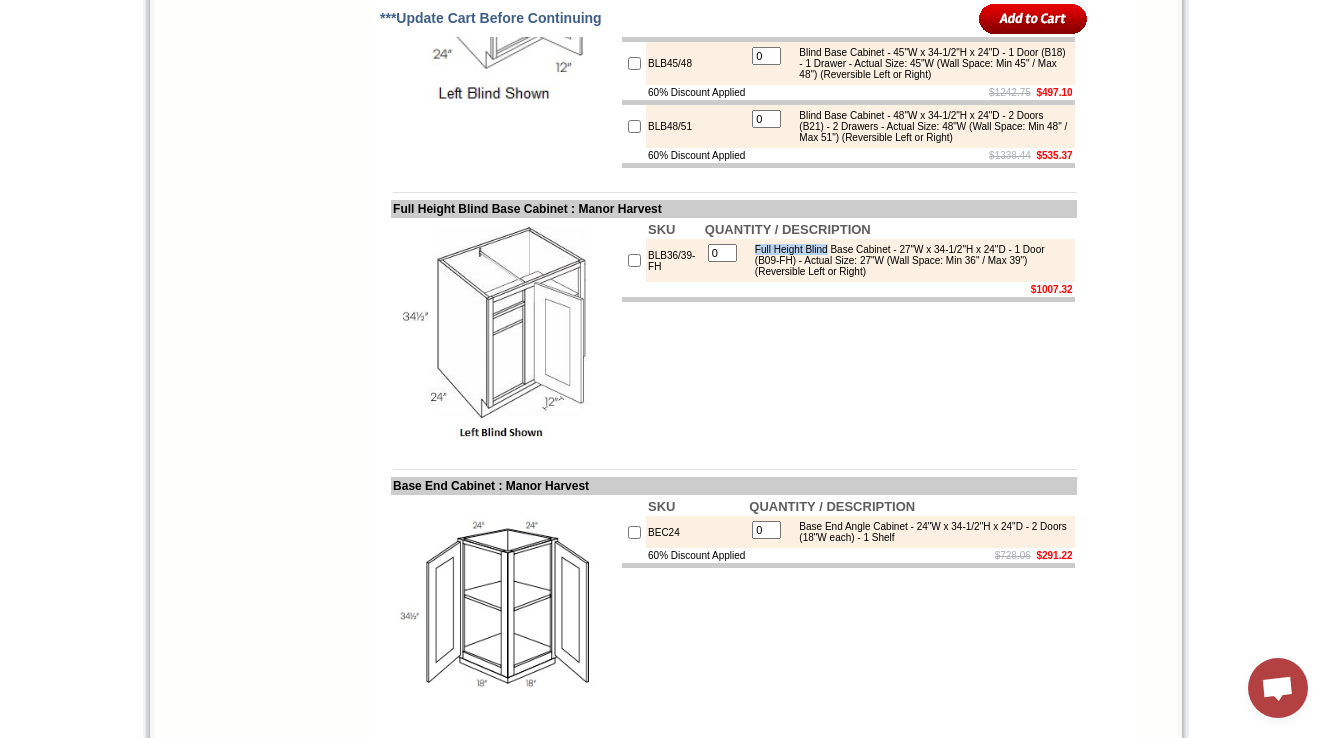 drag, startPoint x: 787, startPoint y: 592, endPoint x: 847, endPoint y: 591, distance: 60.00833 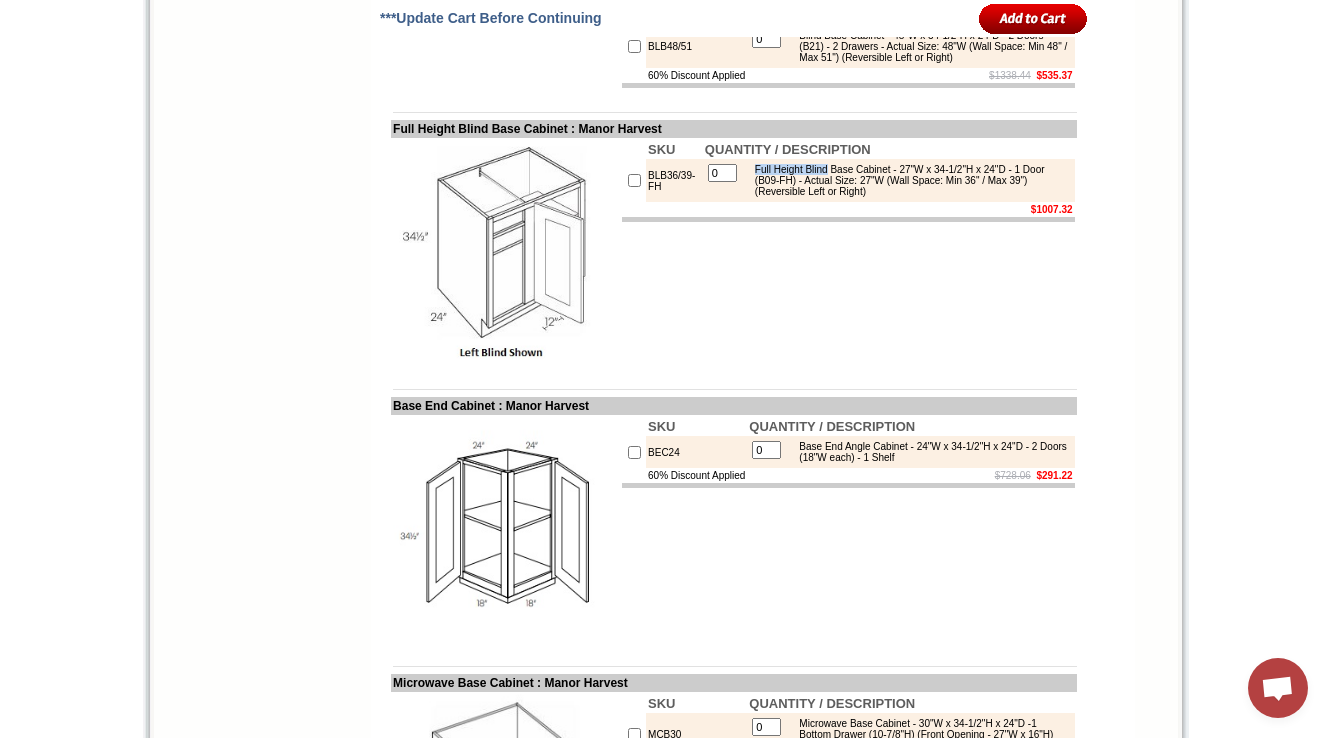 scroll, scrollTop: 5498, scrollLeft: 0, axis: vertical 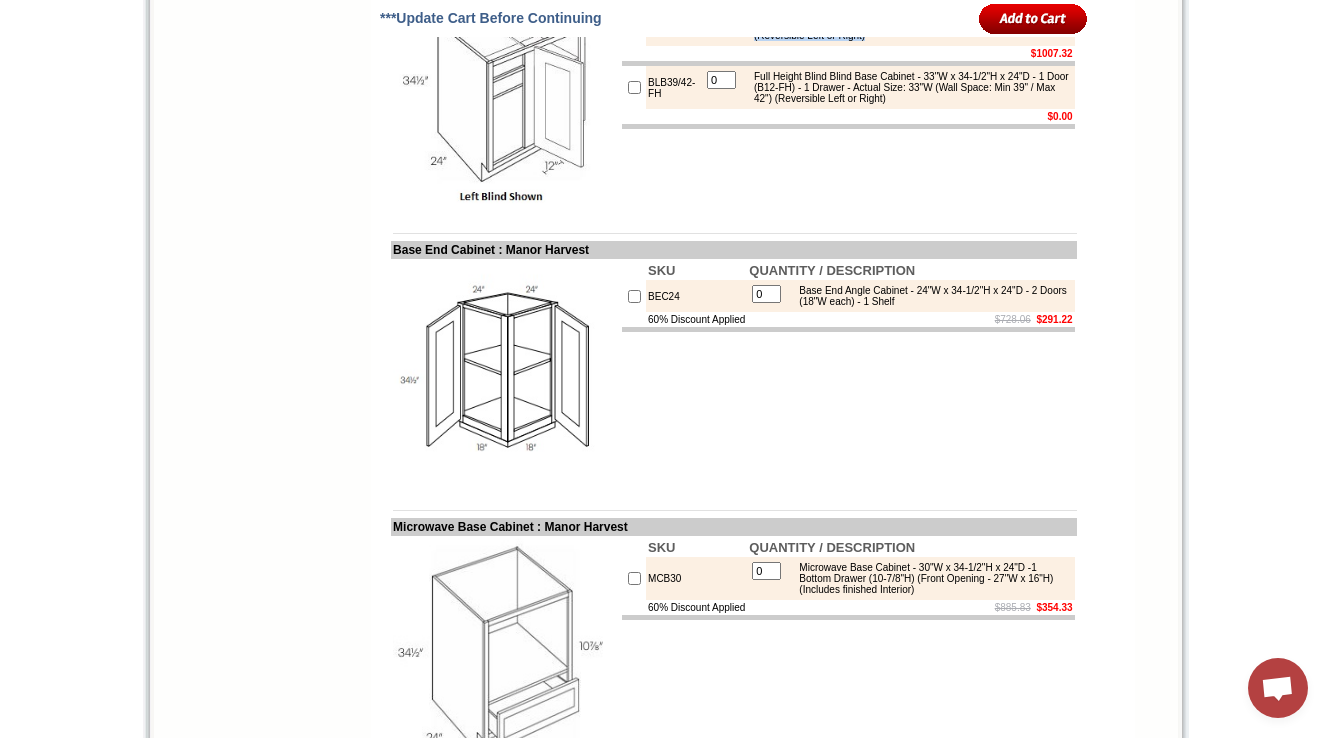 drag, startPoint x: 918, startPoint y: 362, endPoint x: 943, endPoint y: 384, distance: 33.30165 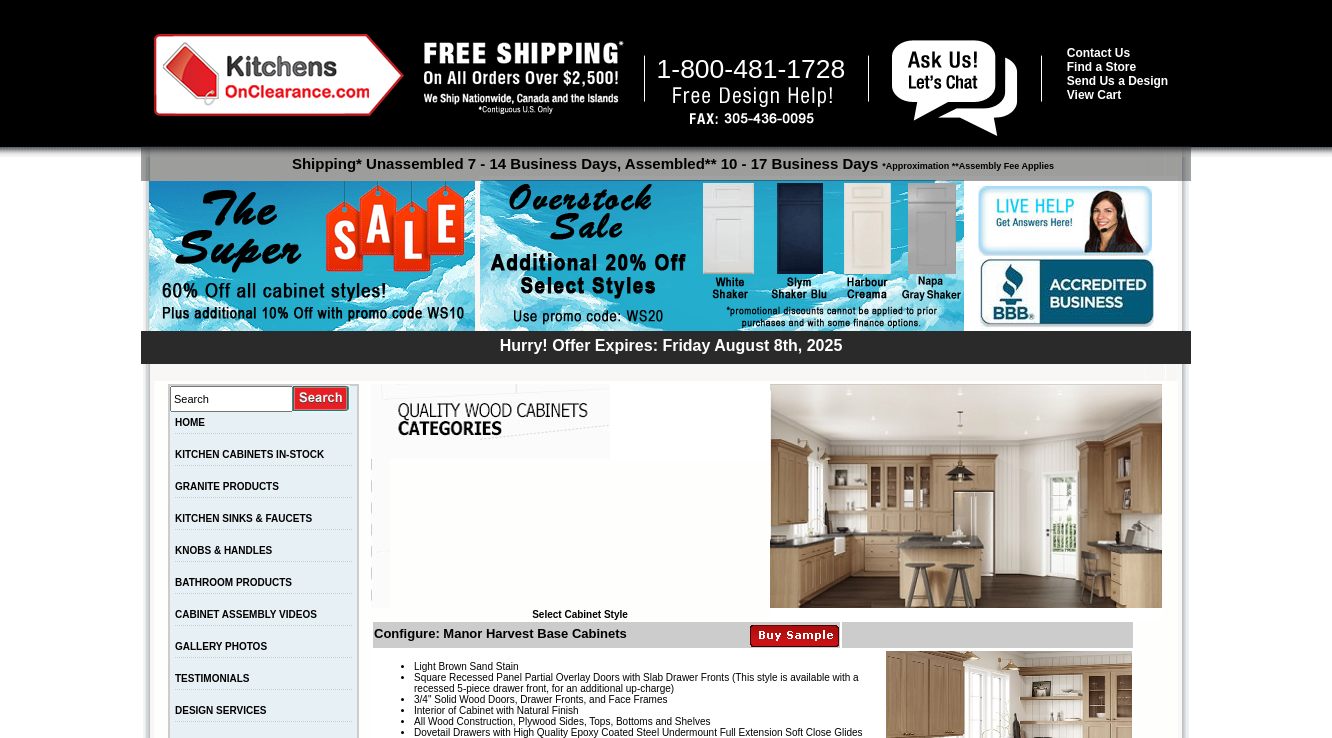 scroll, scrollTop: 0, scrollLeft: 0, axis: both 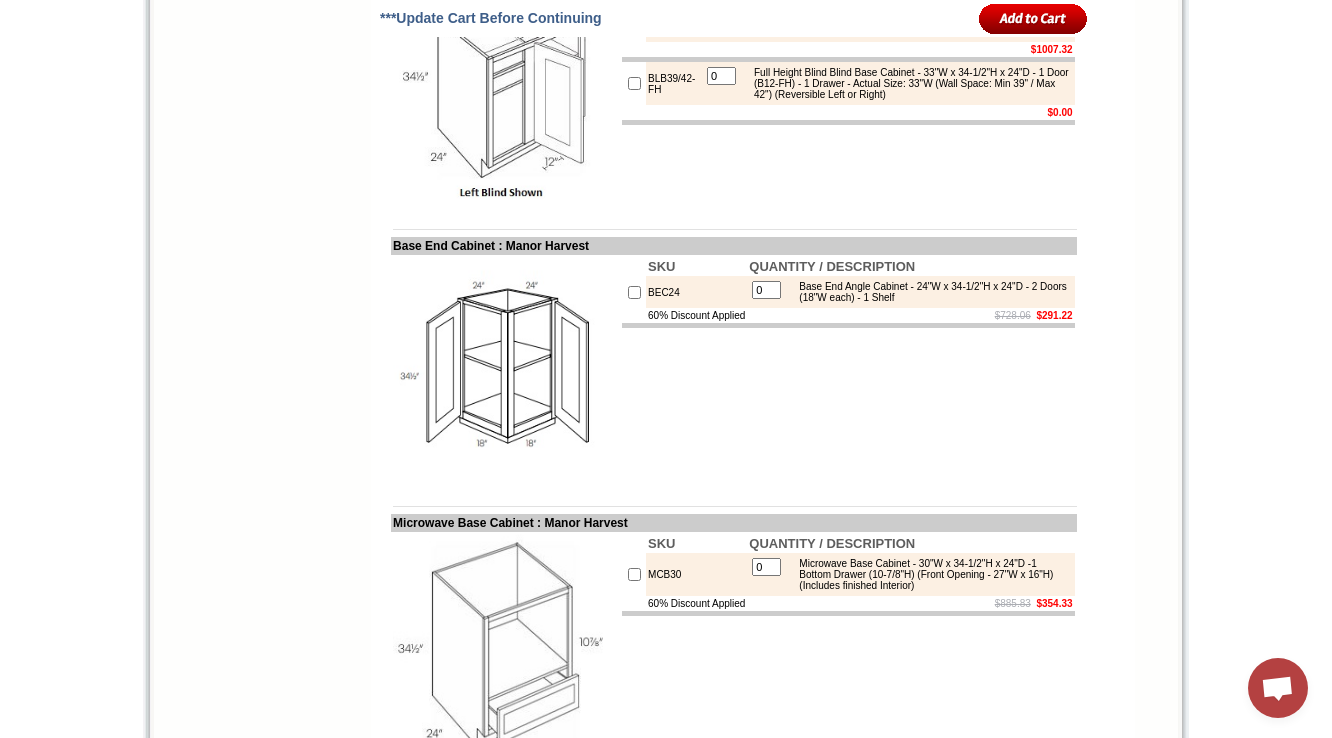 click on "1-888-620-2936
Contact Us   Find a Store   Send Us a Design   View Cart
Shipping* Unassembled 7 - 14 Business Days, Assembled** 10 - 17 Business Days
*Approximation **Assembly Fee Applies
Hurry! Offer Expires: Friday August 8th, 2025
Search
HOME
KITCHEN CABINETS IN-STOCK
GRANITE PRODUCTS" at bounding box center [666, -651] 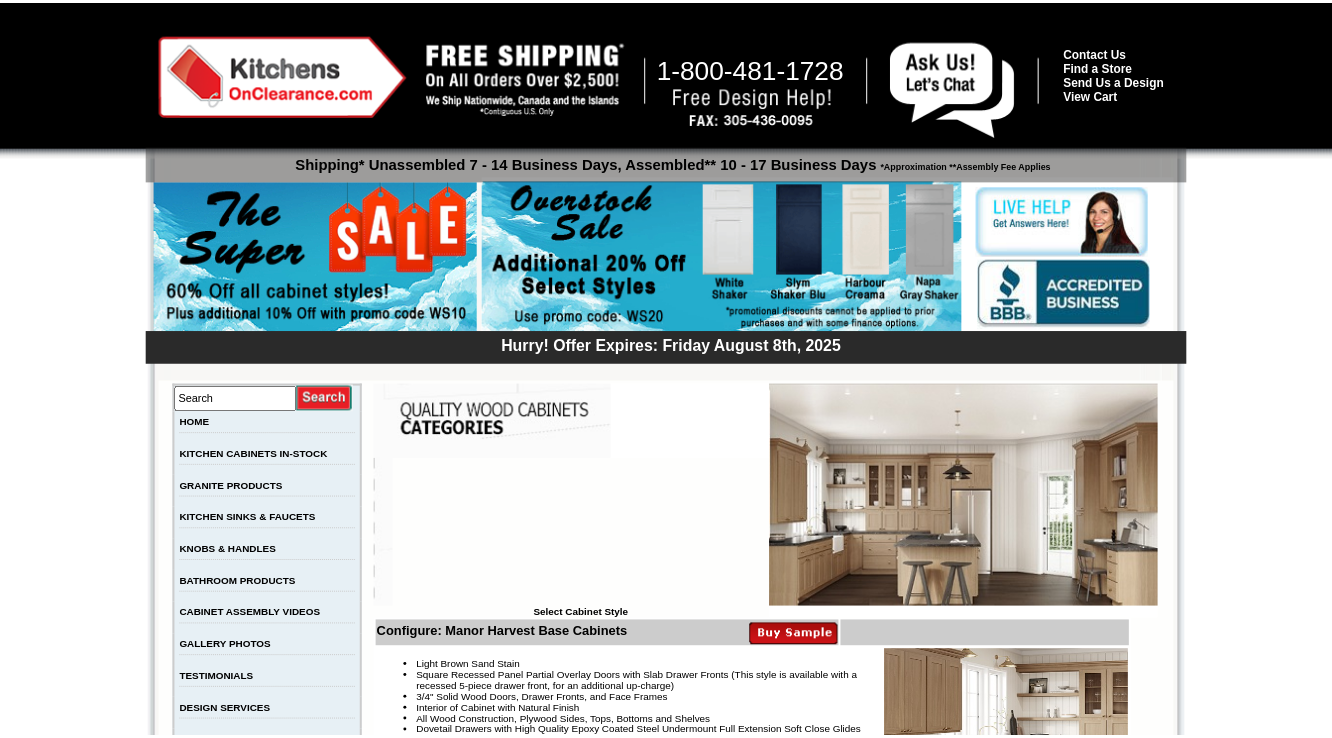 scroll, scrollTop: 5494, scrollLeft: 0, axis: vertical 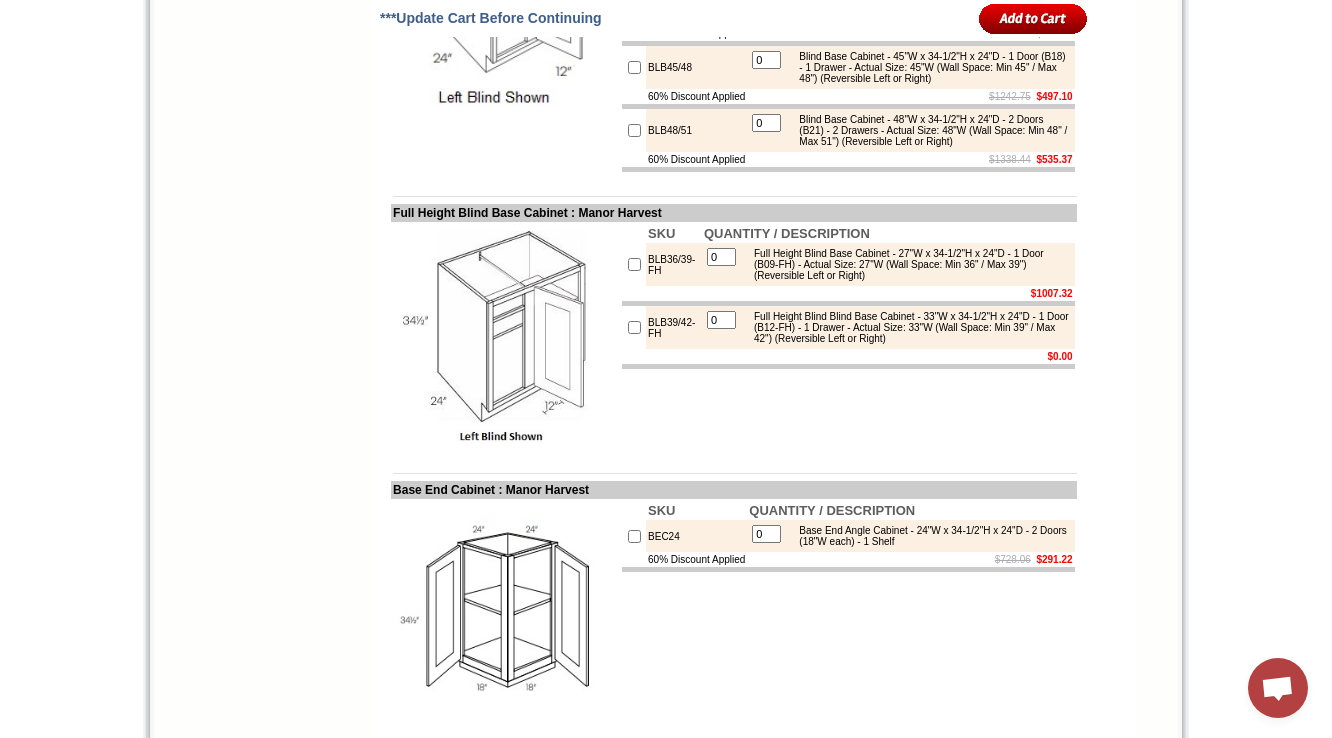 drag, startPoint x: 821, startPoint y: 281, endPoint x: 864, endPoint y: 316, distance: 55.443665 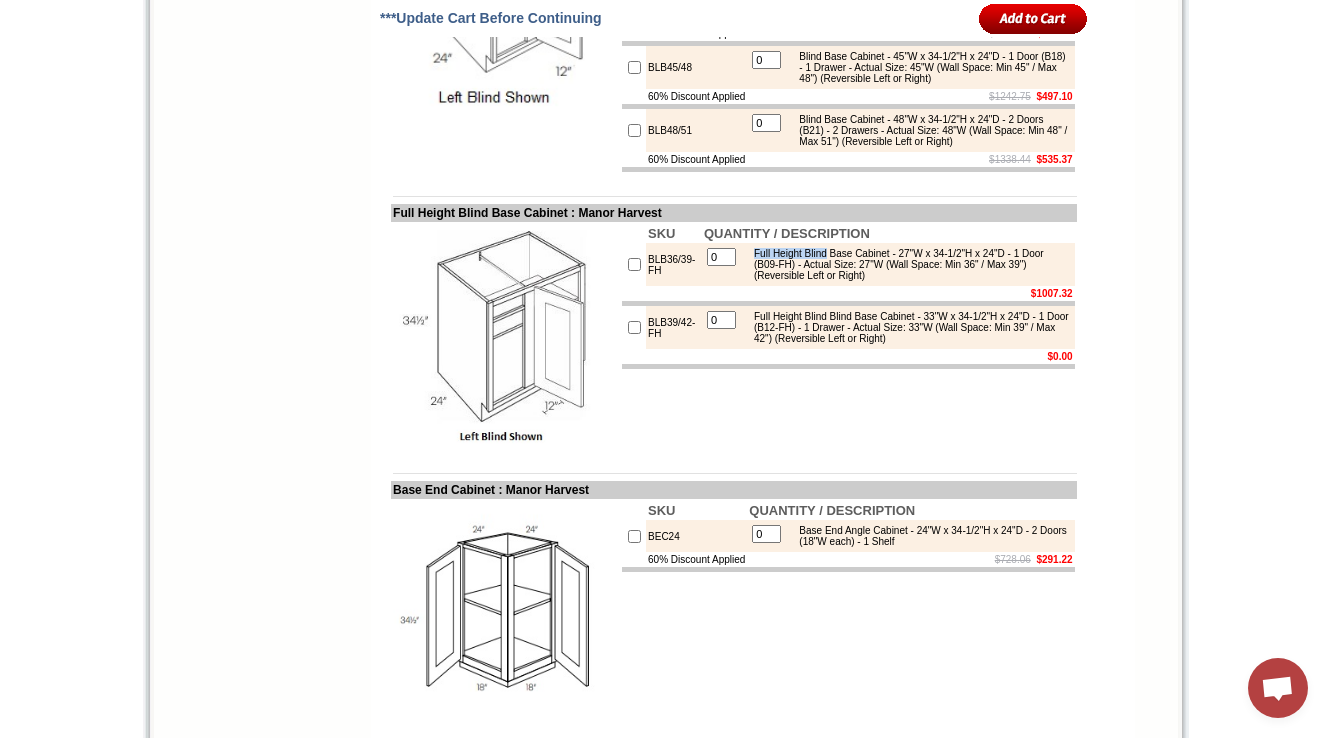 drag, startPoint x: 768, startPoint y: 597, endPoint x: 848, endPoint y: 601, distance: 80.09994 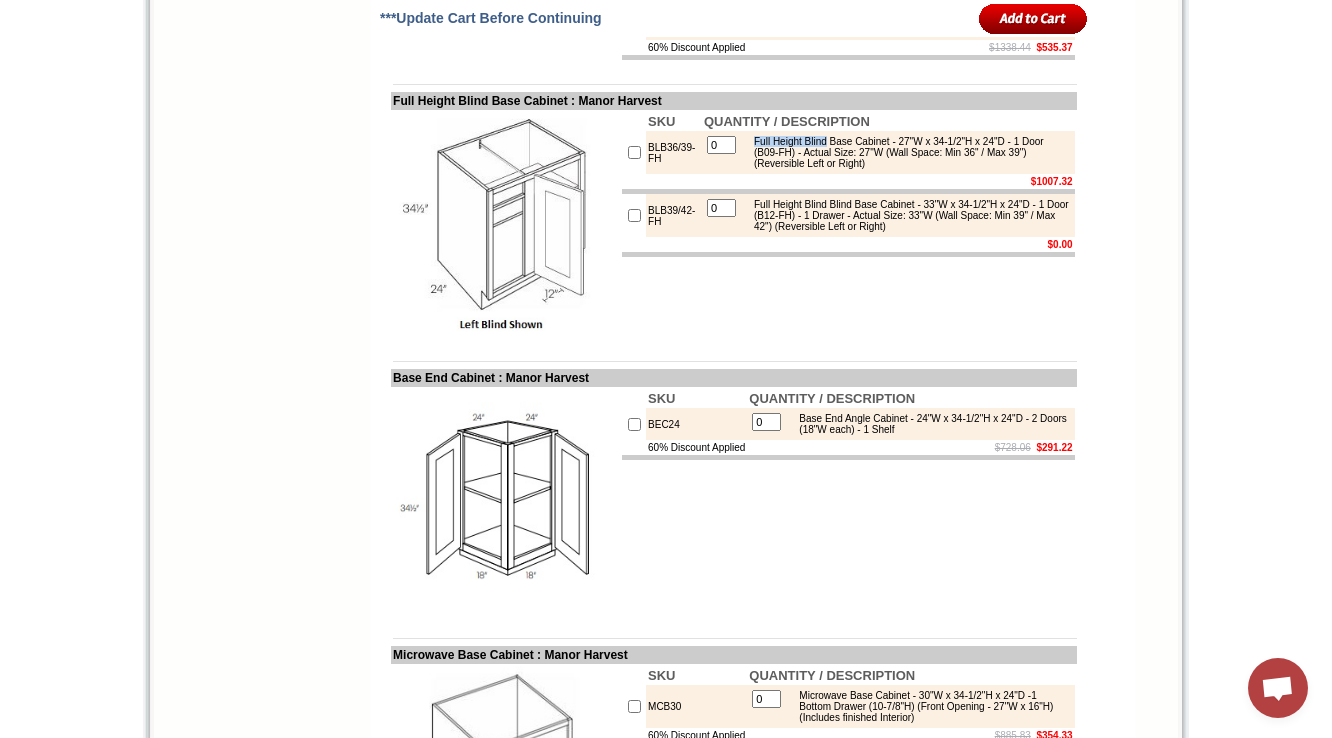 scroll, scrollTop: 5494, scrollLeft: 0, axis: vertical 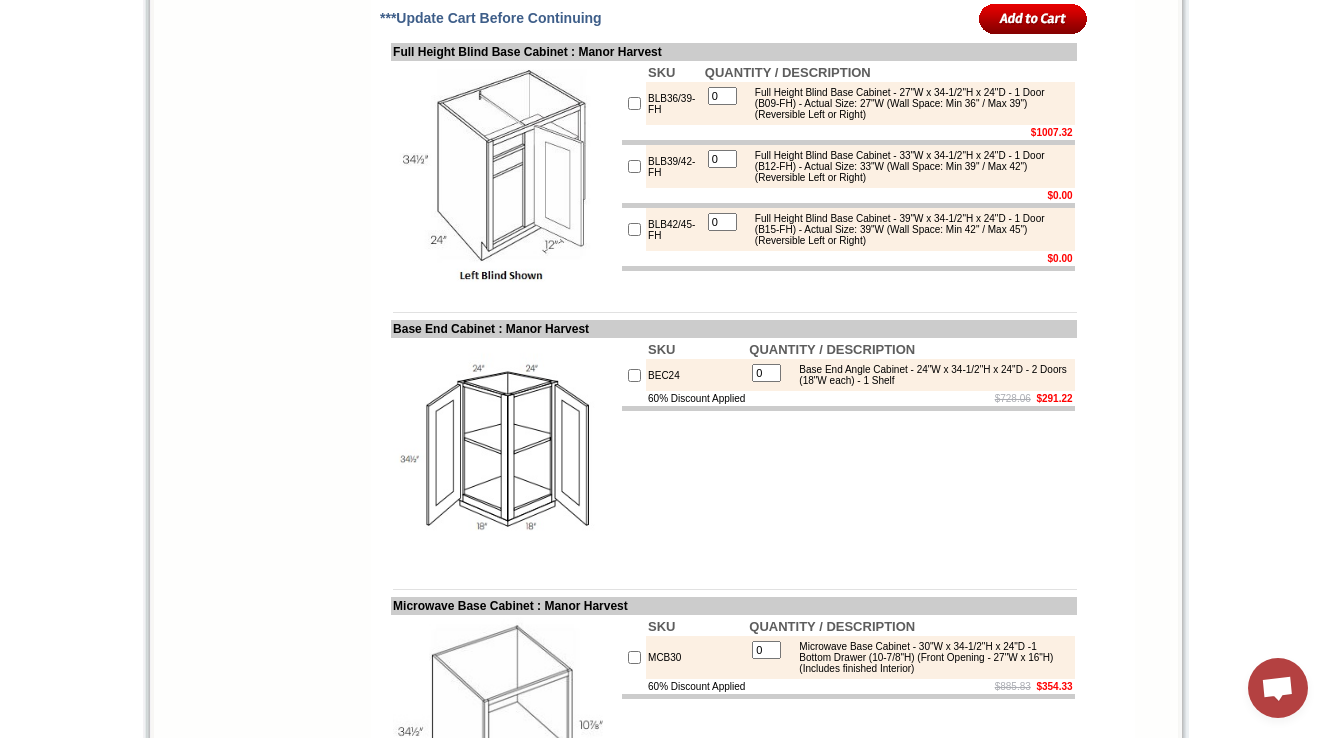 drag, startPoint x: 836, startPoint y: 213, endPoint x: 852, endPoint y: 234, distance: 26.400757 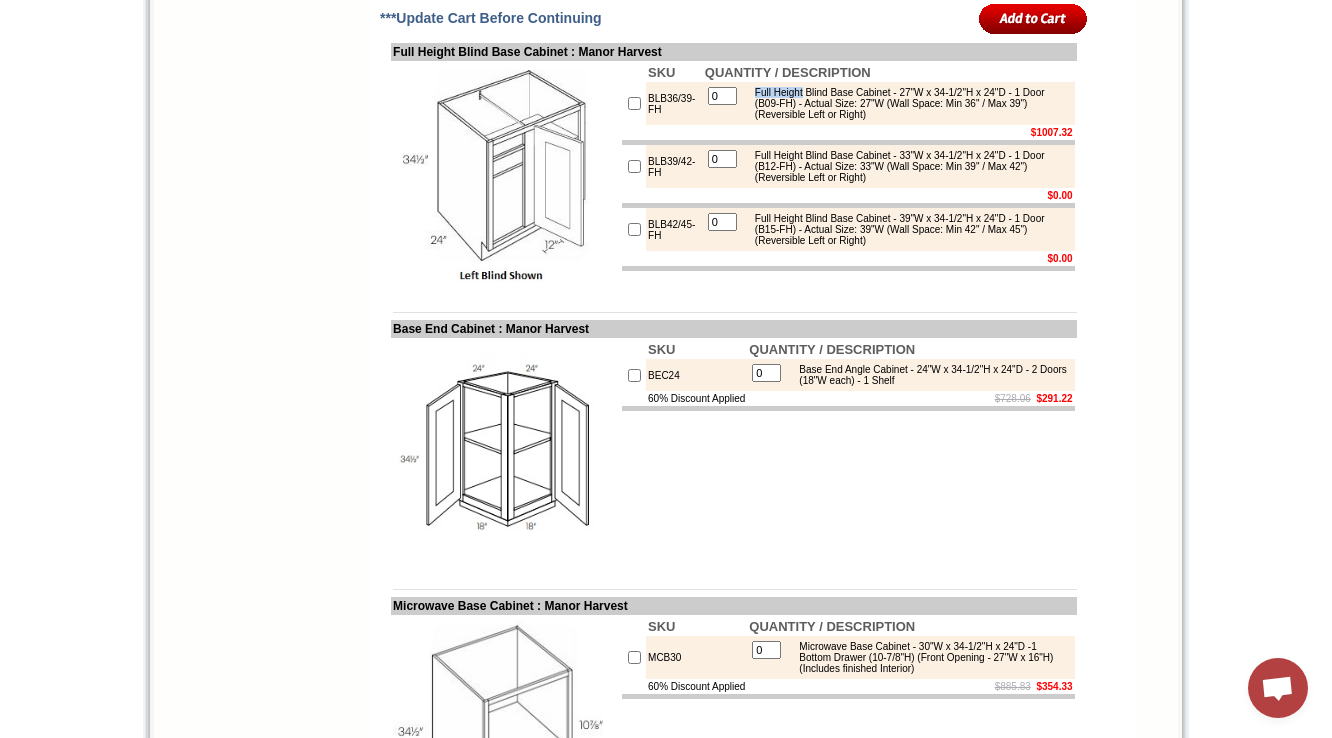 drag, startPoint x: 793, startPoint y: 434, endPoint x: 819, endPoint y: 438, distance: 26.305893 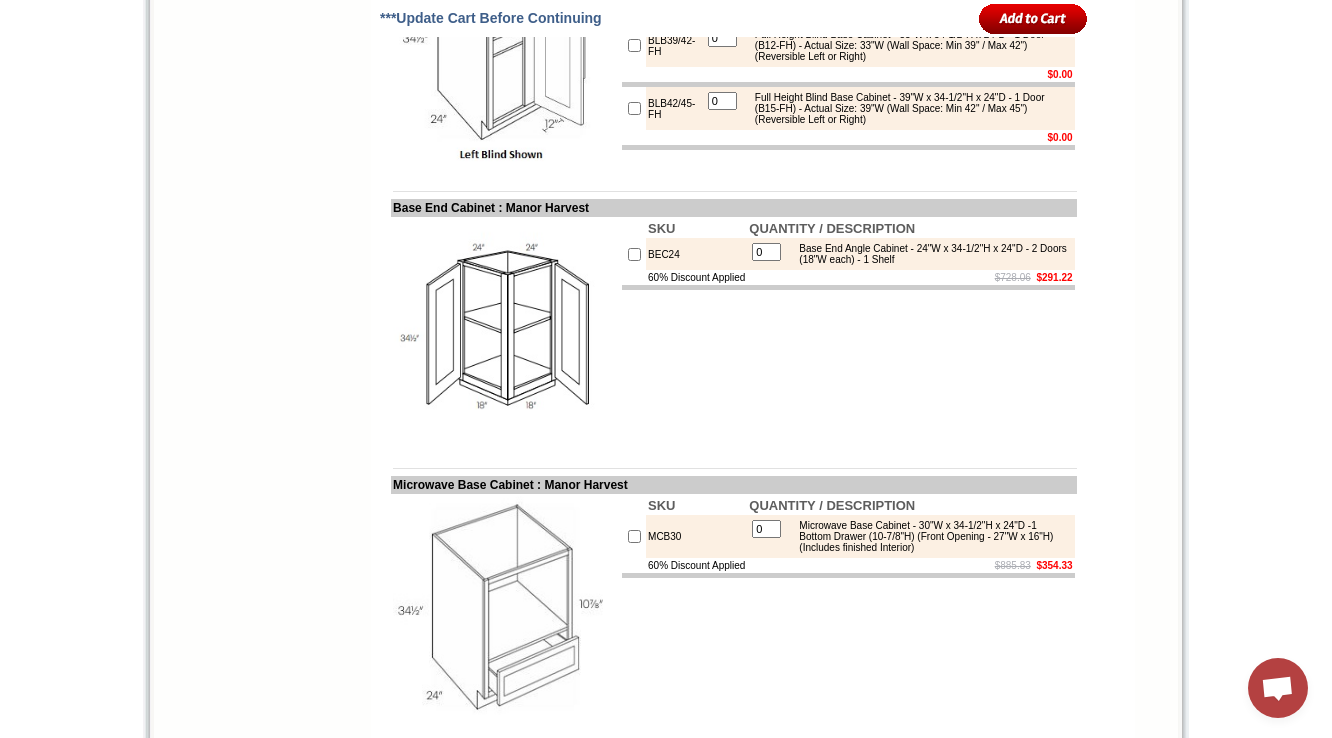 scroll, scrollTop: 5575, scrollLeft: 0, axis: vertical 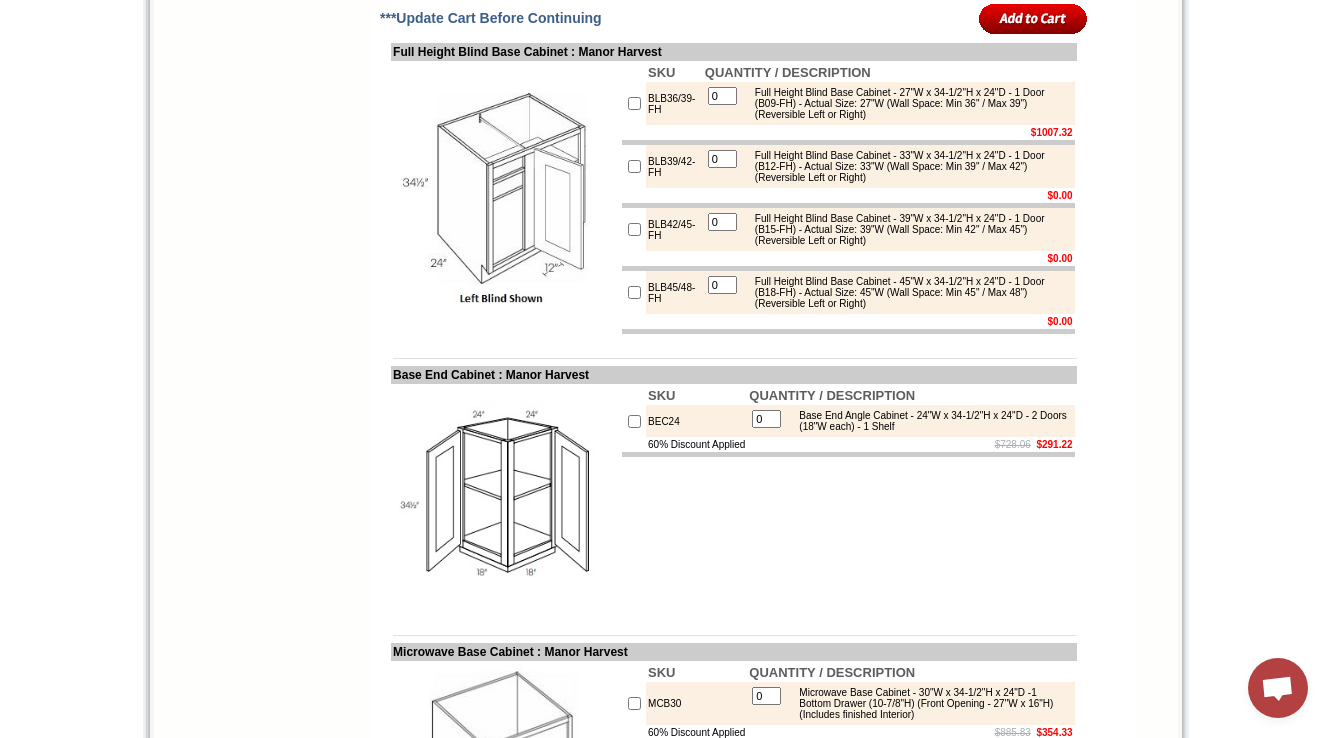 click at bounding box center (505, -156) 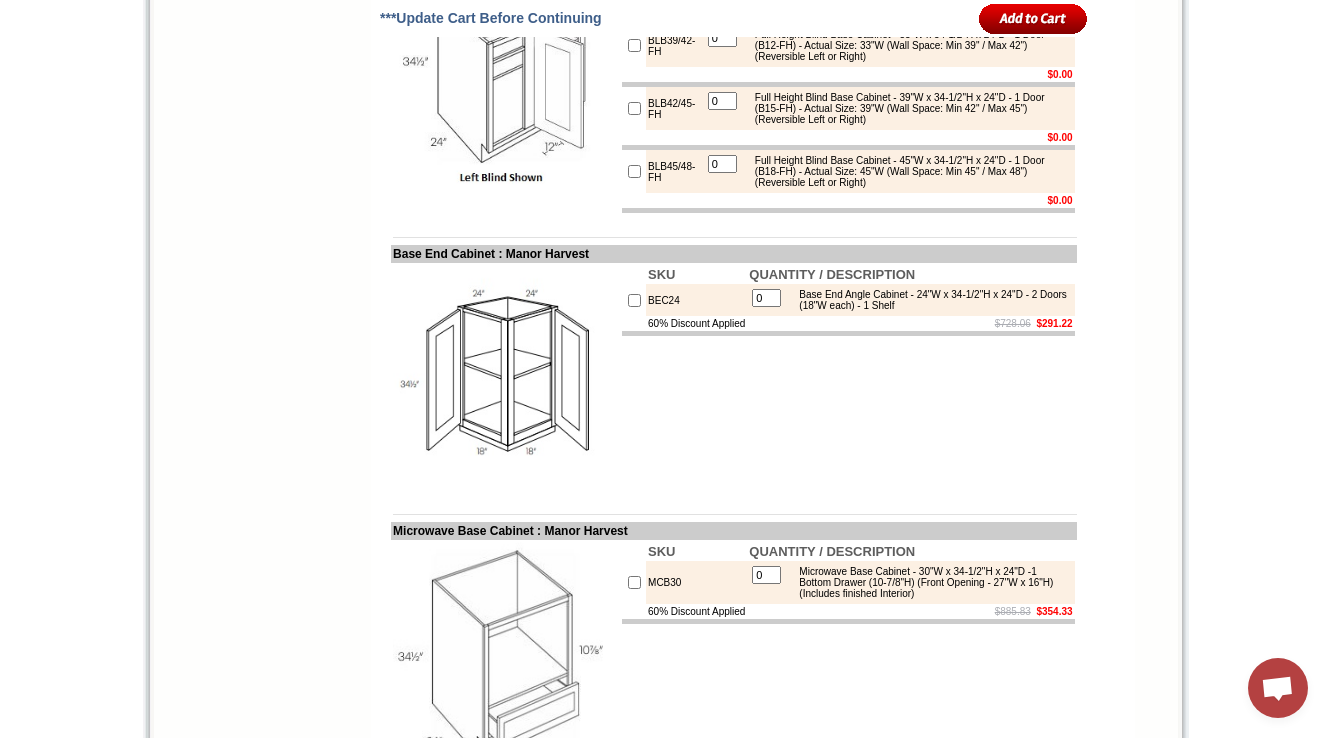 scroll, scrollTop: 5575, scrollLeft: 0, axis: vertical 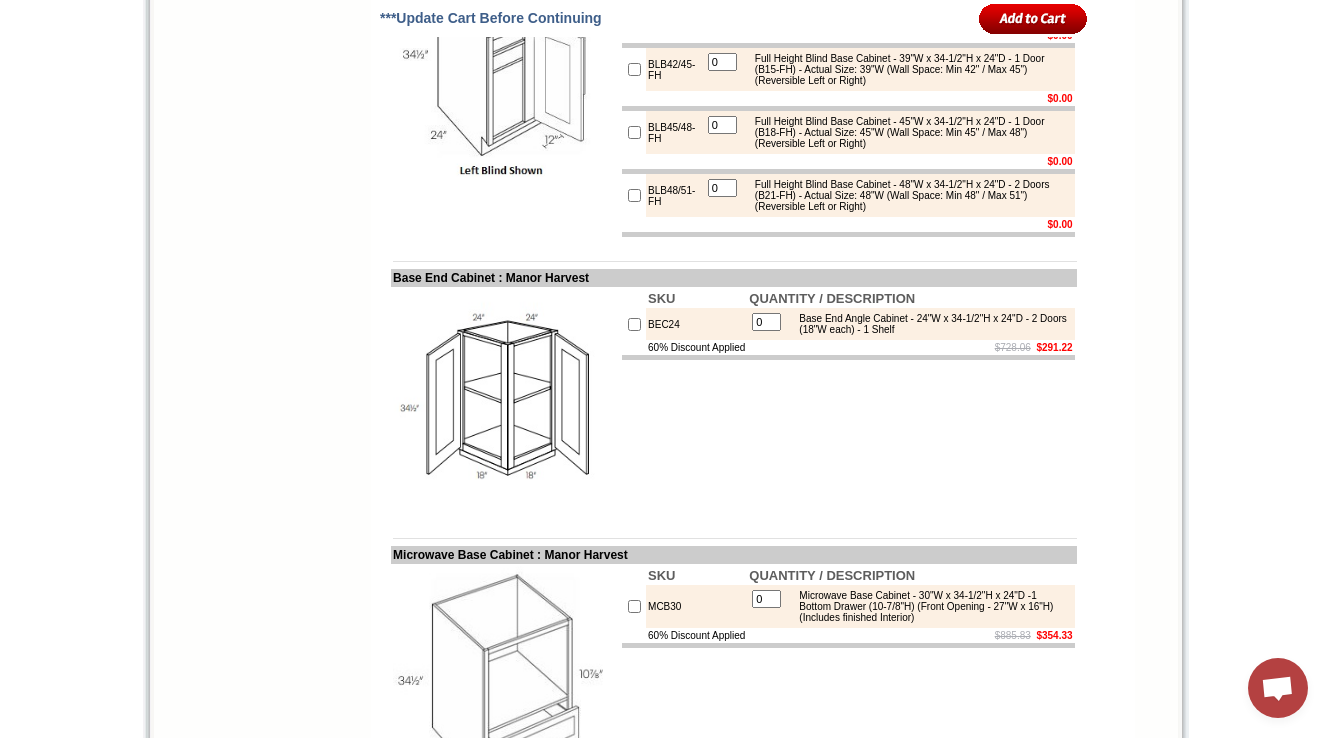 click on "Full Height Blind Base Cabinet - 45"W x 34-1/2"H x 24"D - 1 Door (B18-FH) - Actual Size: 45"W (Wall Space: Min 45" / Max 48") (Reversible Left or Right)" at bounding box center [907, 132] 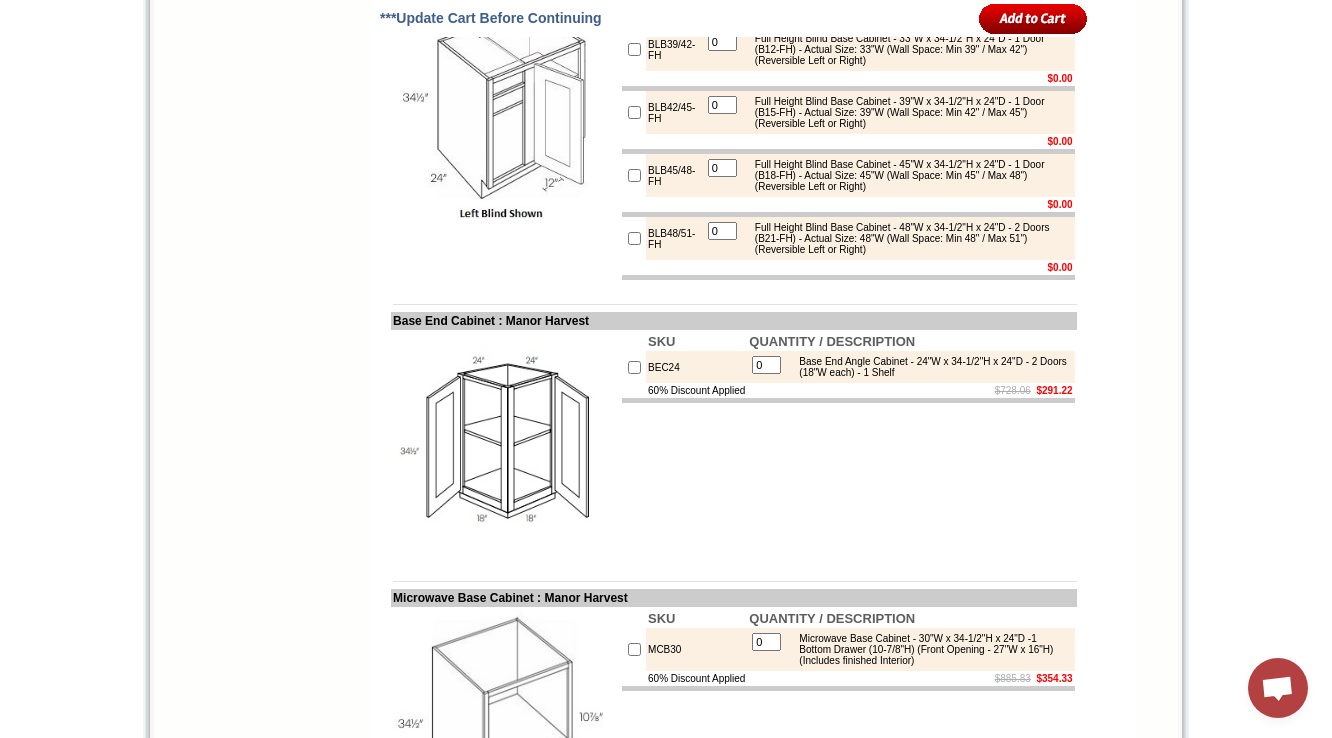 scroll, scrollTop: 5495, scrollLeft: 0, axis: vertical 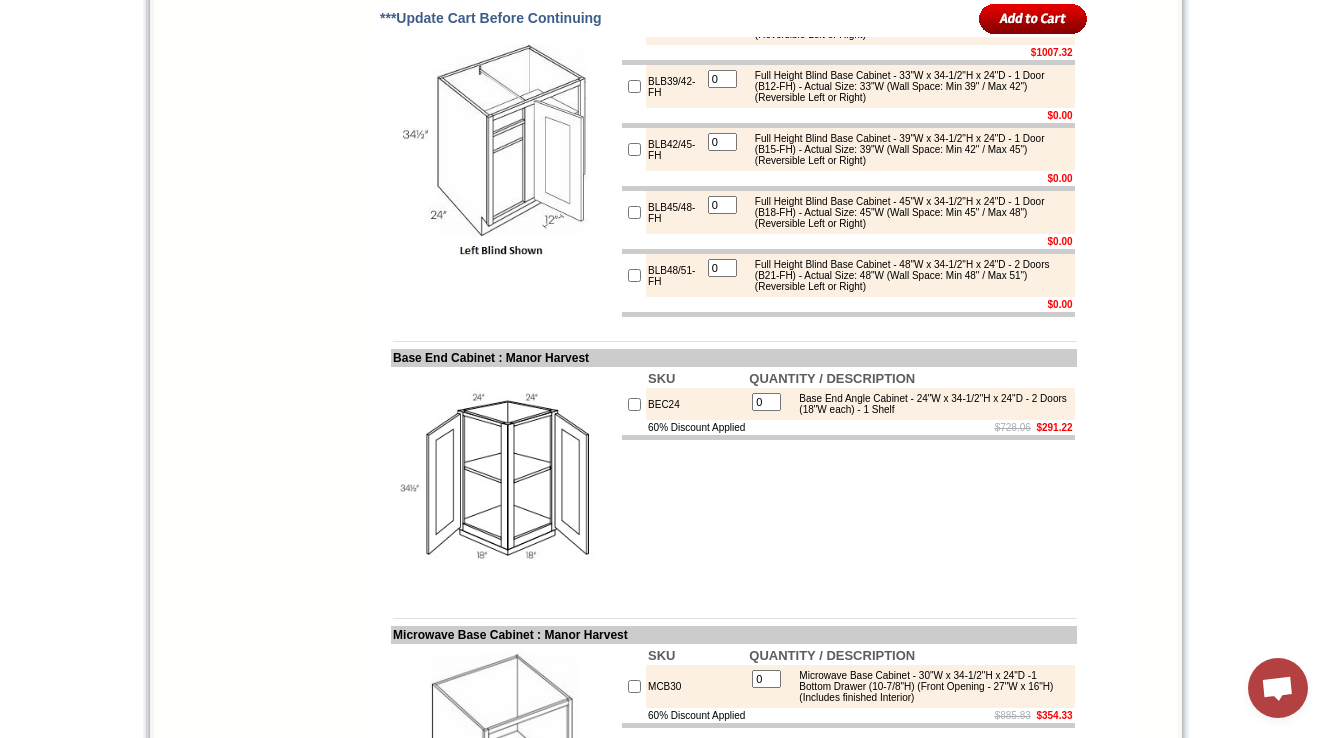 drag, startPoint x: 812, startPoint y: 113, endPoint x: 873, endPoint y: 164, distance: 79.51101 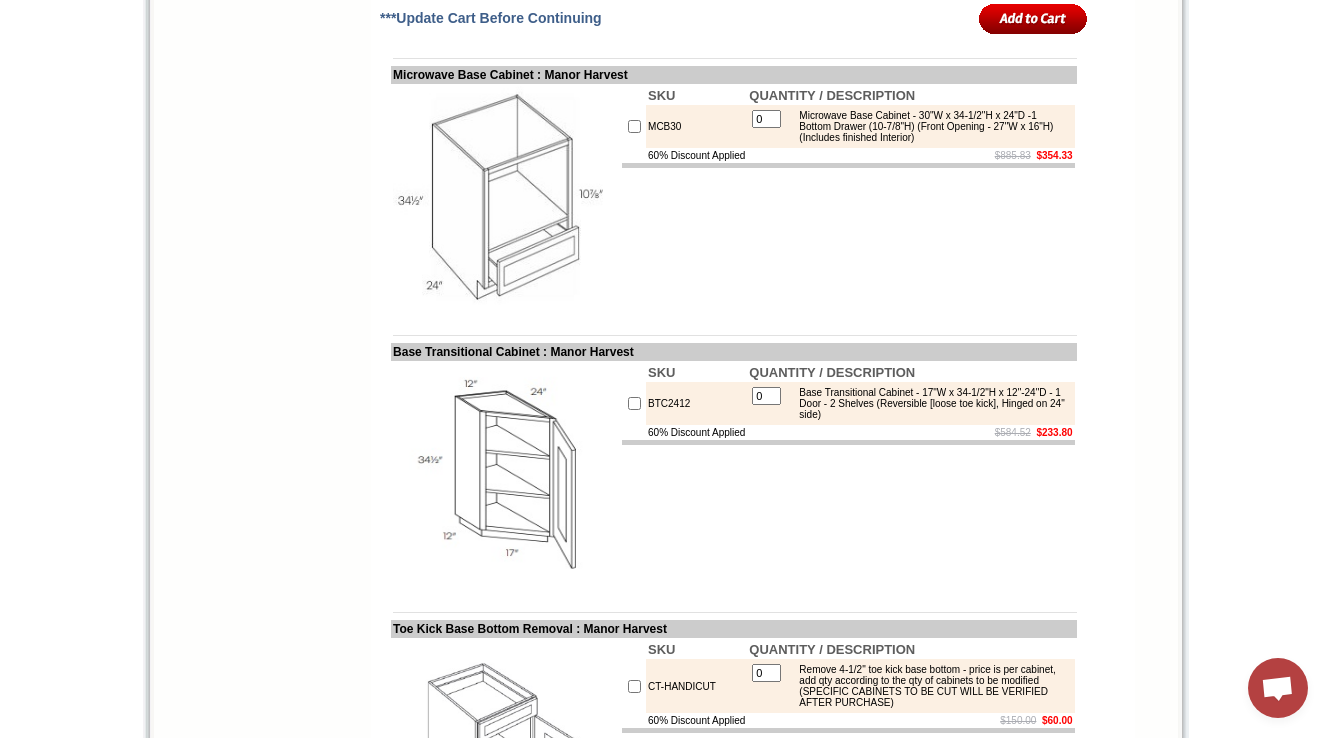 scroll, scrollTop: 5575, scrollLeft: 0, axis: vertical 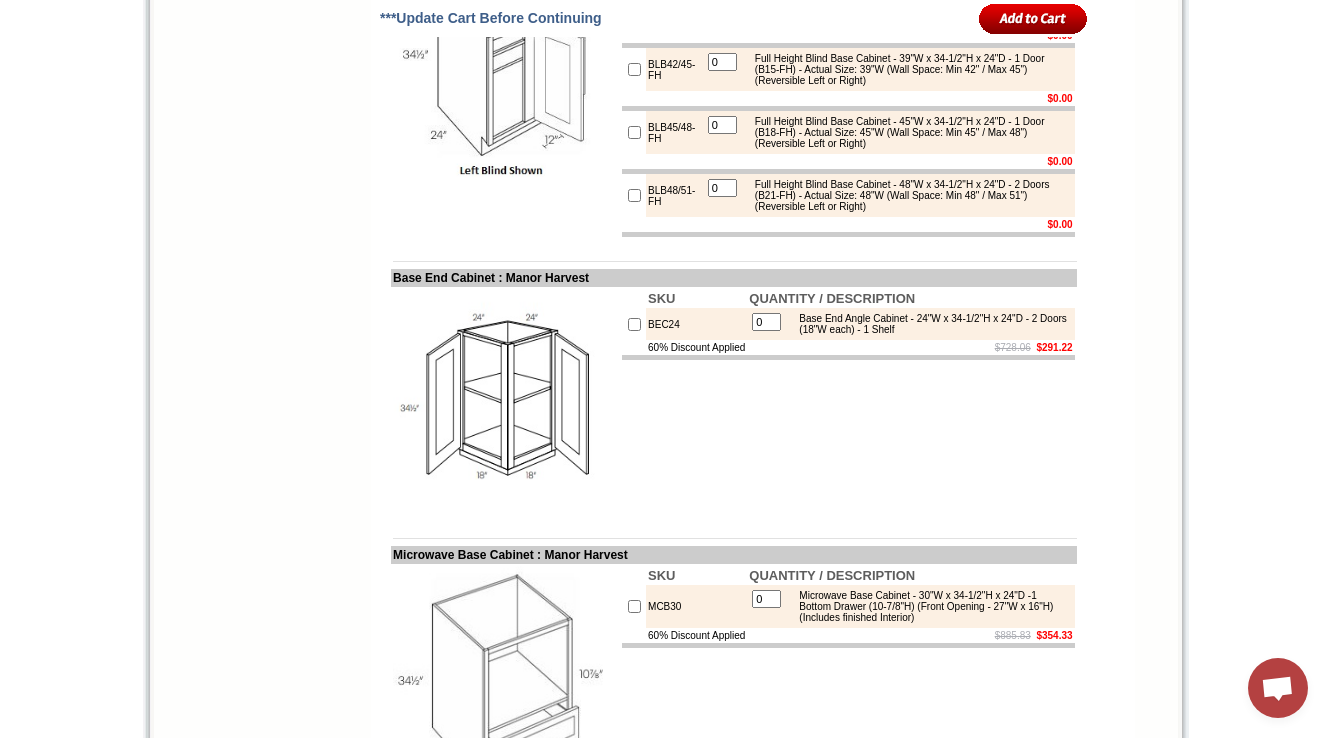 click on "1-888-620-8987
Contact Us   Find a Store   Send Us a Design   View Cart
Shipping* Unassembled 7 - 14 Business Days, Assembled** 10 - 17 Business Days
*Approximation **Assembly Fee Applies
Hurry! Offer Expires: Friday August 8th, 2025
Search
HOME
KITCHEN CABINETS IN-STOCK
GRANITE PRODUCTS" at bounding box center [666, -674] 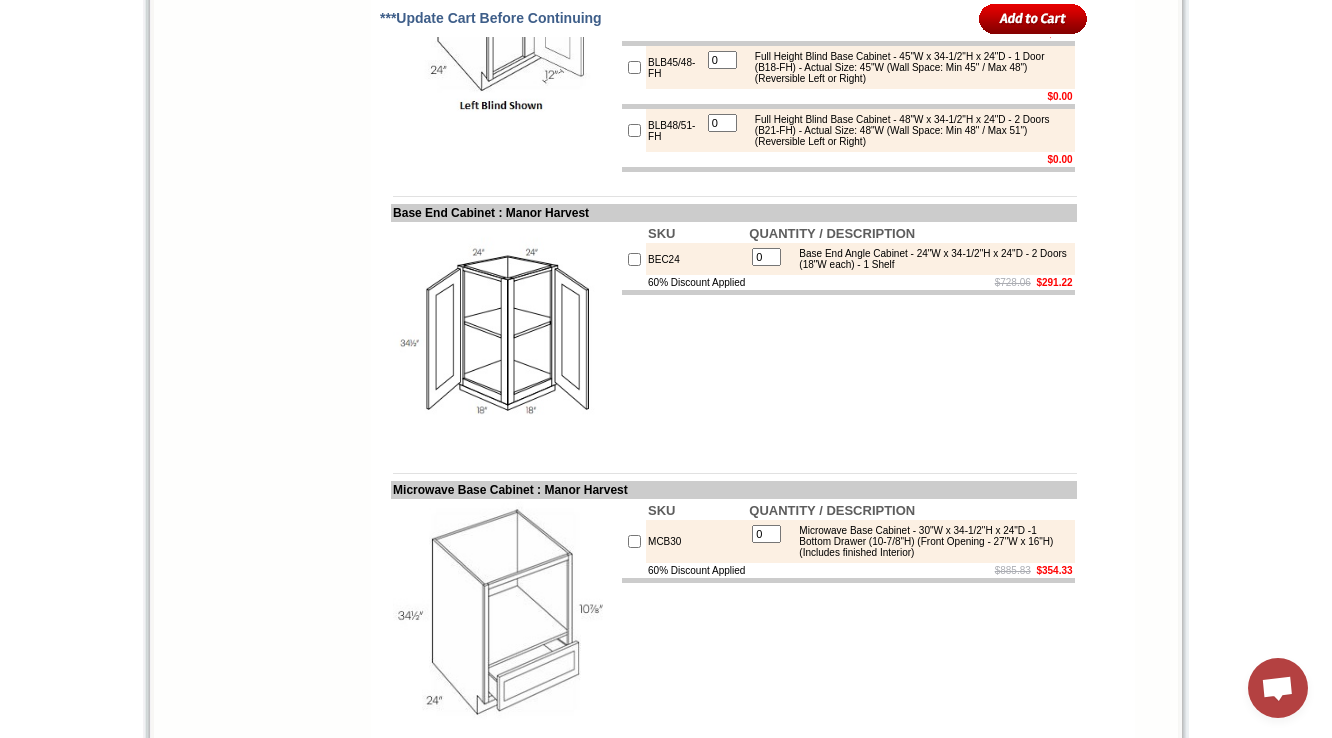 scroll, scrollTop: 5655, scrollLeft: 0, axis: vertical 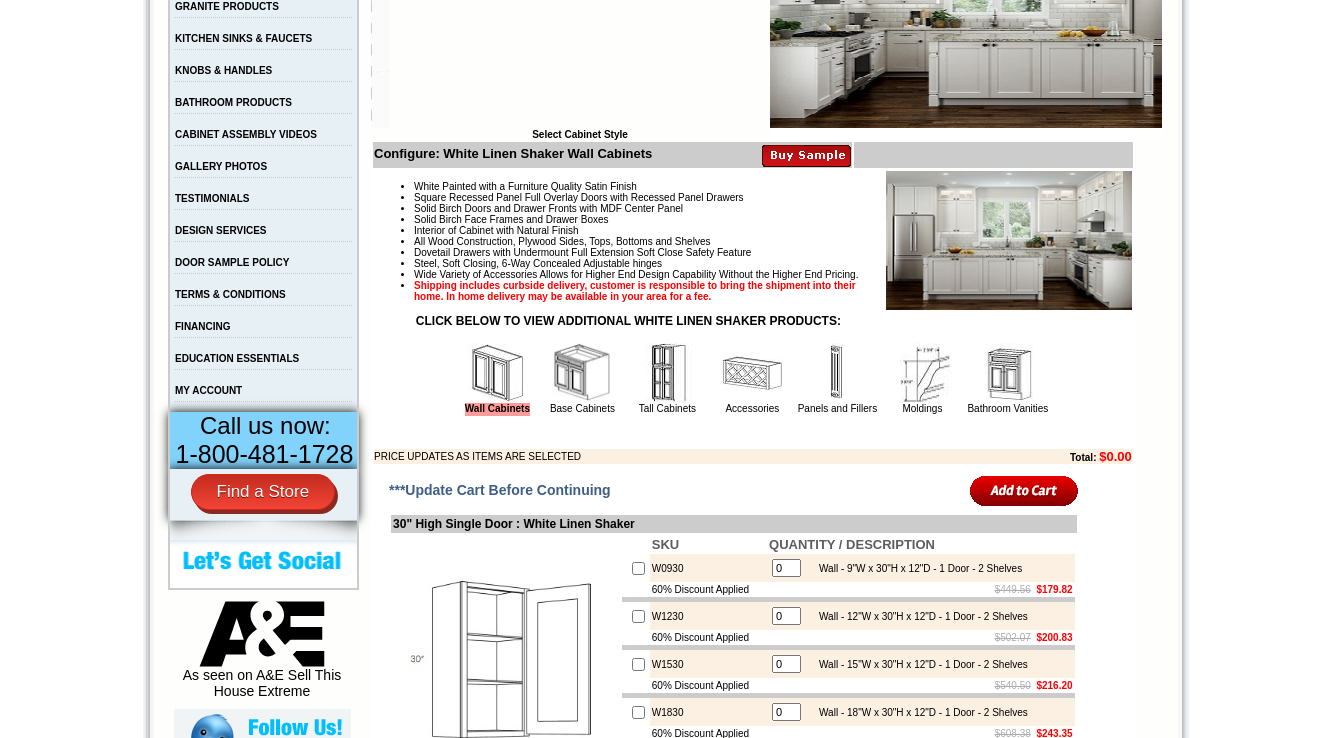 click at bounding box center (582, 373) 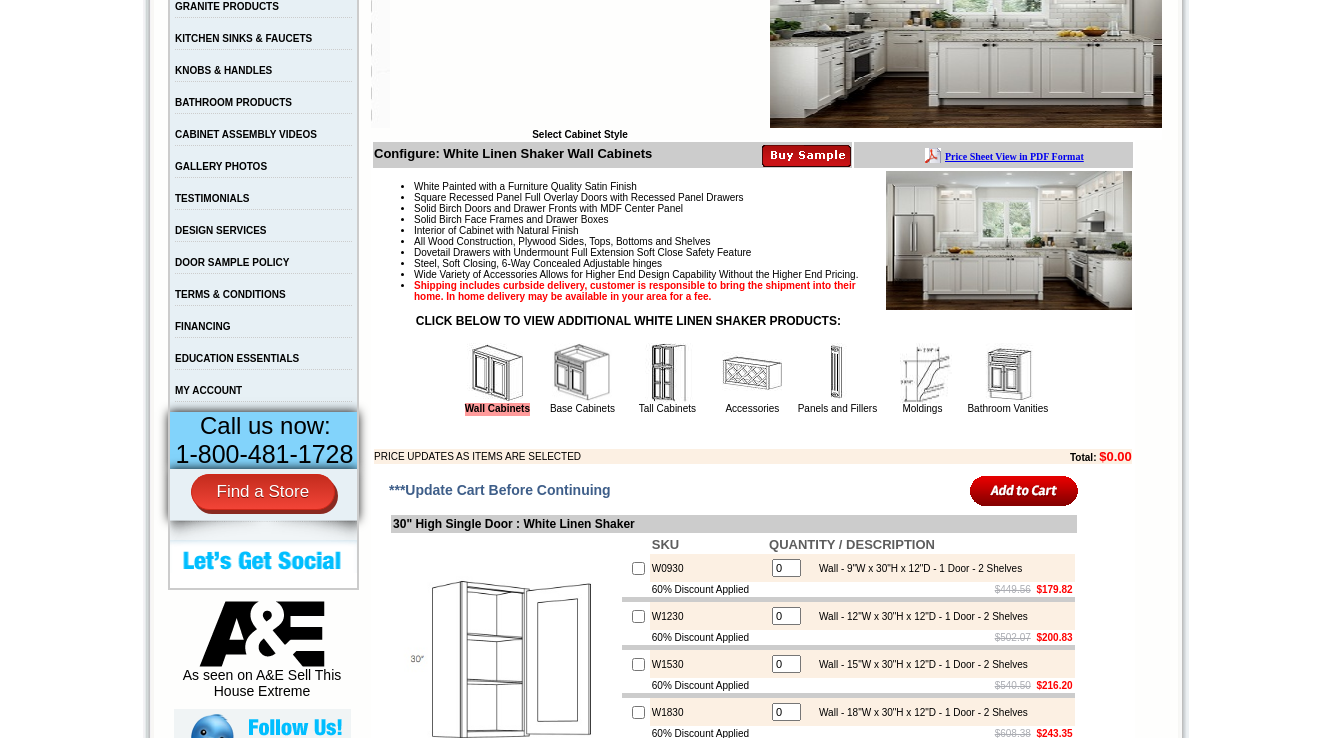 scroll, scrollTop: 0, scrollLeft: 0, axis: both 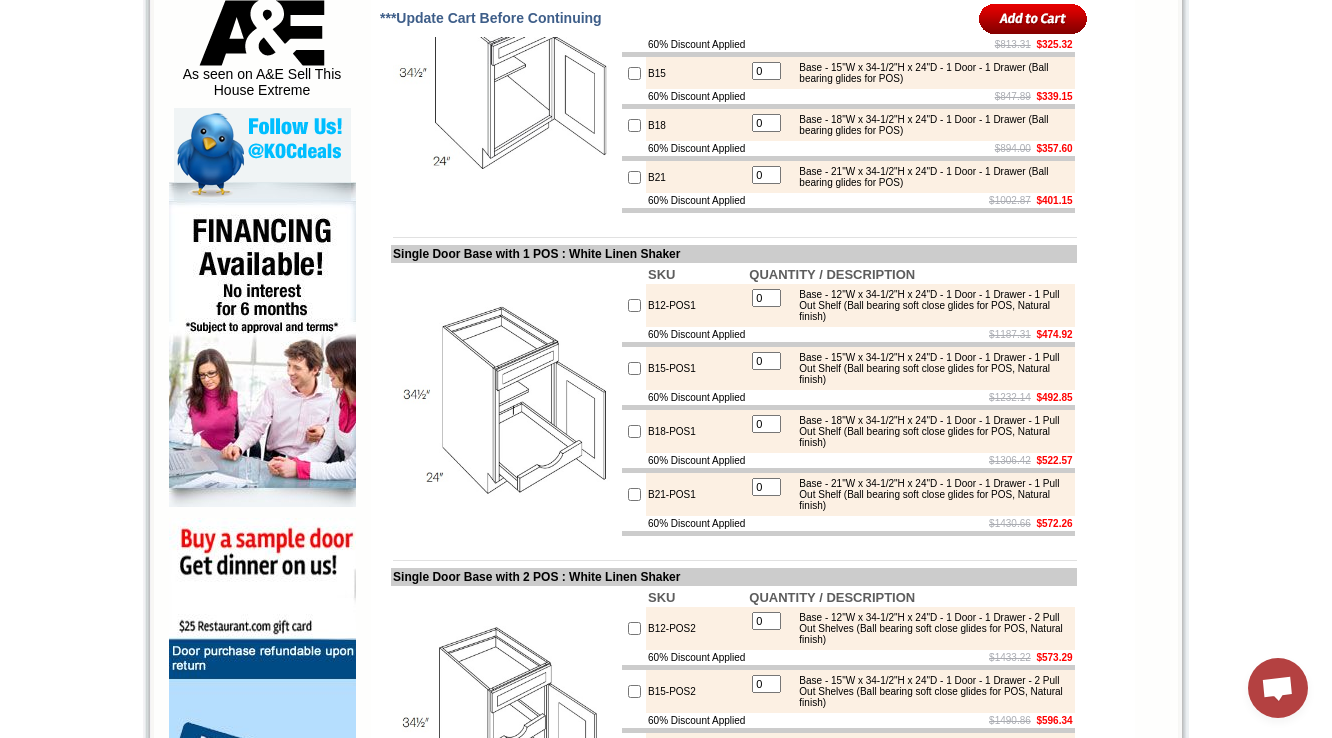 click at bounding box center (505, 400) 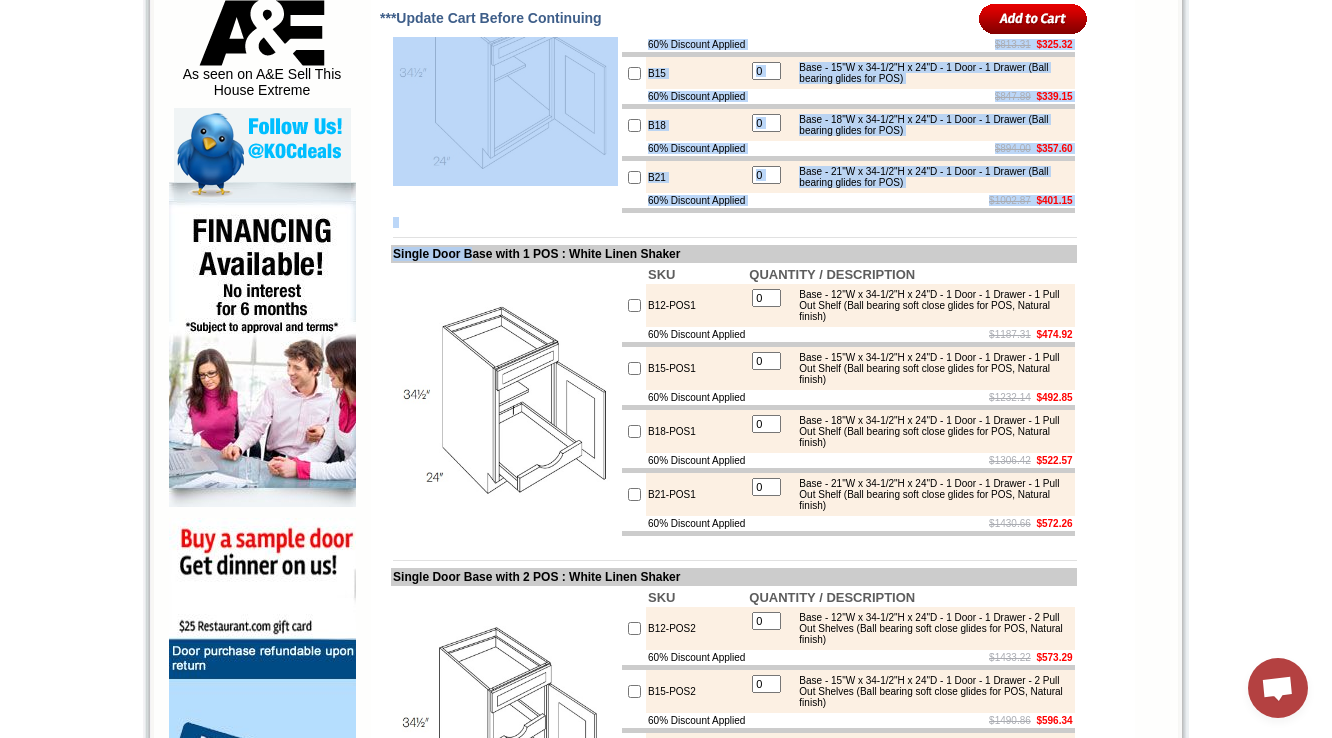 drag, startPoint x: 388, startPoint y: 312, endPoint x: 454, endPoint y: 347, distance: 74.70609 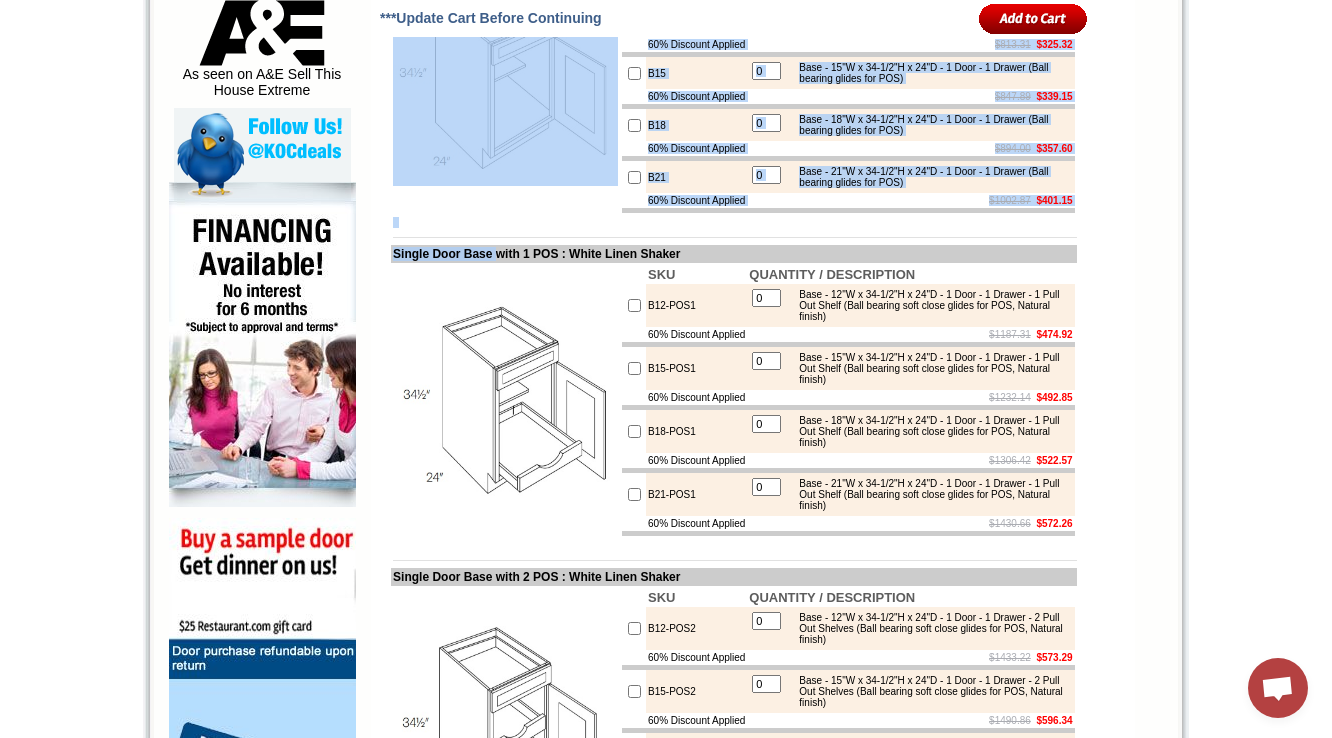 click at bounding box center [505, 400] 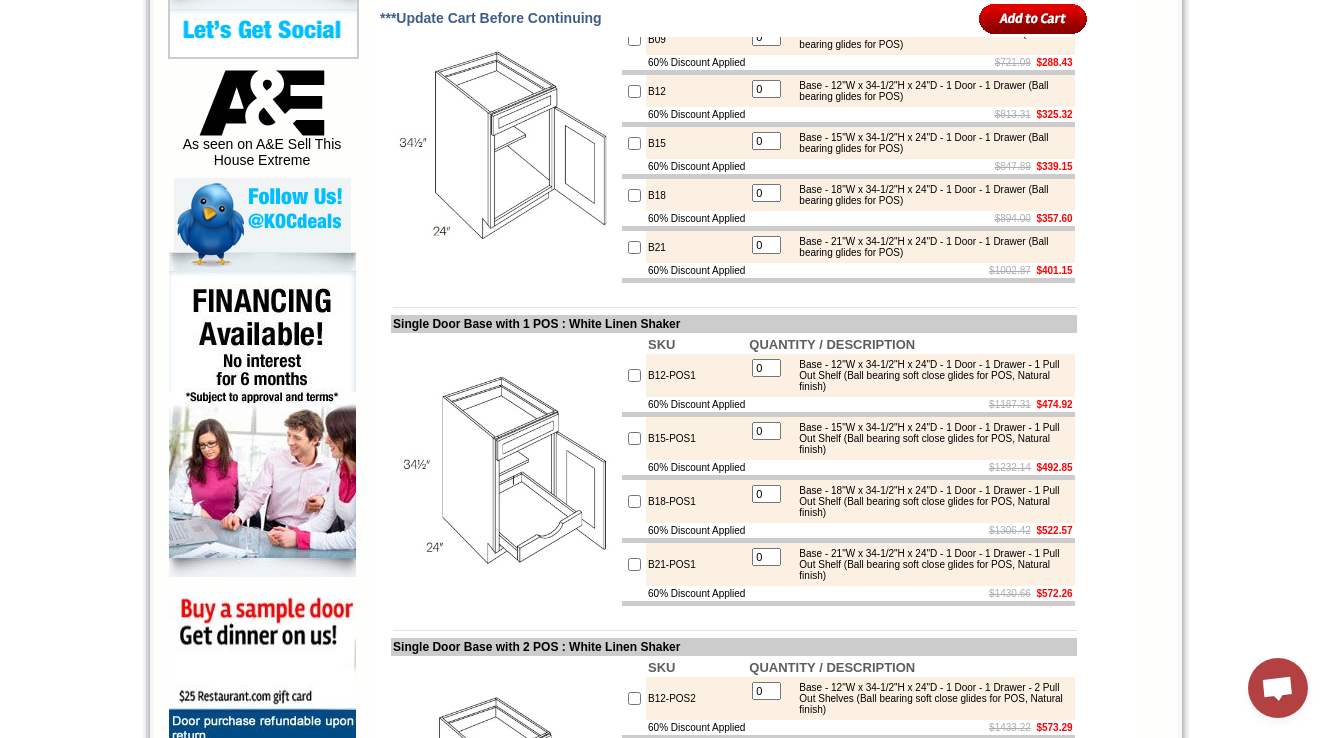 scroll, scrollTop: 1081, scrollLeft: 0, axis: vertical 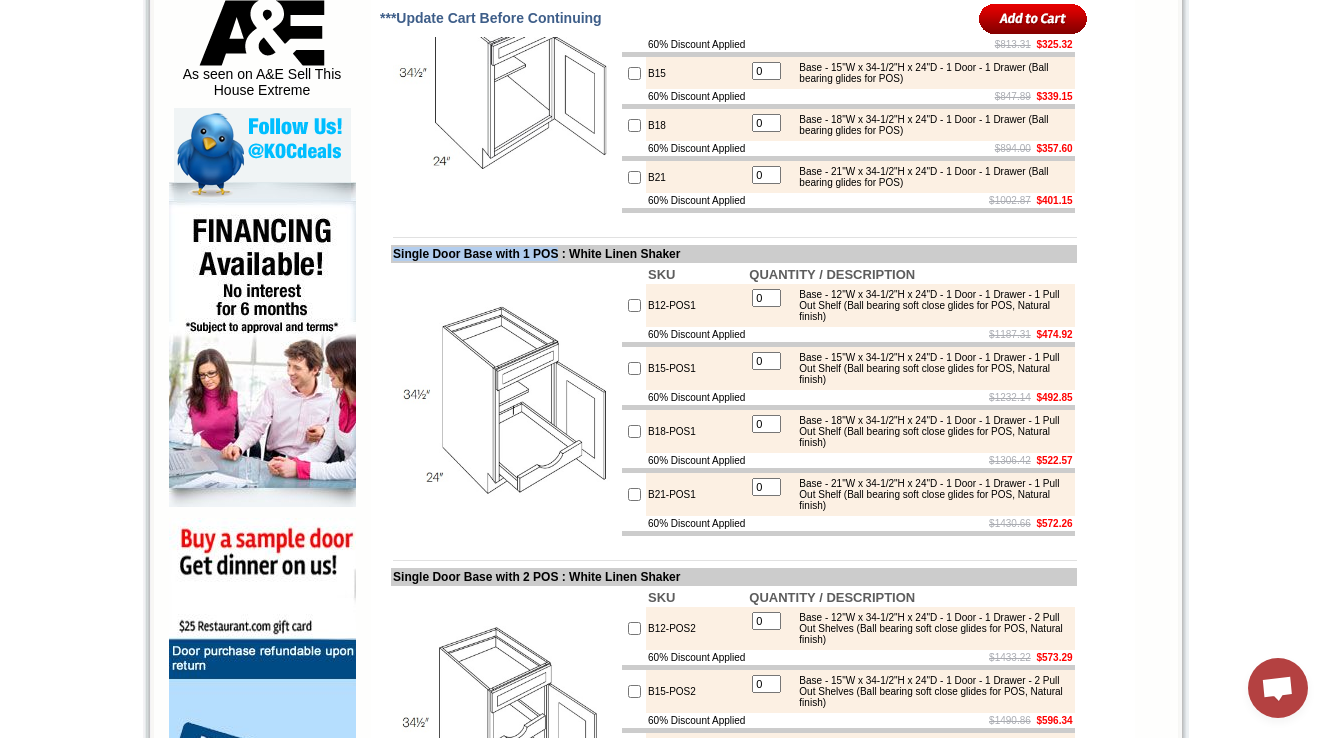 drag, startPoint x: 392, startPoint y: 311, endPoint x: 583, endPoint y: 316, distance: 191.06543 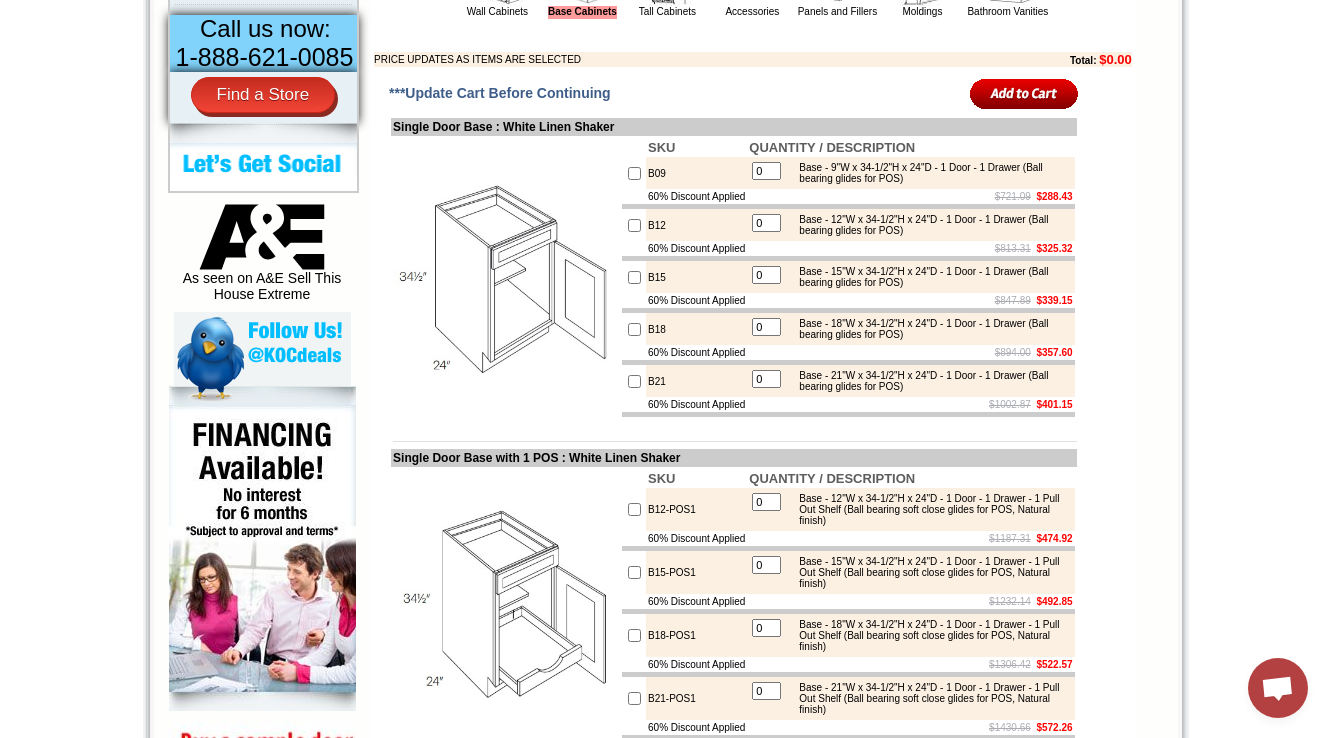 scroll, scrollTop: 868, scrollLeft: 0, axis: vertical 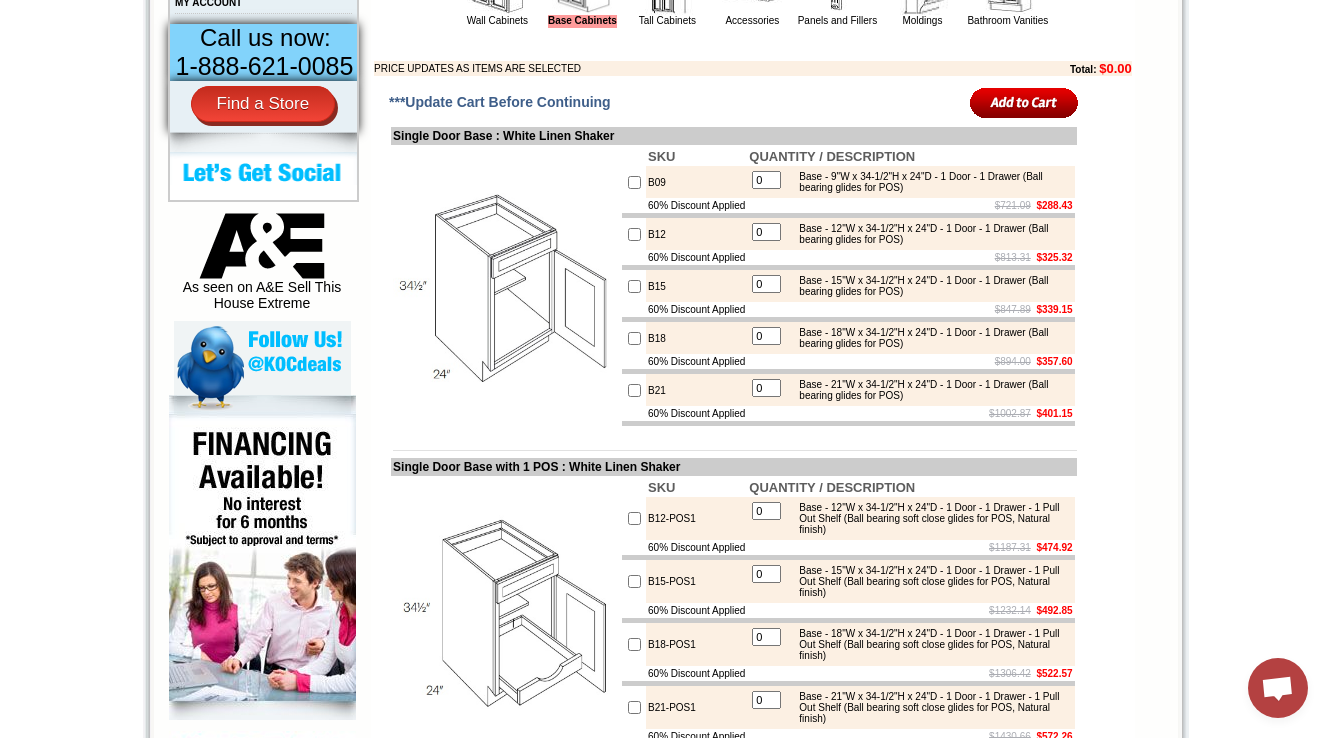 click on "1-888-621-0085
Contact Us   Find a Store   Send Us a Design   View Cart
Shipping* Unassembled 7 - 14 Business Days, Assembled** 10 - 17 Business Days
*Approximation **Assembly Fee Applies
Hurry! Offer Expires: Friday August 8th, 2025
Search
HOME
KITCHEN CABINETS IN-STOCK
GRANITE PRODUCTS" at bounding box center [666, 5637] 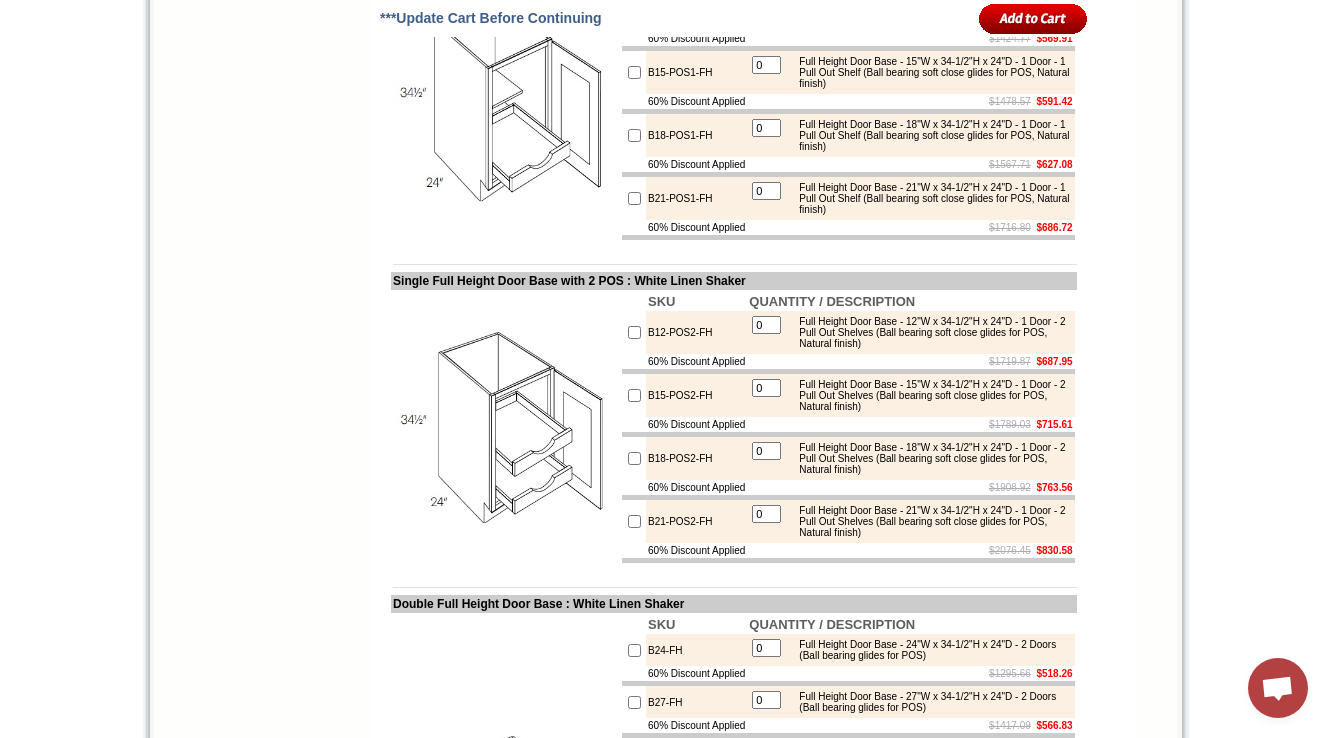 scroll, scrollTop: 4308, scrollLeft: 0, axis: vertical 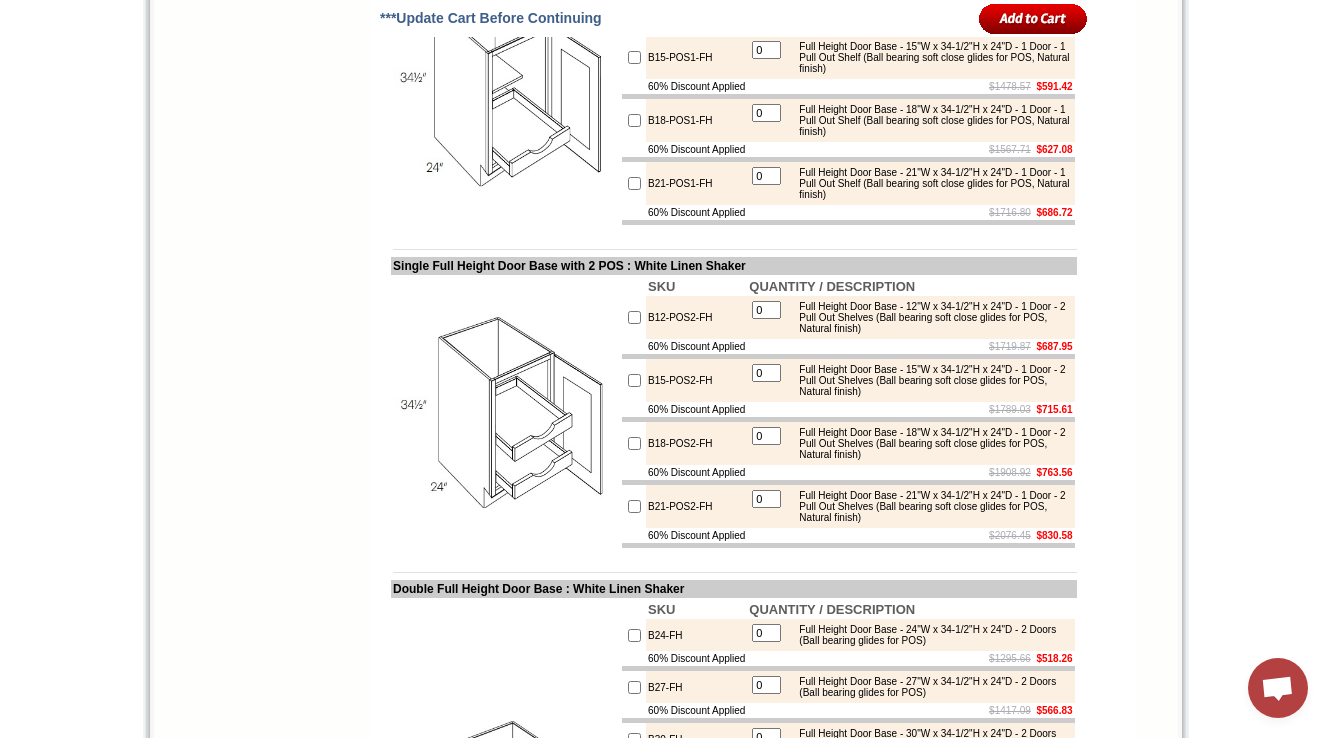 click on "1-888-621-0085
Contact Us   Find a Store   Send Us a Design   View Cart
Shipping* Unassembled 7 - 14 Business Days, Assembled** 10 - 17 Business Days
*Approximation **Assembly Fee Applies
Hurry! Offer Expires: Friday August 8th, 2025
Search
HOME
KITCHEN CABINETS IN-STOCK
GRANITE PRODUCTS" at bounding box center [666, 2197] 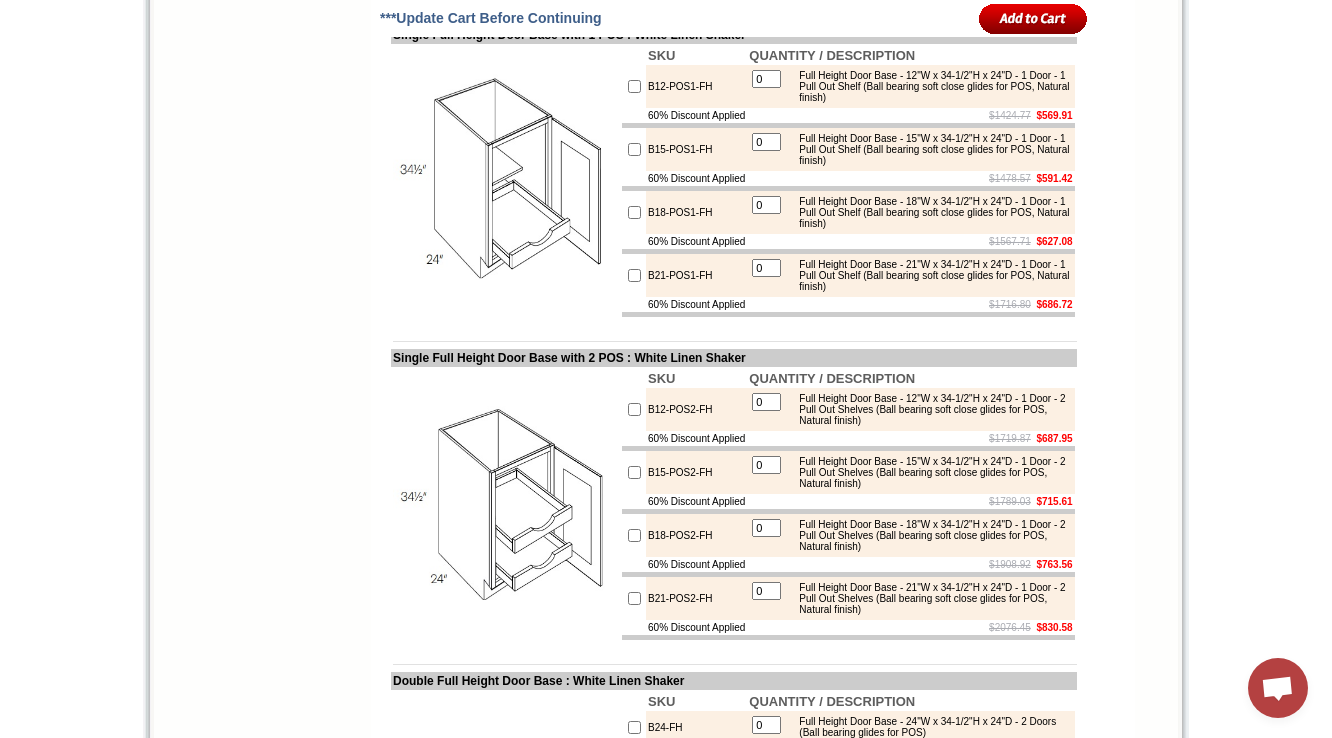 scroll, scrollTop: 1081, scrollLeft: 0, axis: vertical 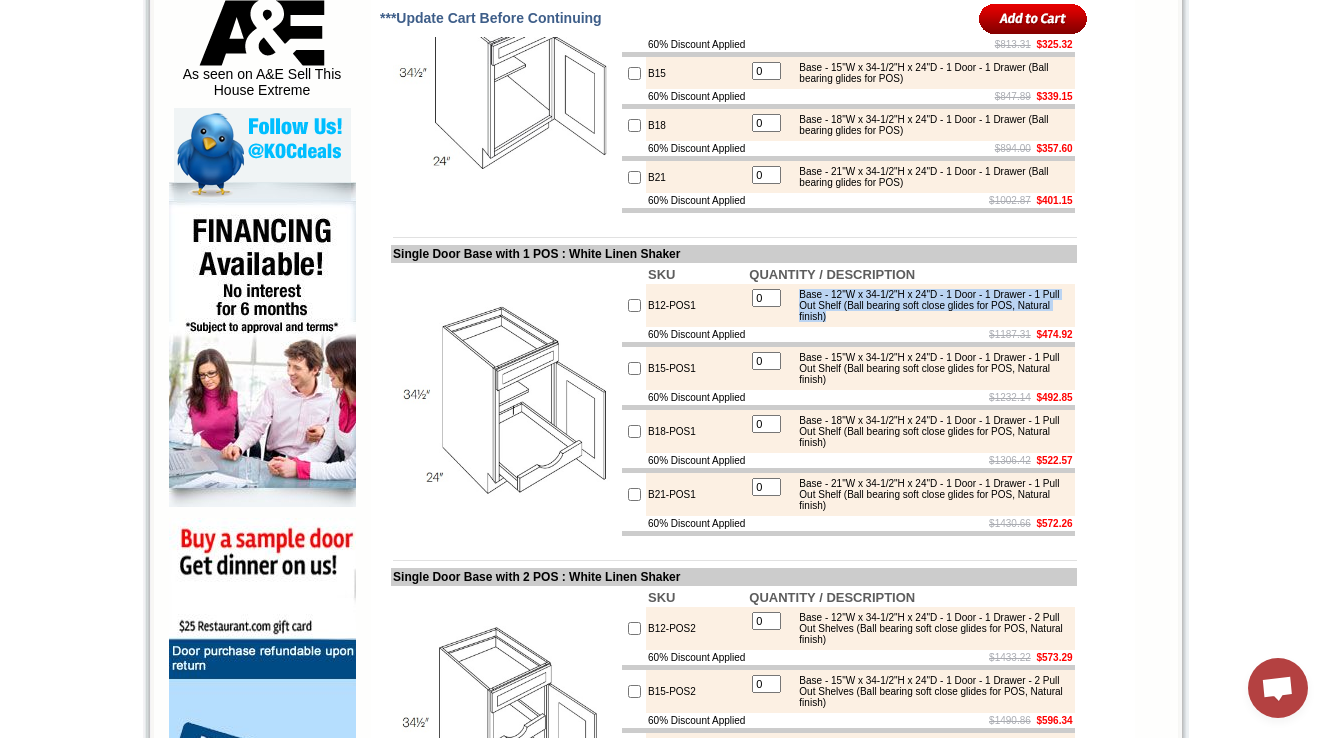 drag, startPoint x: 818, startPoint y: 356, endPoint x: 974, endPoint y: 380, distance: 157.83536 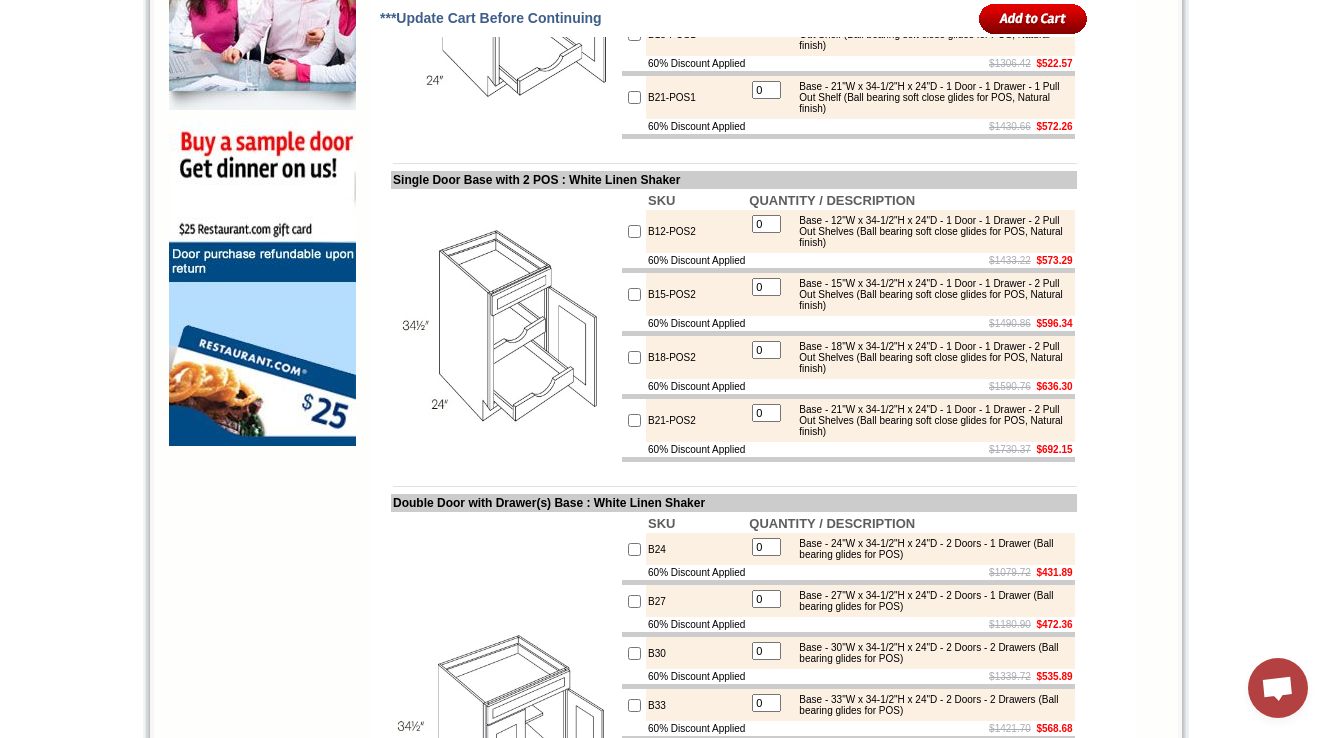 scroll, scrollTop: 1321, scrollLeft: 0, axis: vertical 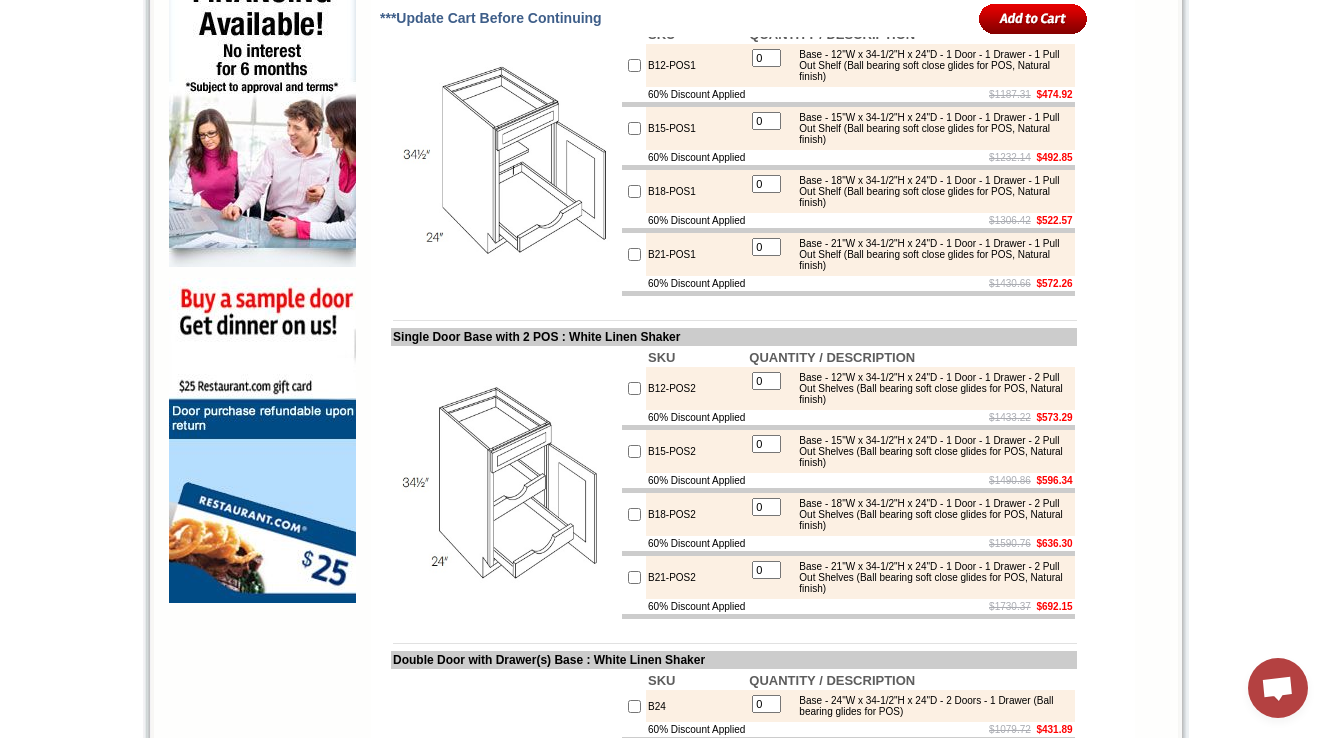 click on "Base - 15"W x 34-1/2"H x 24"D - 1 Door - 1 Drawer - 1 Pull Out Shelf (Ball bearing soft close glides for POS, Natural finish)" at bounding box center [929, 128] 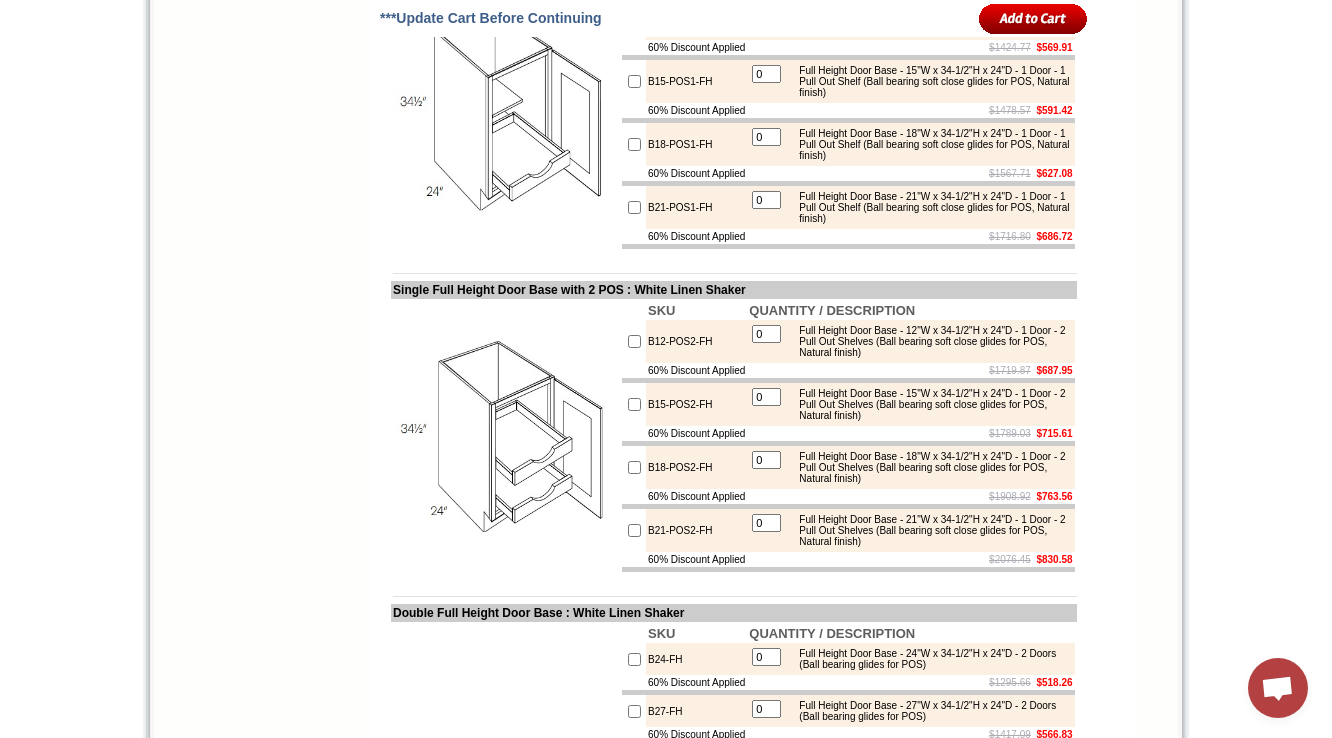 scroll, scrollTop: 1151, scrollLeft: 0, axis: vertical 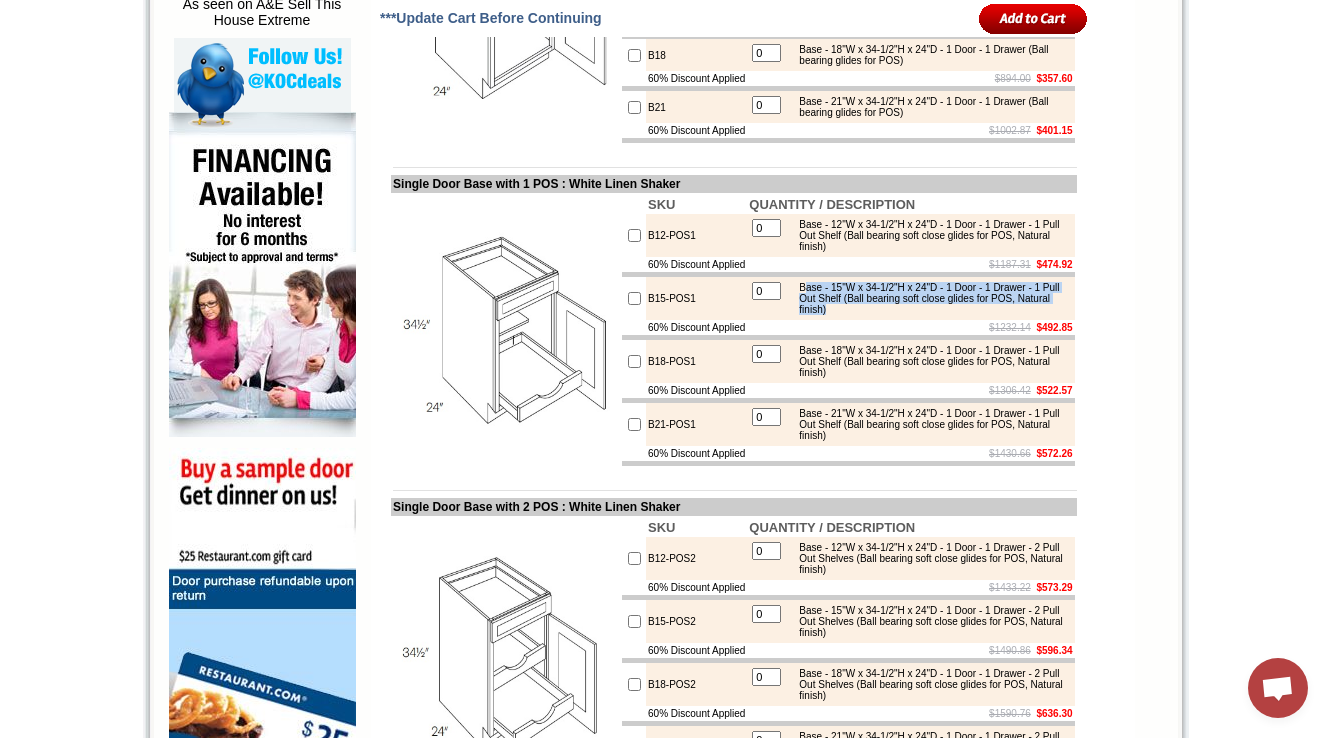 drag, startPoint x: 824, startPoint y: 353, endPoint x: 969, endPoint y: 377, distance: 146.9728 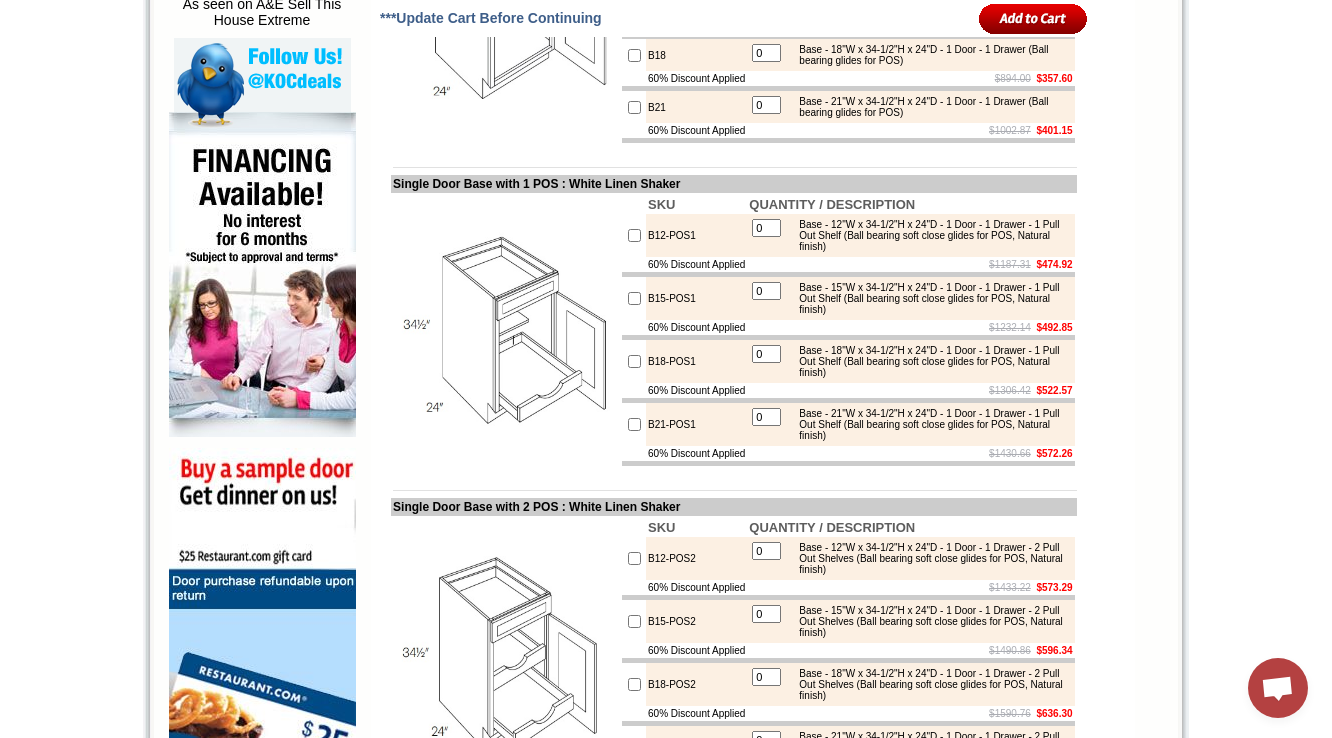 scroll, scrollTop: 1311, scrollLeft: 0, axis: vertical 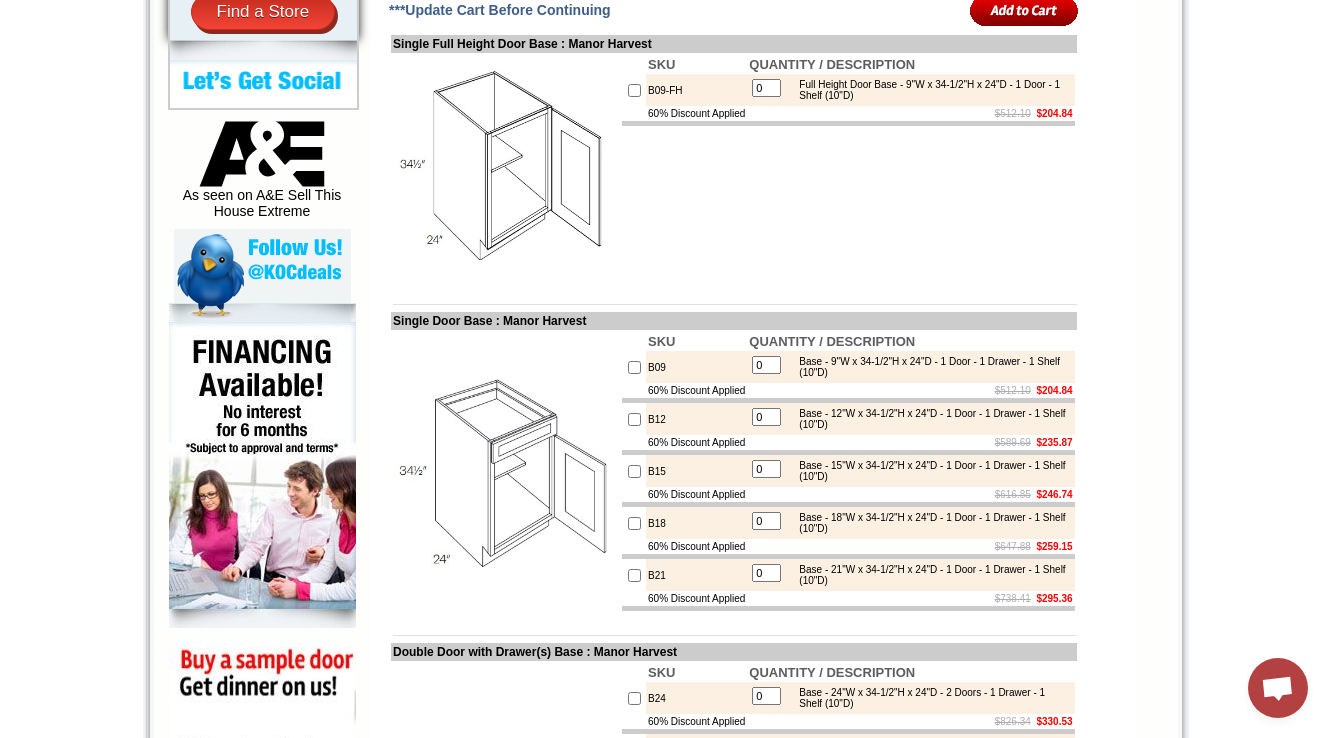 click on "SKU
QUANTITY / DESCRIPTION
B09-FH
0 Full Height Door Base - 9"W x 34-1/2"H x 24"D - 1 Door - 1 Shelf (10"D)
60% Discount Applied
$512.10    $204.84" at bounding box center (848, 167) 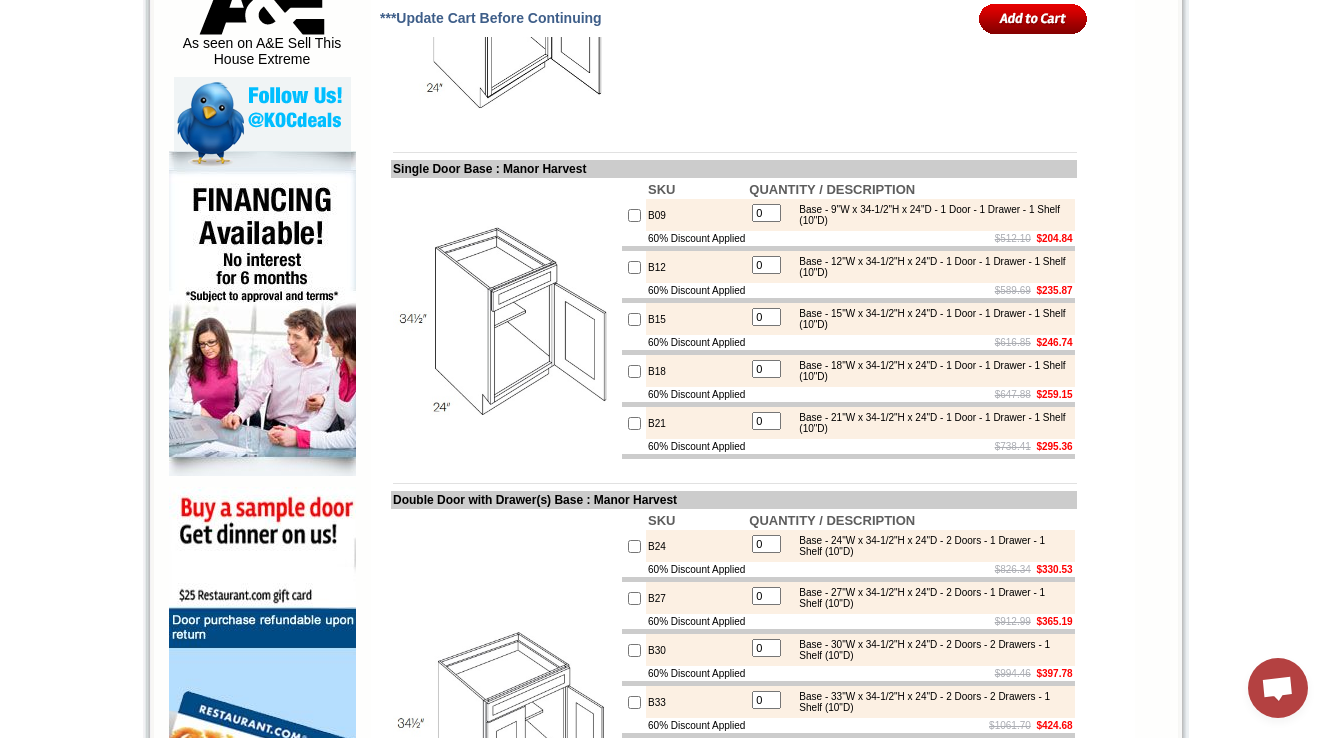 scroll, scrollTop: 1120, scrollLeft: 0, axis: vertical 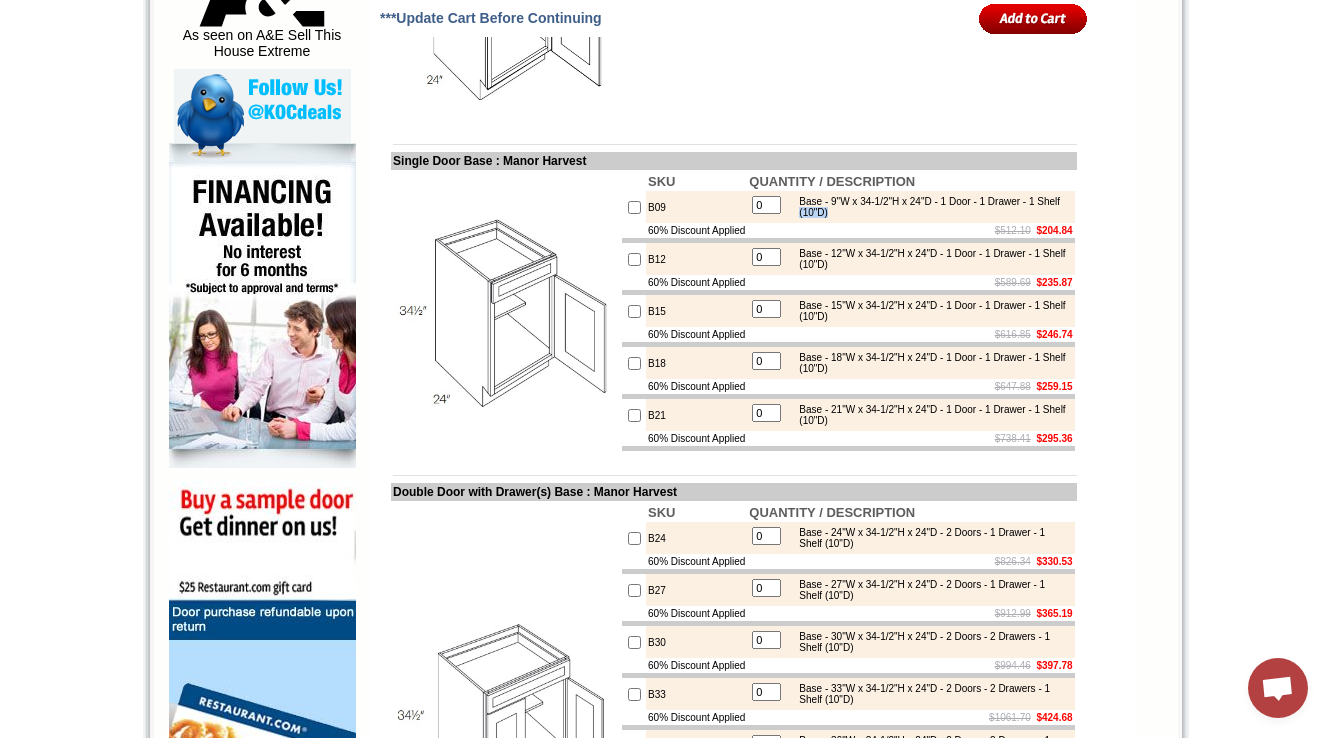 drag, startPoint x: 946, startPoint y: 264, endPoint x: 903, endPoint y: 268, distance: 43.185646 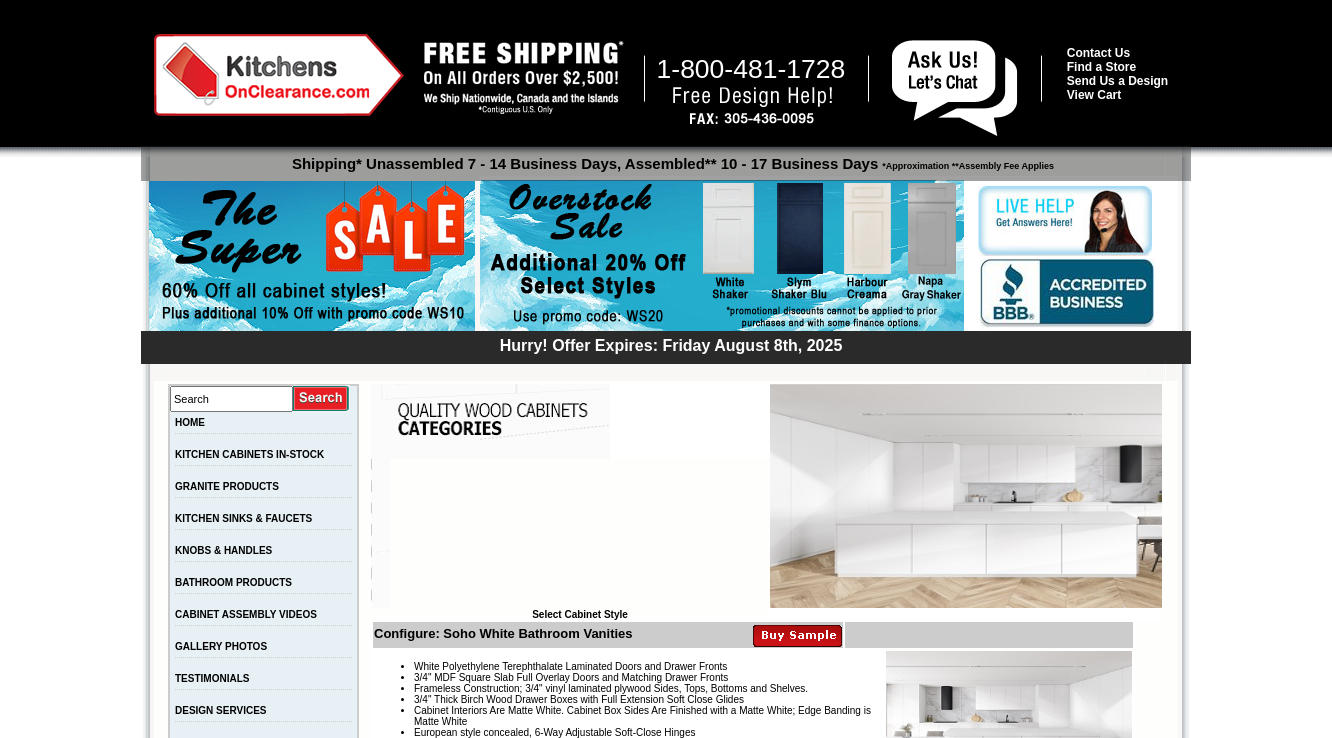 click at bounding box center [579, 842] 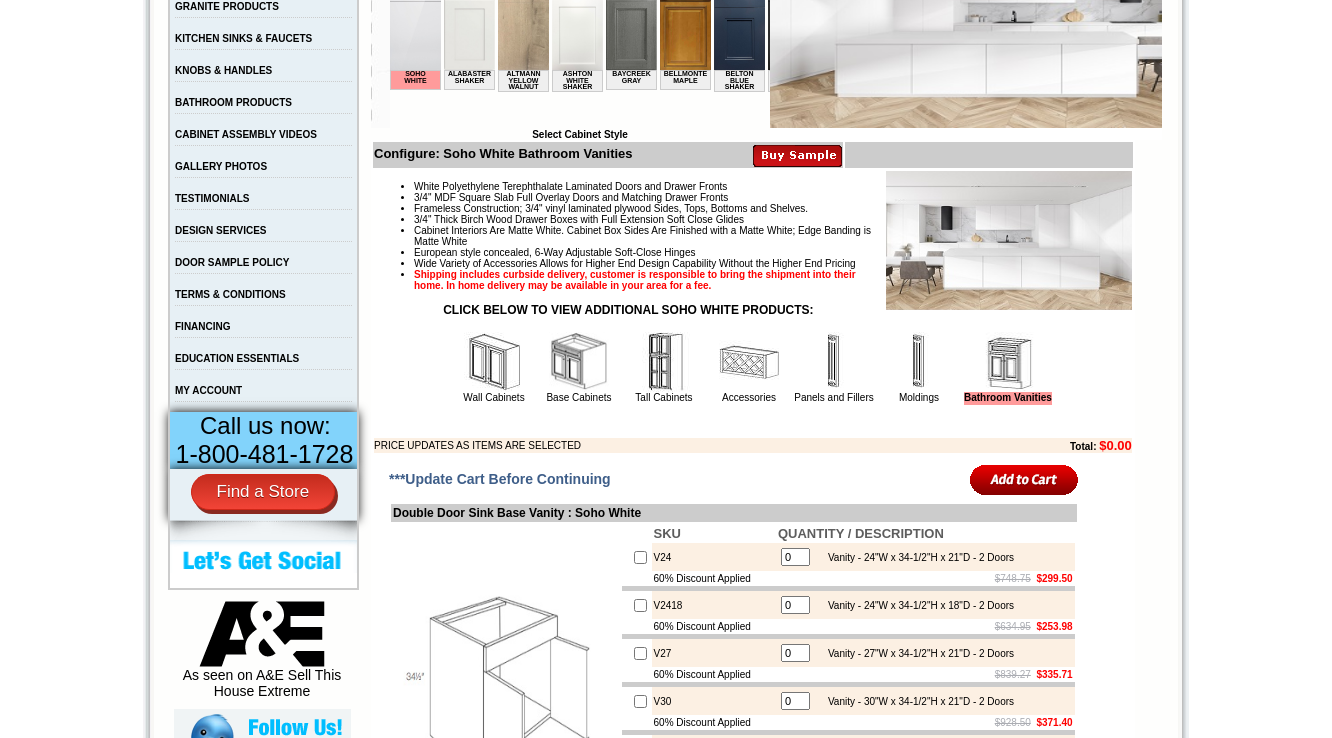 scroll, scrollTop: 0, scrollLeft: 0, axis: both 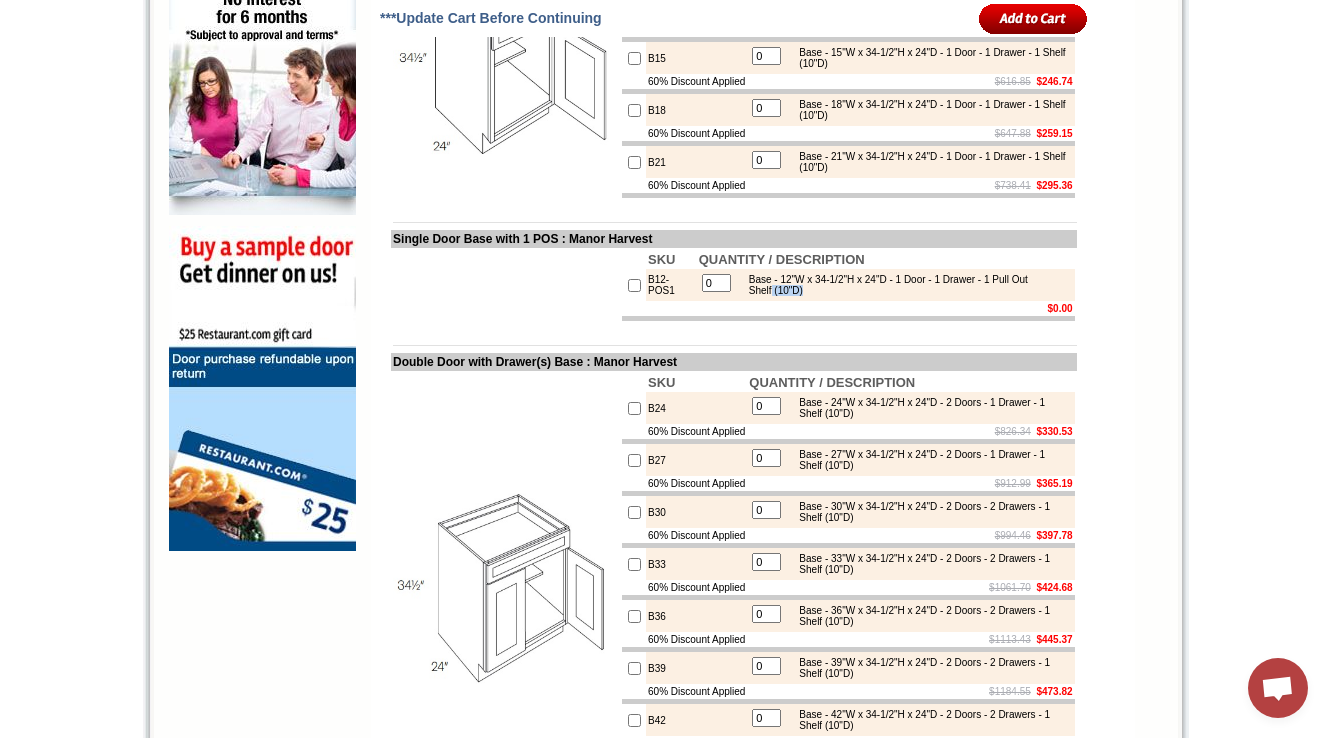 drag, startPoint x: 853, startPoint y: 371, endPoint x: 803, endPoint y: 370, distance: 50.01 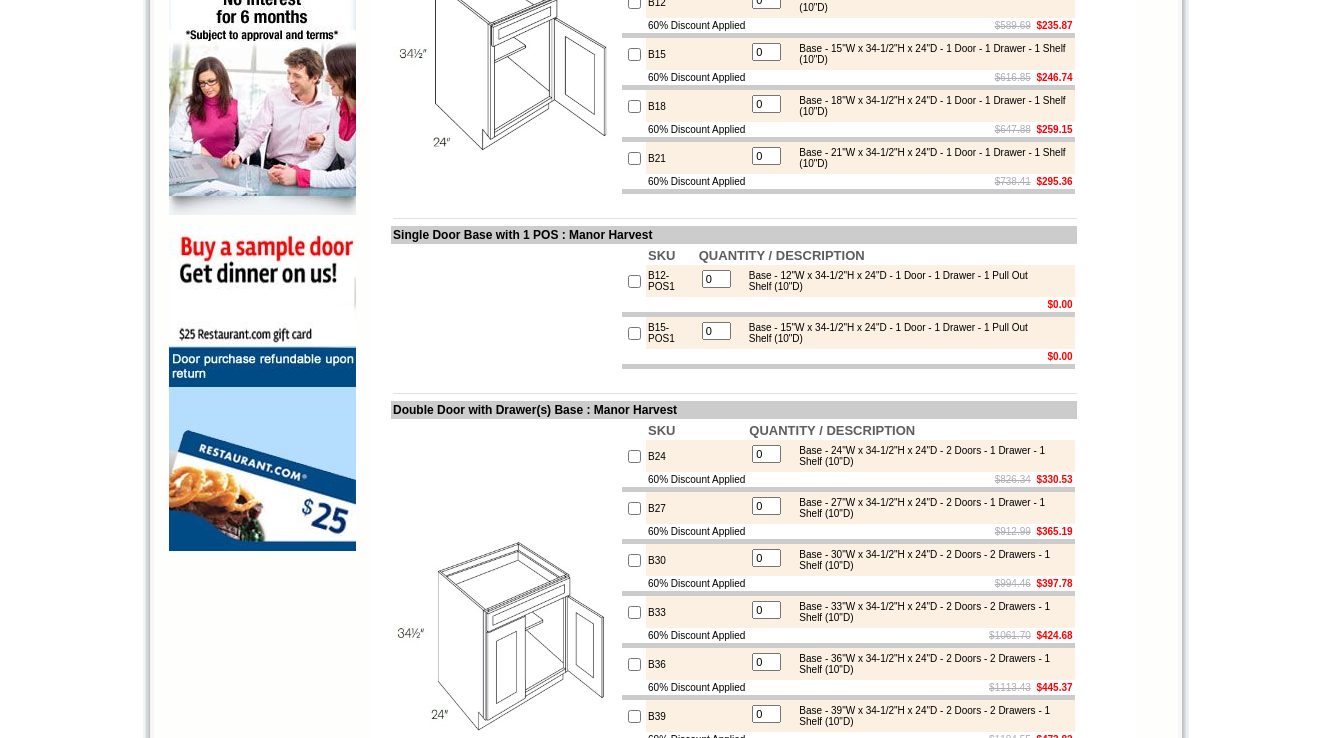scroll, scrollTop: 1373, scrollLeft: 0, axis: vertical 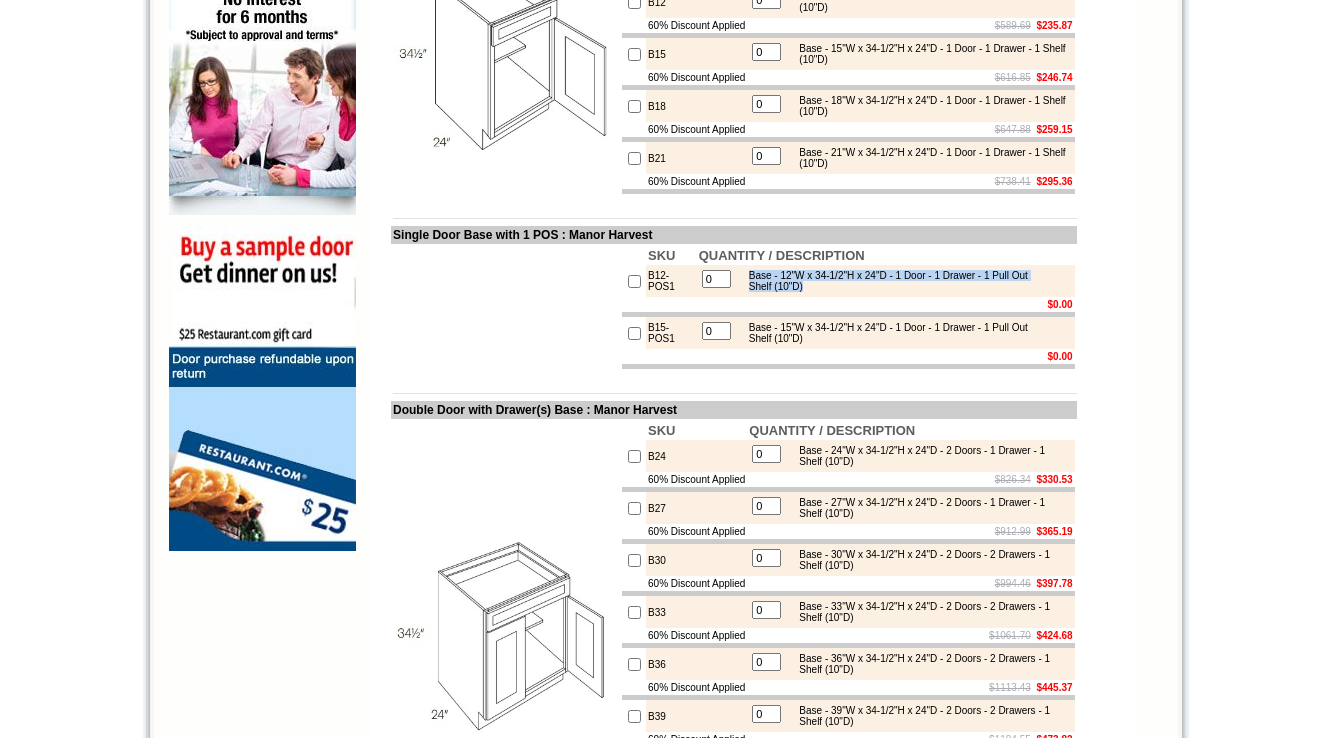 drag, startPoint x: 753, startPoint y: 350, endPoint x: 860, endPoint y: 368, distance: 108.503456 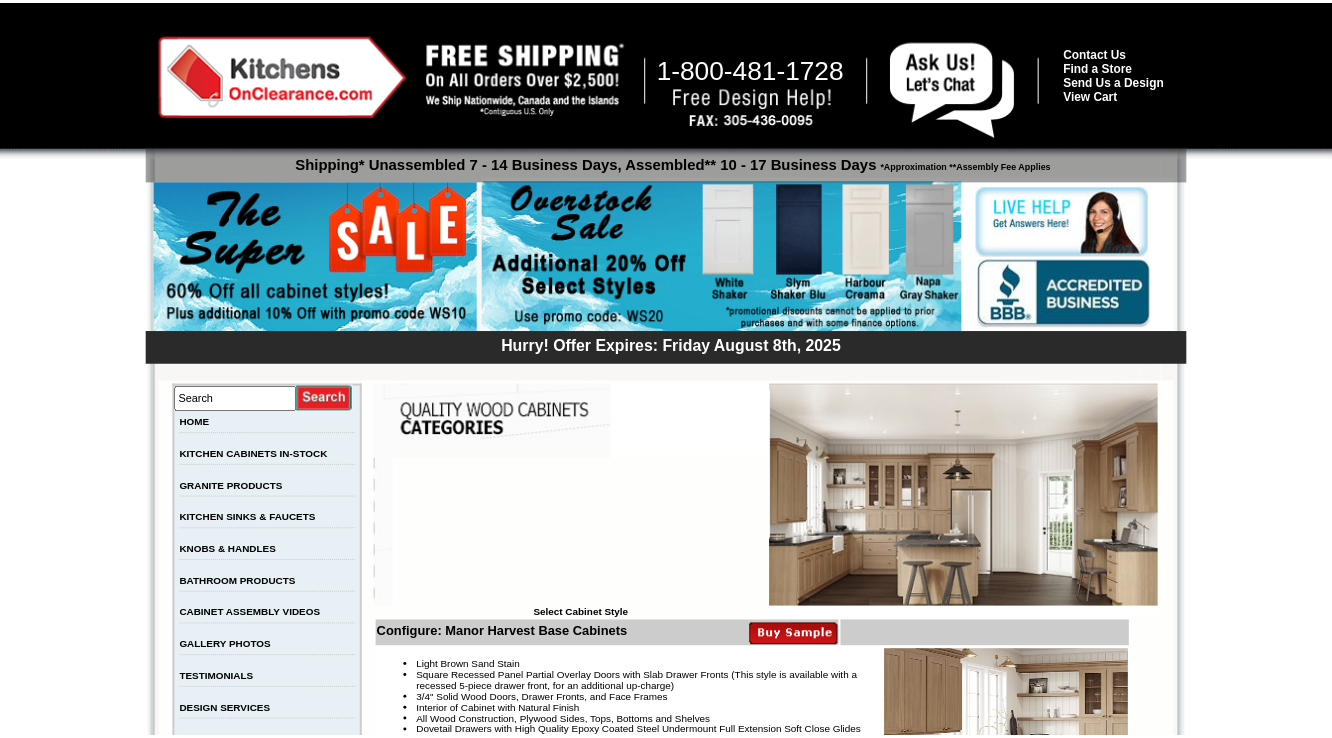 scroll, scrollTop: 1373, scrollLeft: 0, axis: vertical 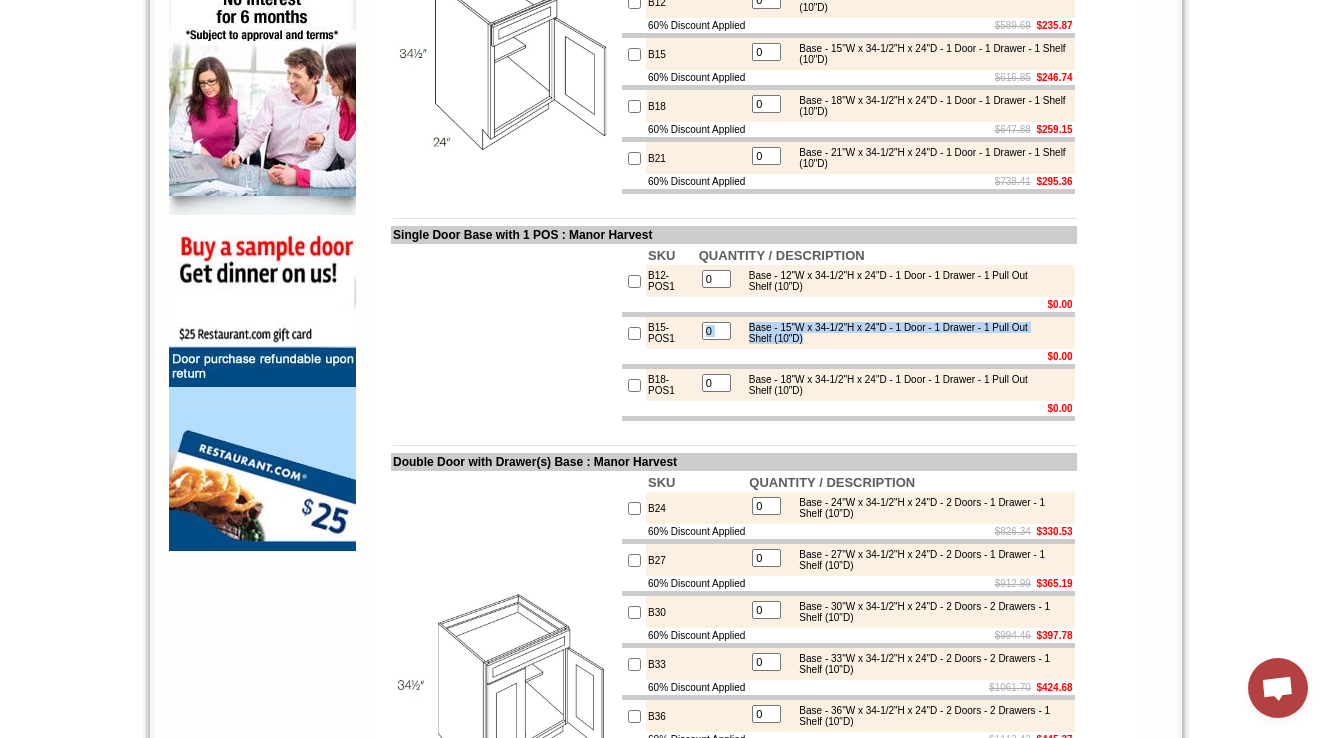 drag, startPoint x: 752, startPoint y: 399, endPoint x: 841, endPoint y: 416, distance: 90.60905 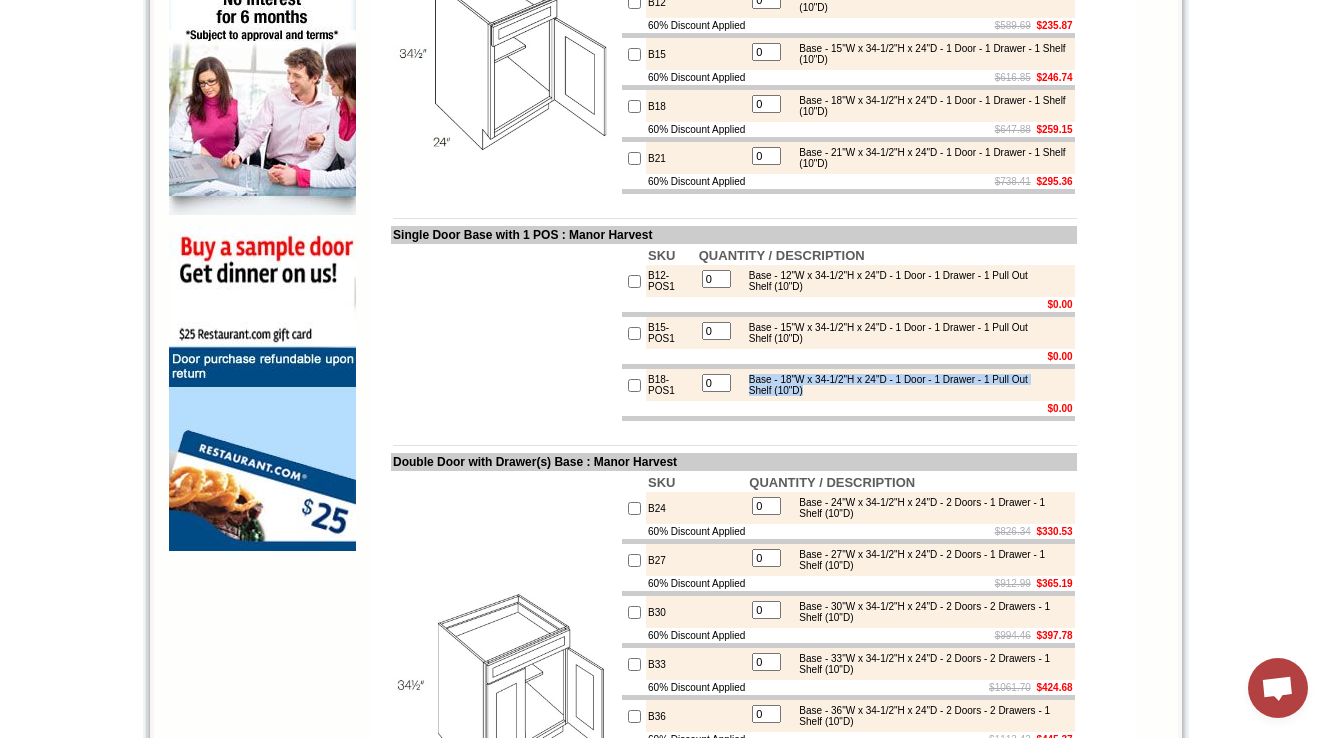 drag, startPoint x: 755, startPoint y: 461, endPoint x: 850, endPoint y: 474, distance: 95.885345 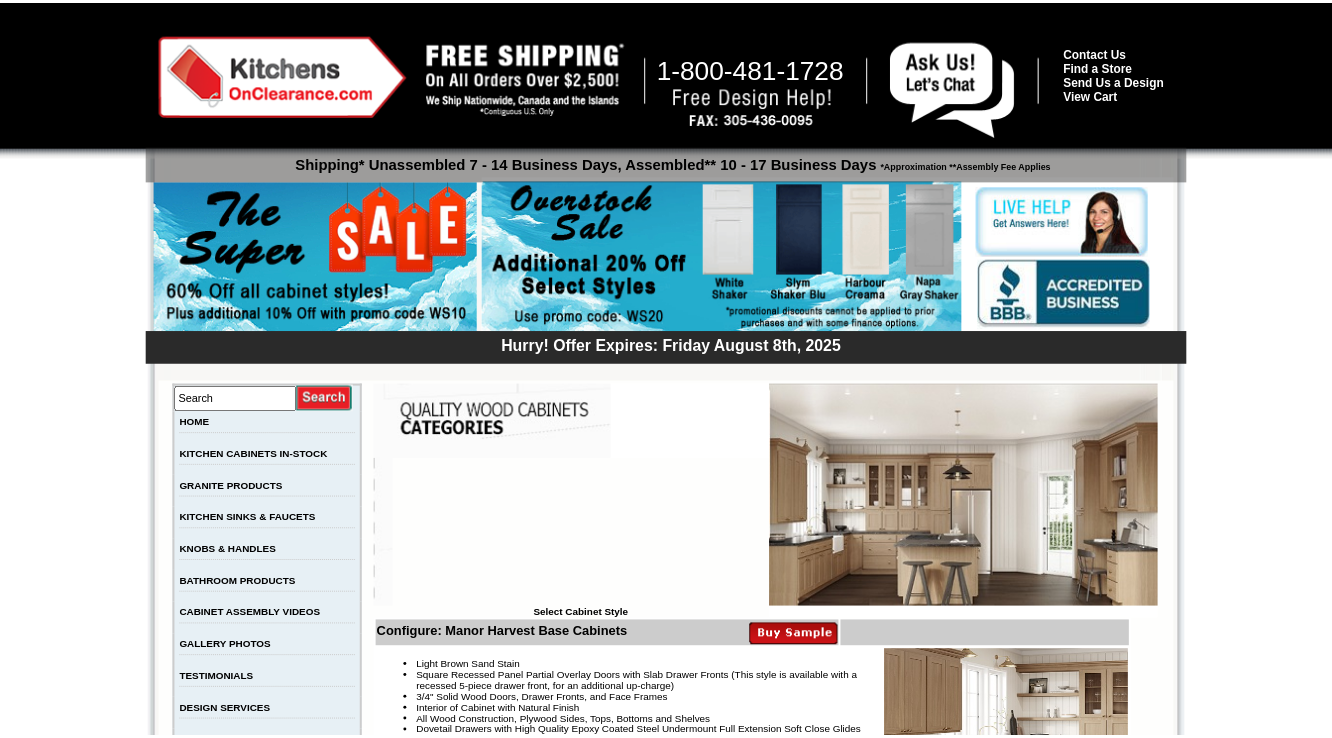 scroll, scrollTop: 1373, scrollLeft: 0, axis: vertical 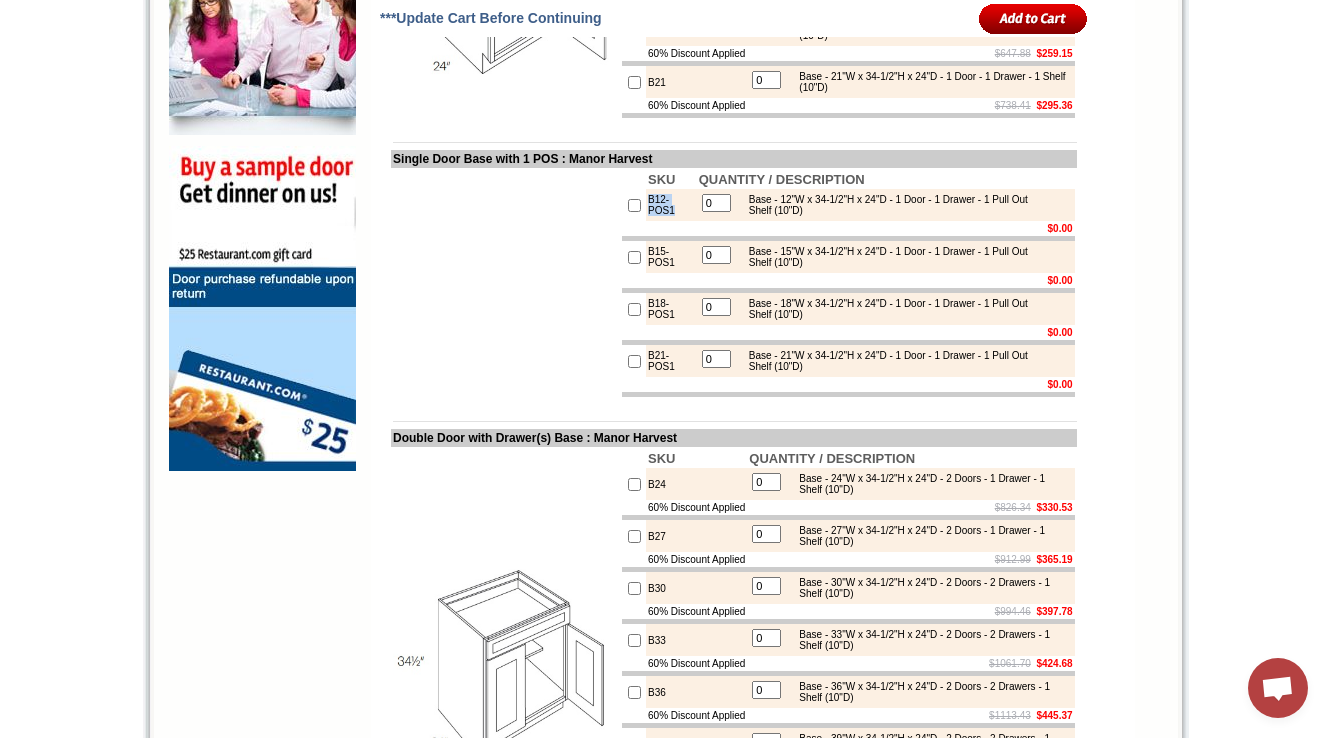 drag, startPoint x: 678, startPoint y: 288, endPoint x: 648, endPoint y: 274, distance: 33.105892 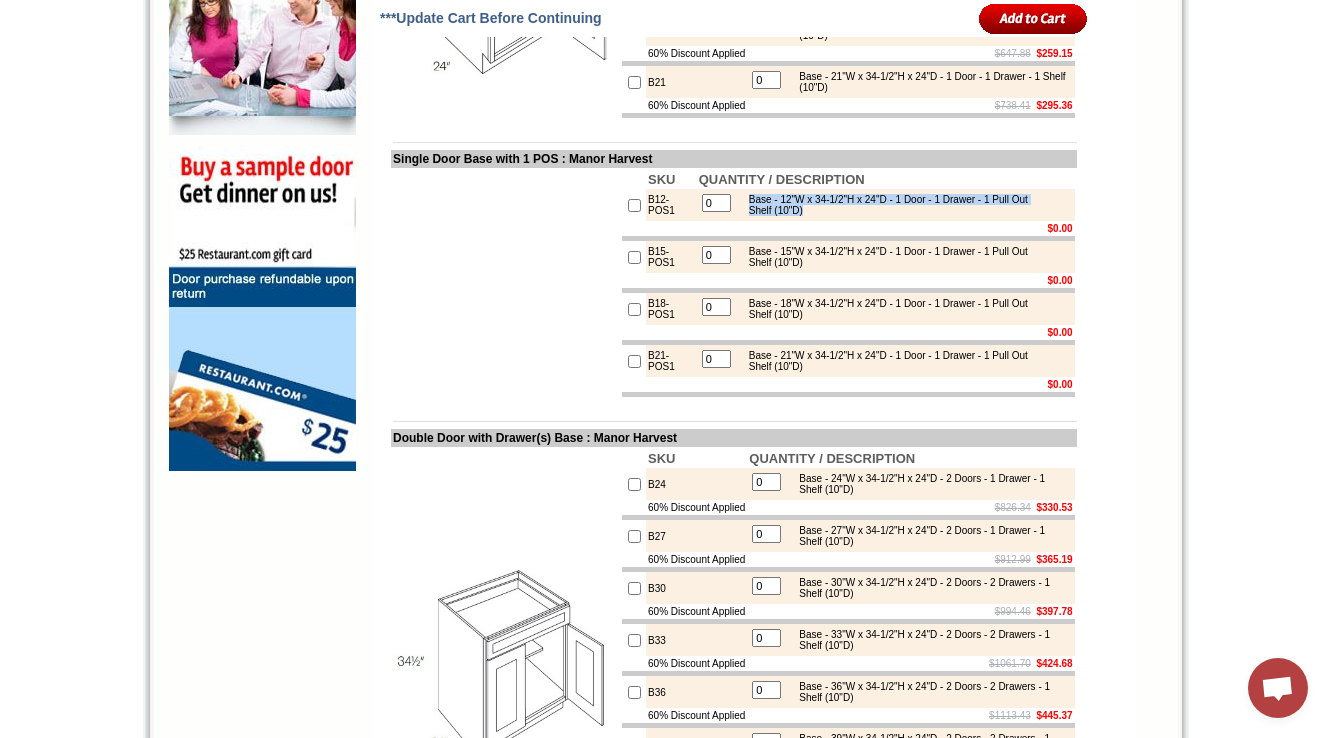 drag, startPoint x: 754, startPoint y: 276, endPoint x: 873, endPoint y: 292, distance: 120.070816 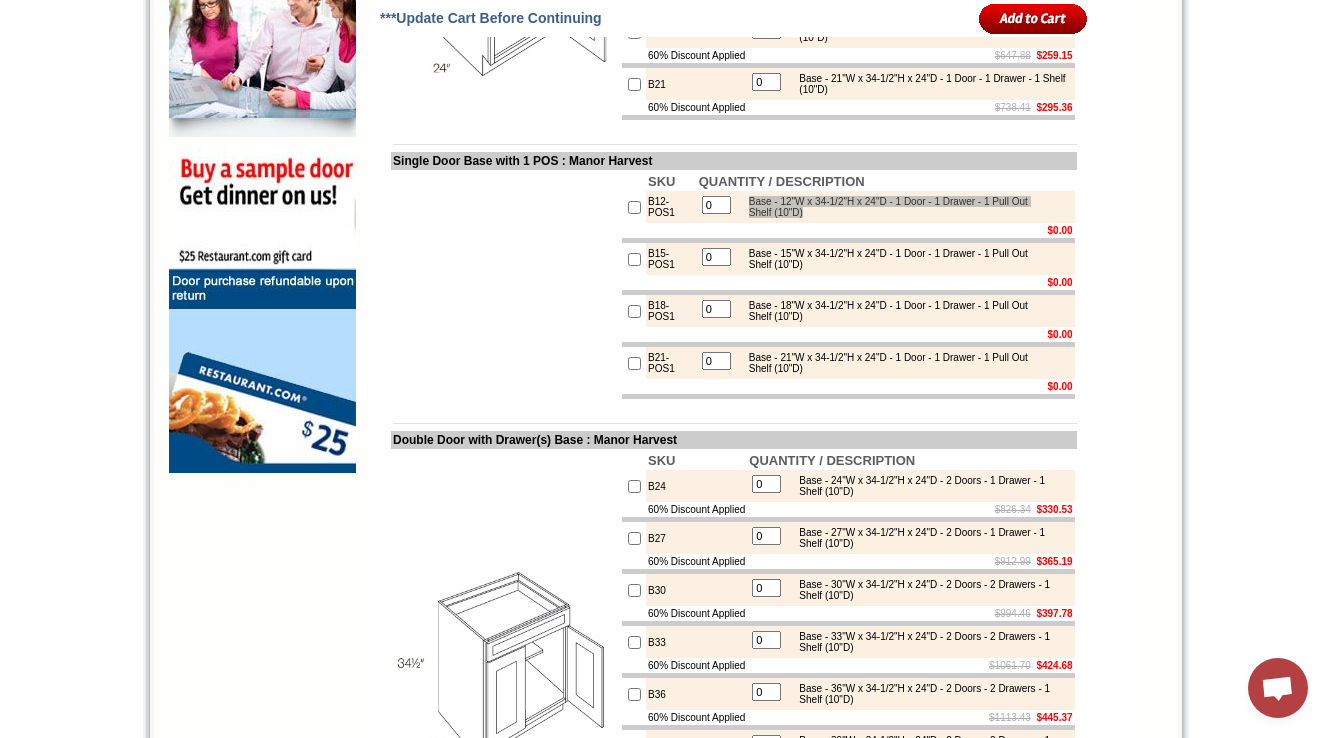 scroll, scrollTop: 1453, scrollLeft: 0, axis: vertical 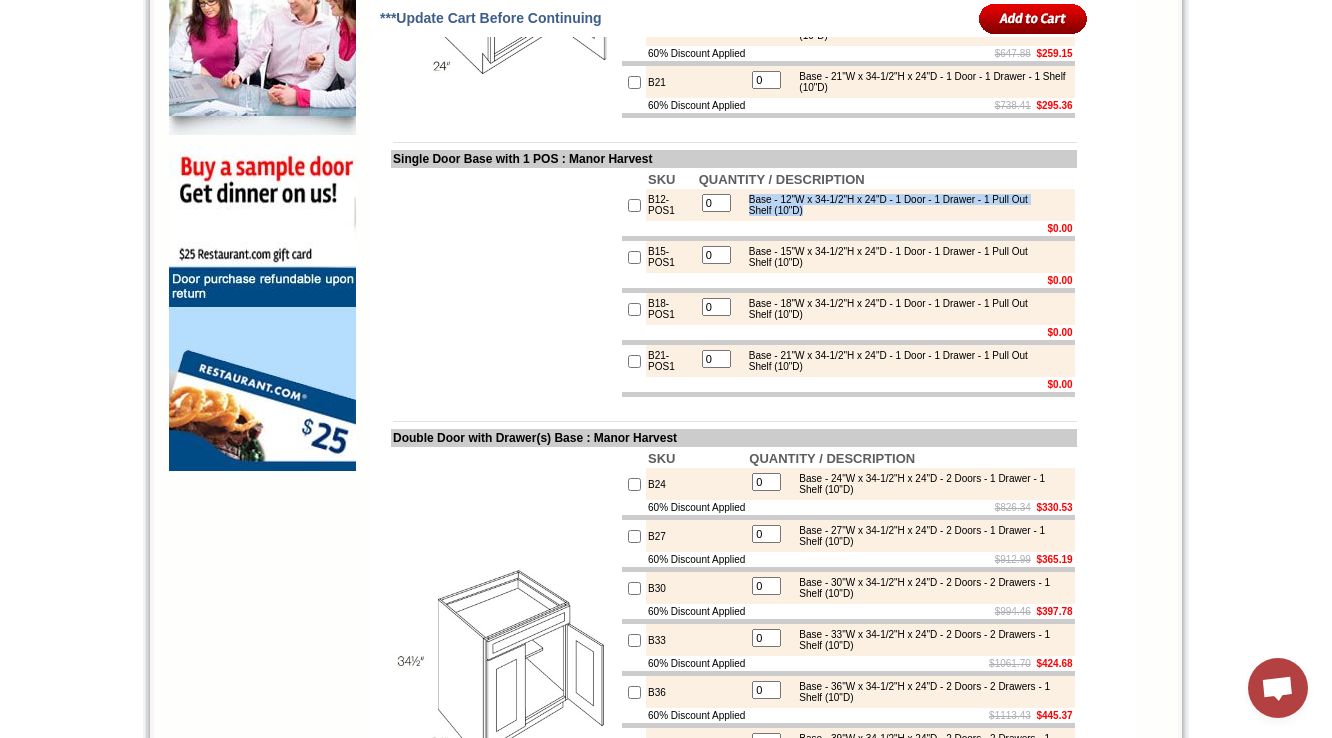 click on "$0.00" at bounding box center (886, 228) 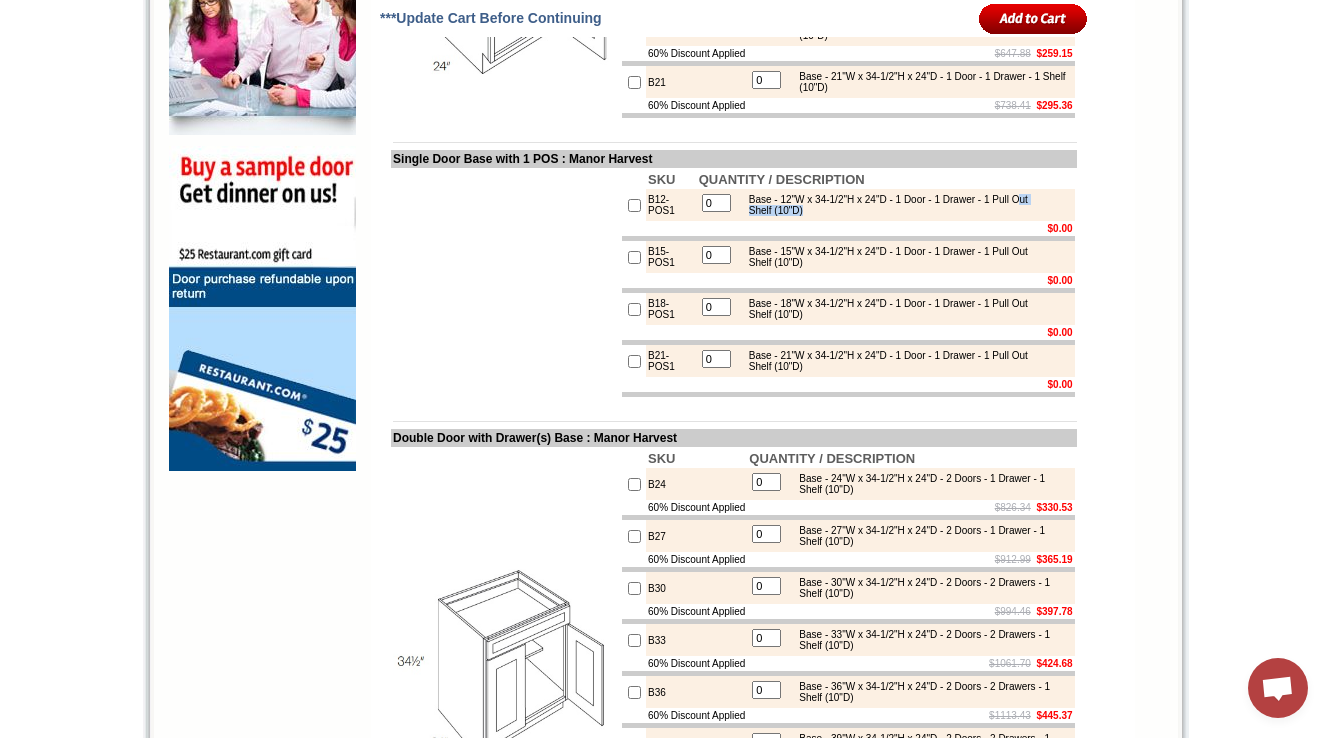 drag, startPoint x: 849, startPoint y: 293, endPoint x: 761, endPoint y: 280, distance: 88.95505 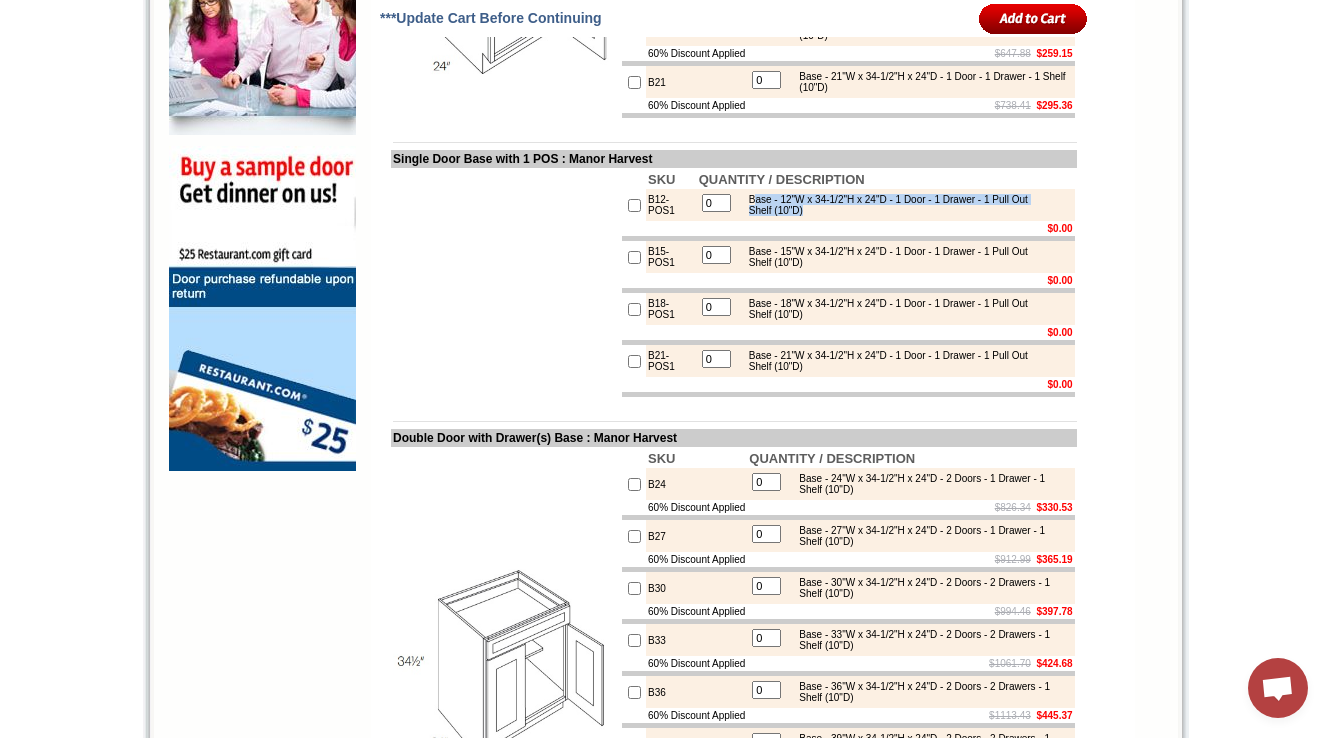 click on "Base - 12"W x 34-1/2"H x 24"D - 1 Door - 1 Drawer - 1 Pull Out Shelf (10"D)" at bounding box center (904, 205) 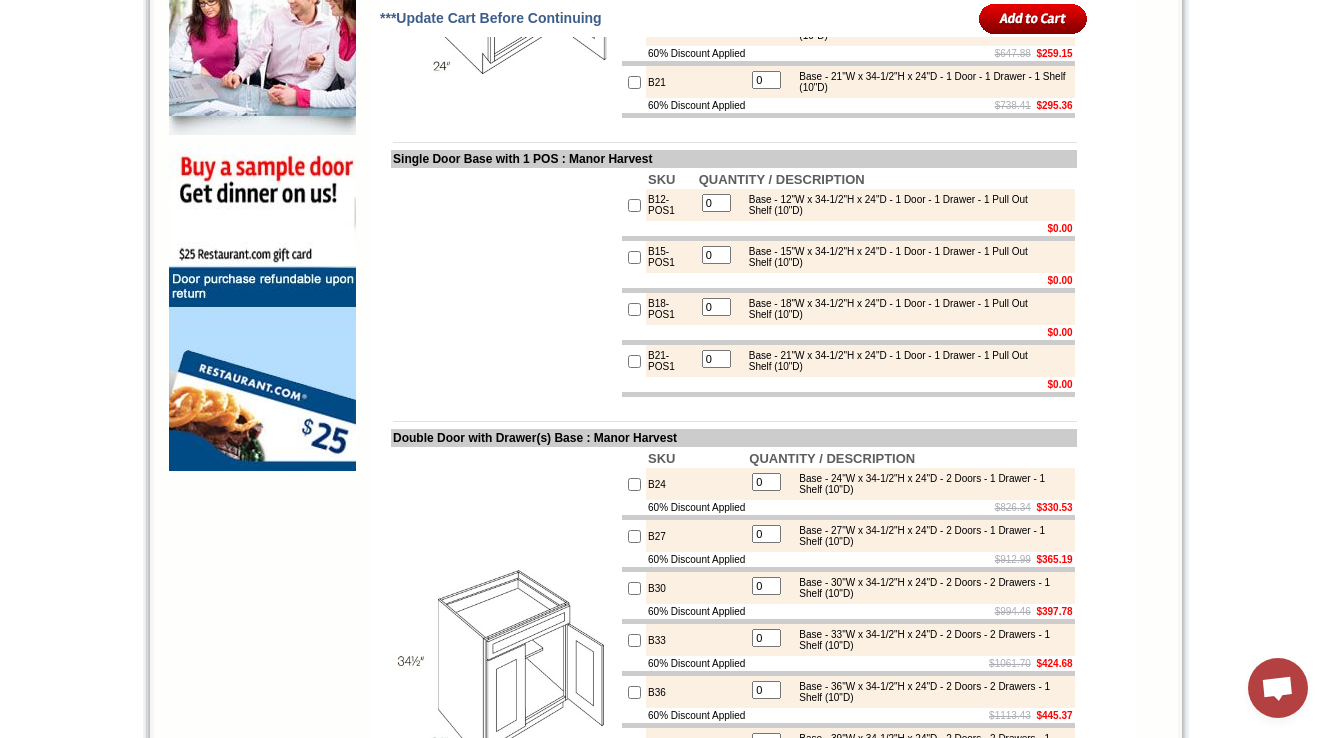click on "Base - 12"W x 34-1/2"H x 24"D - 1 Door - 1 Drawer - 1 Pull Out Shelf (10"D)" at bounding box center (904, 205) 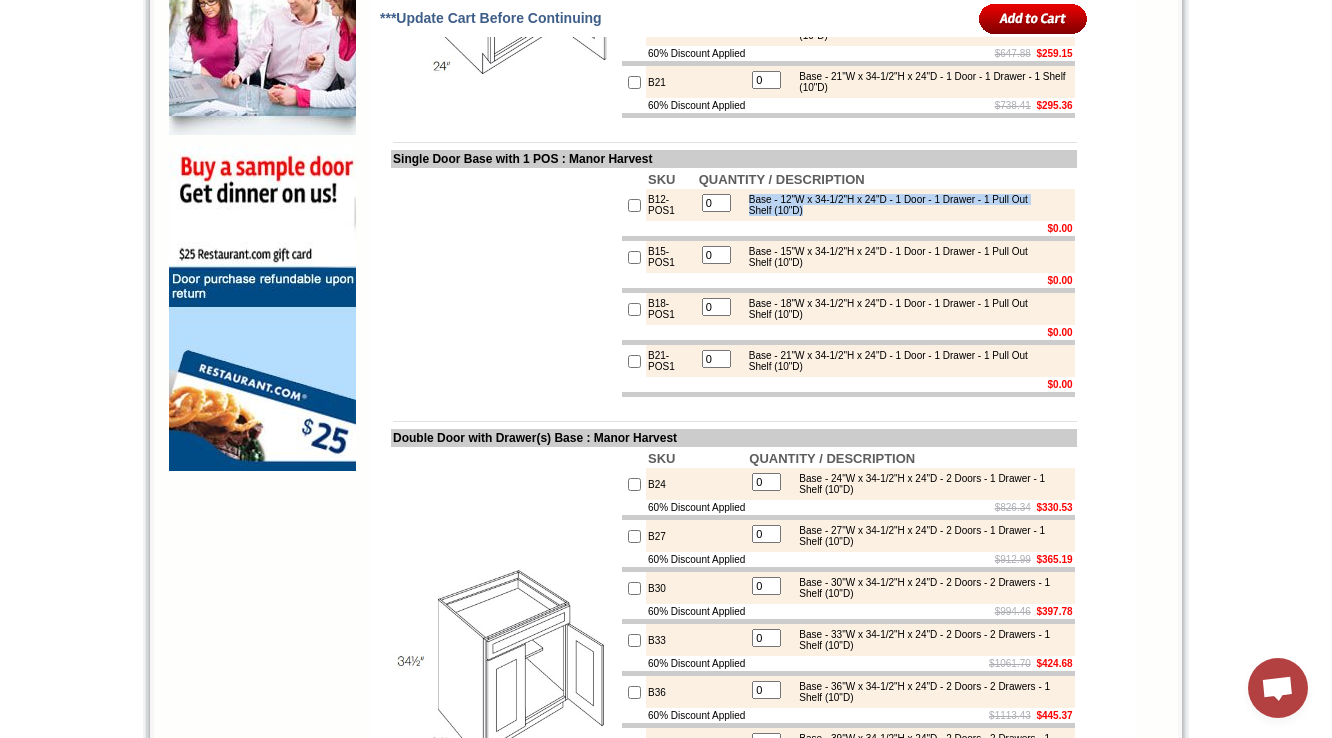 drag, startPoint x: 753, startPoint y: 277, endPoint x: 861, endPoint y: 290, distance: 108.779594 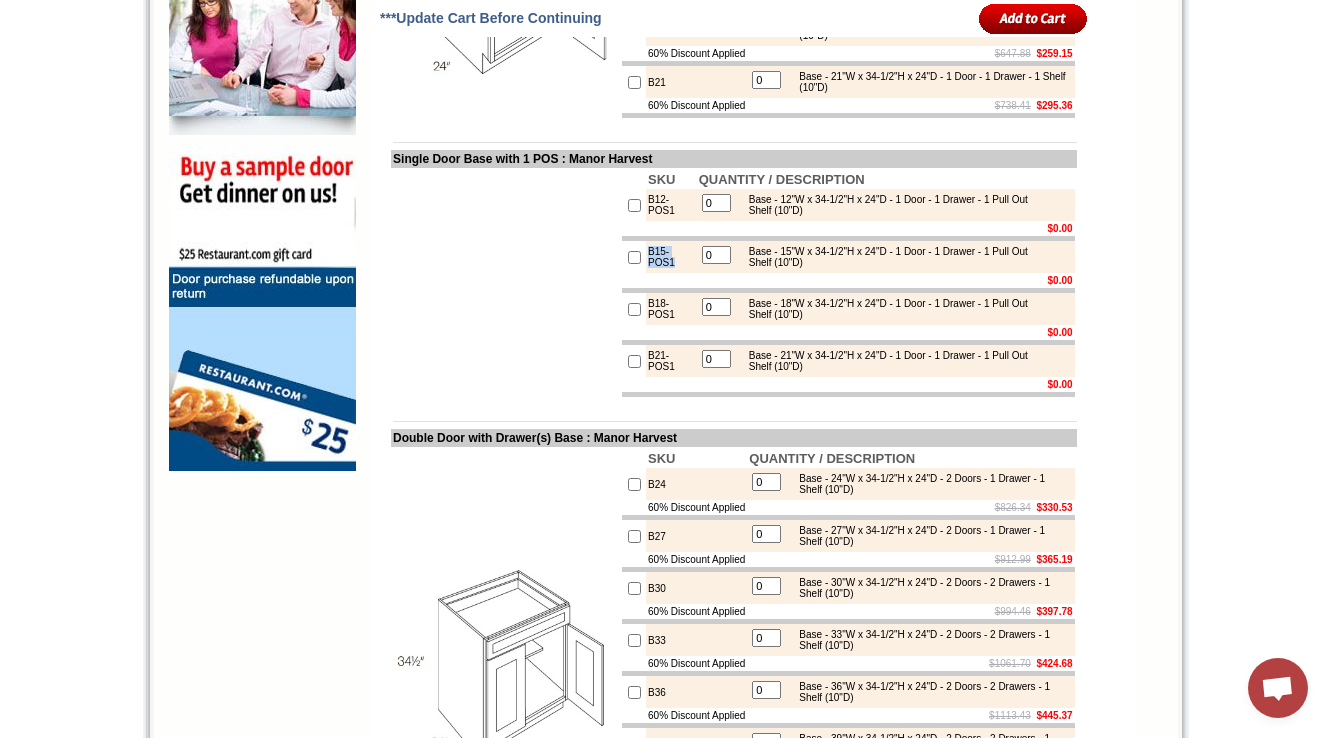drag, startPoint x: 672, startPoint y: 349, endPoint x: 647, endPoint y: 332, distance: 30.232433 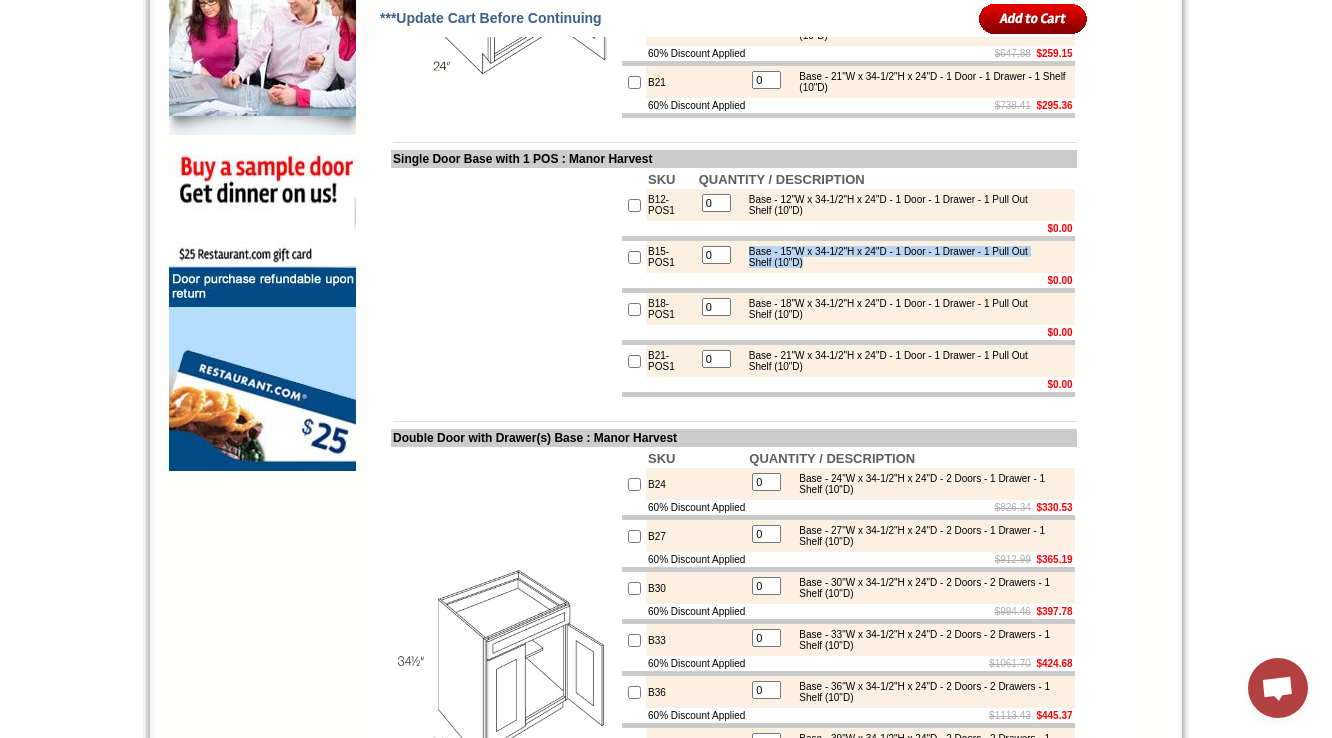 drag, startPoint x: 757, startPoint y: 330, endPoint x: 843, endPoint y: 342, distance: 86.833176 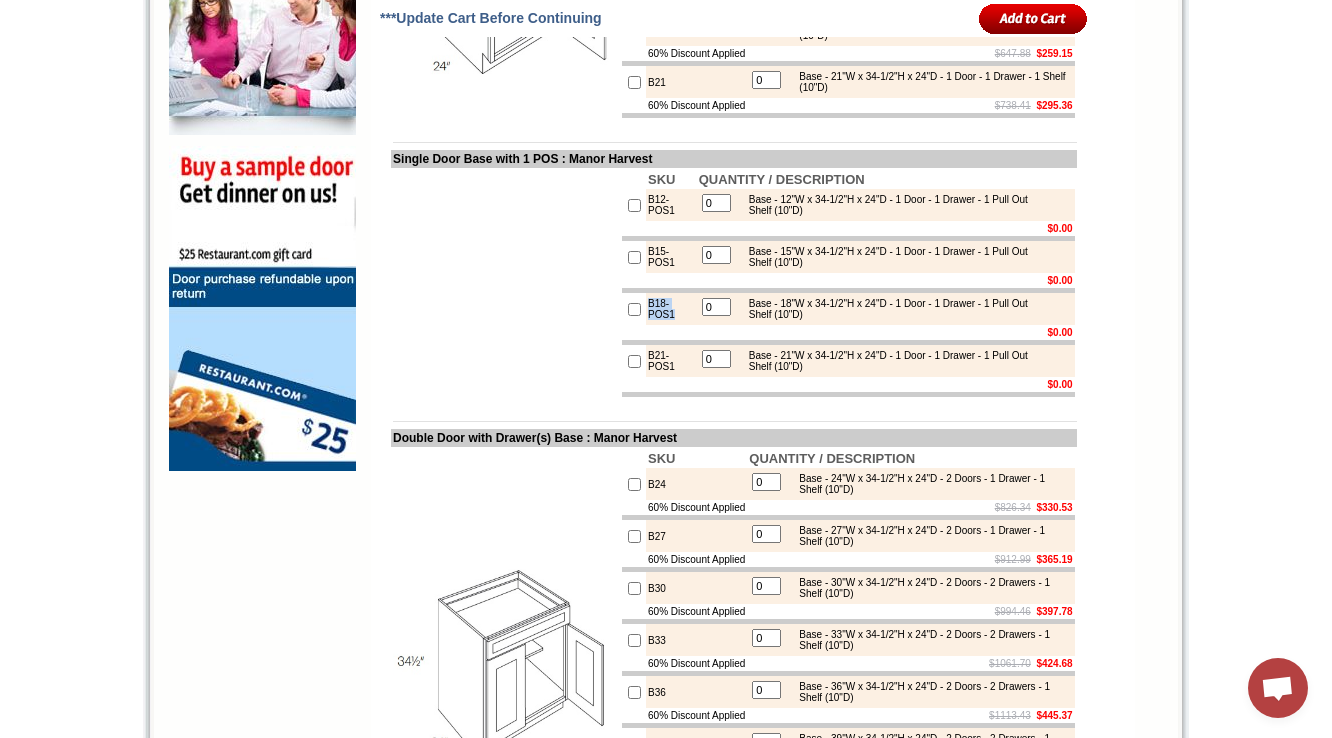 drag, startPoint x: 675, startPoint y: 404, endPoint x: 650, endPoint y: 391, distance: 28.178005 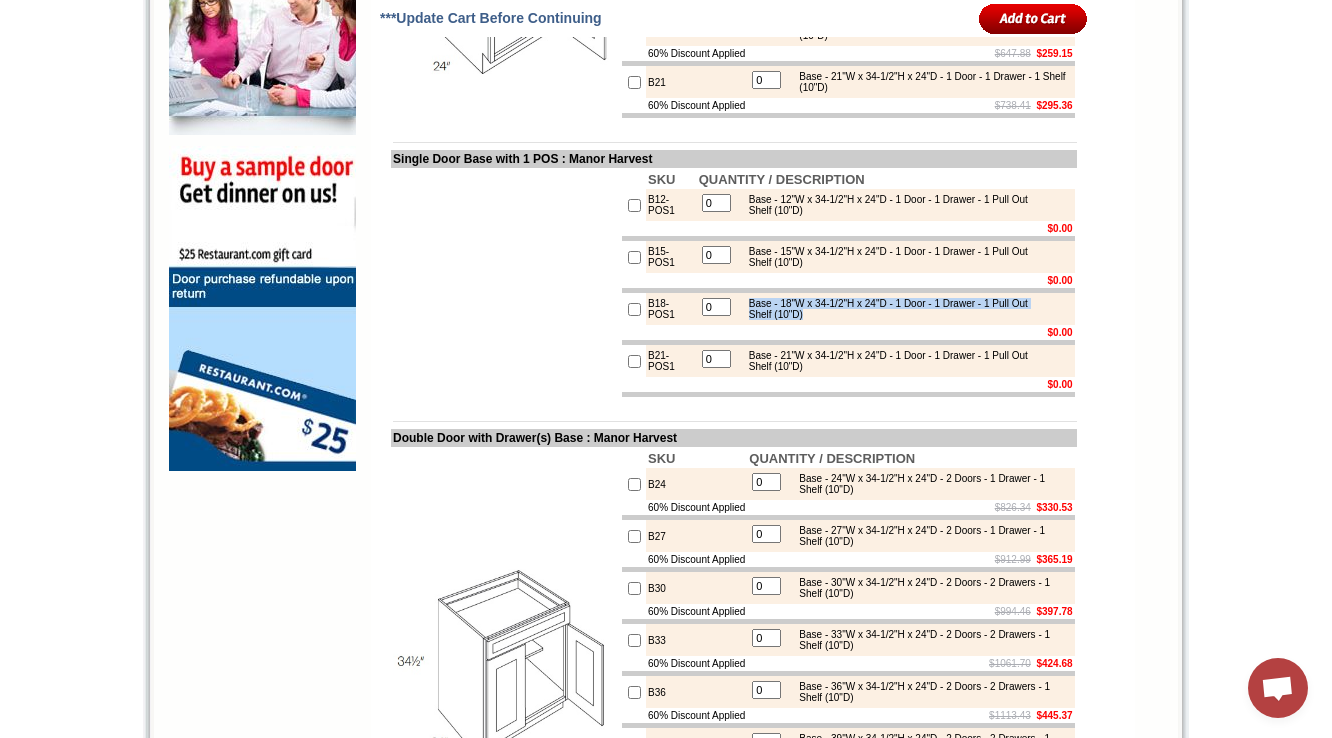 drag, startPoint x: 757, startPoint y: 388, endPoint x: 845, endPoint y: 406, distance: 89.822044 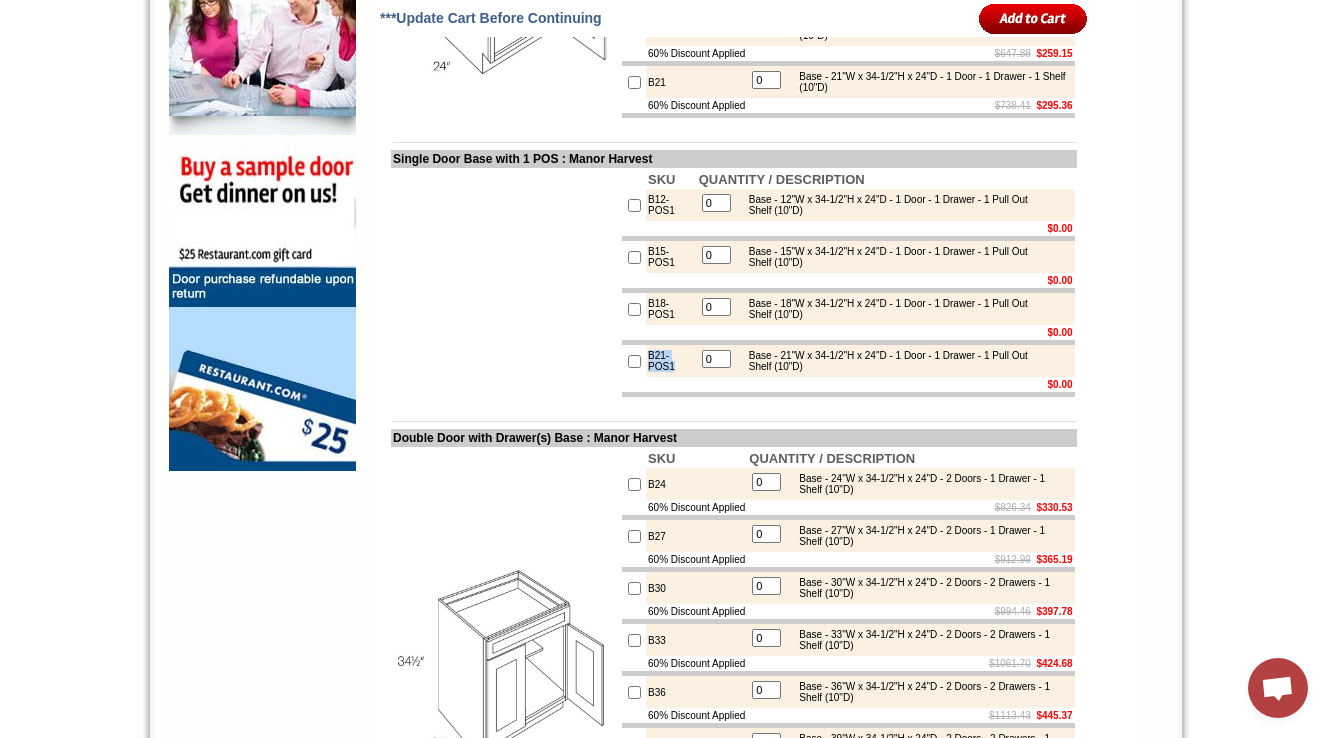 drag, startPoint x: 670, startPoint y: 455, endPoint x: 644, endPoint y: 446, distance: 27.513634 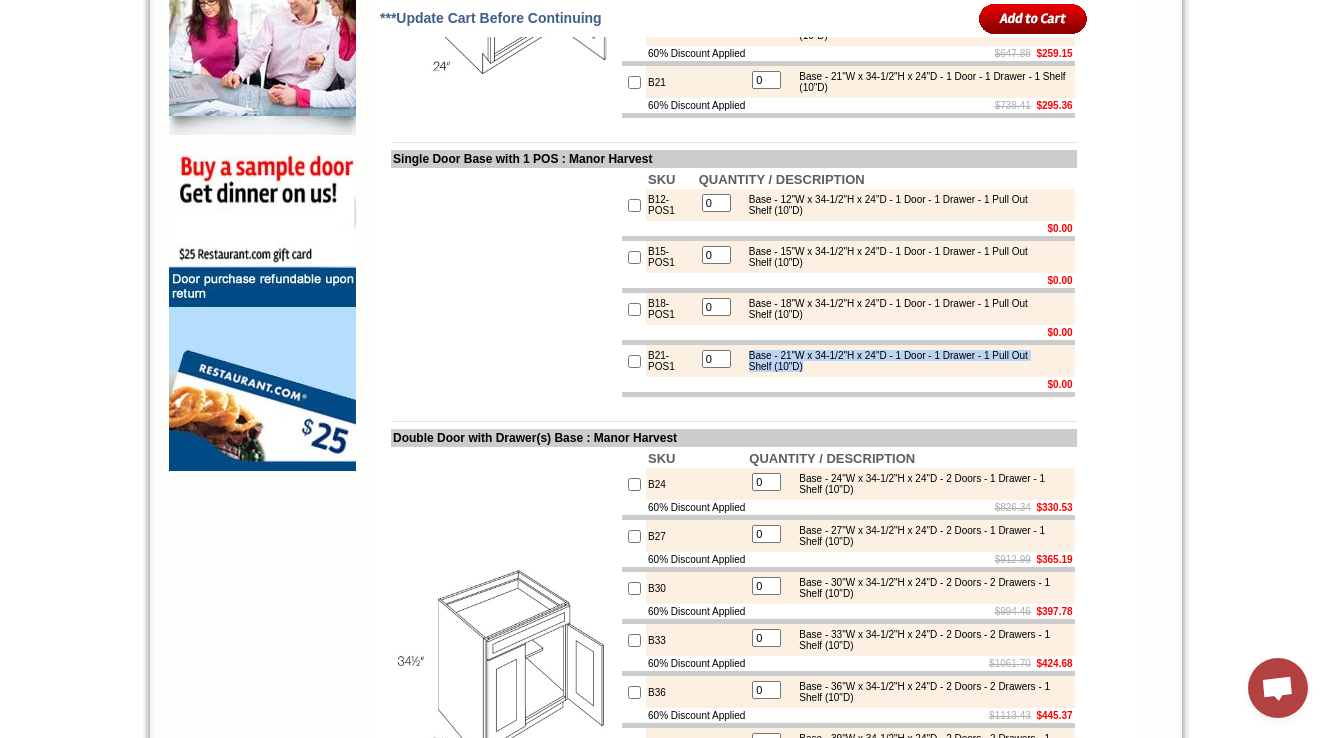 drag, startPoint x: 763, startPoint y: 444, endPoint x: 841, endPoint y: 457, distance: 79.07591 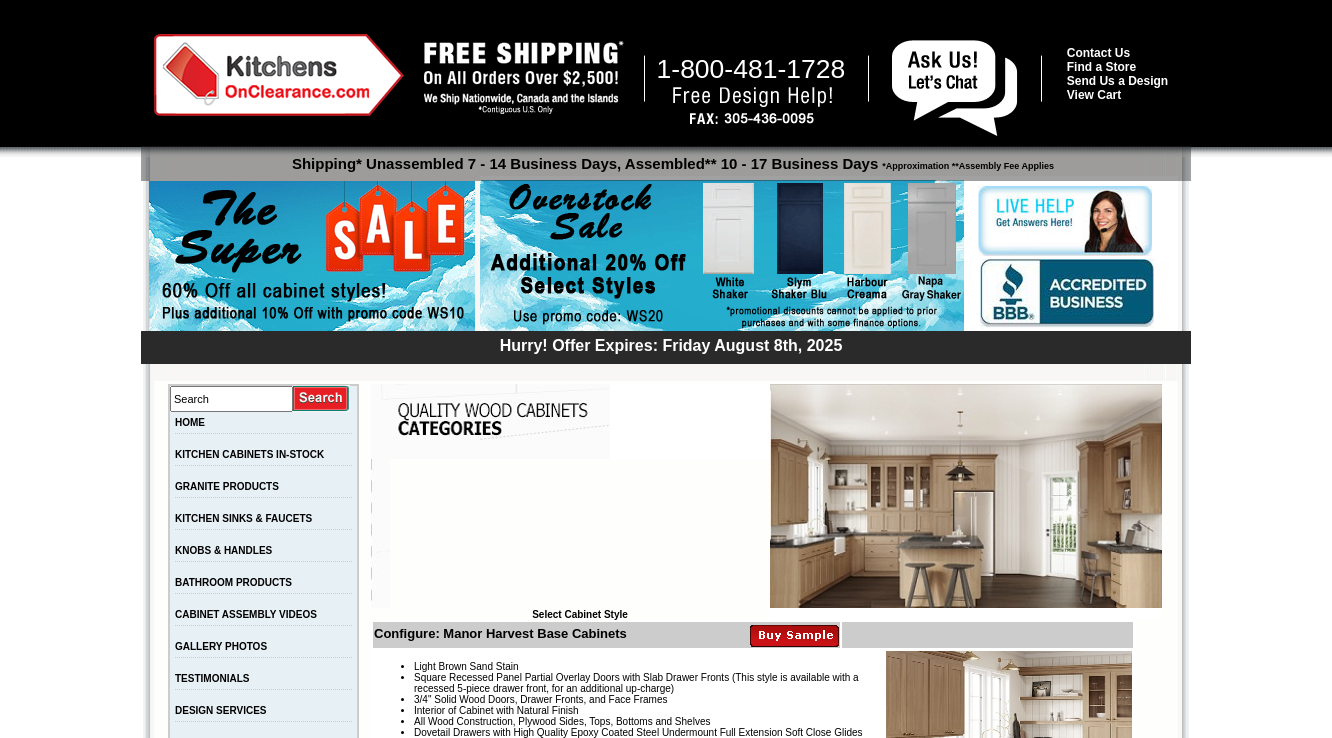 scroll, scrollTop: 1533, scrollLeft: 0, axis: vertical 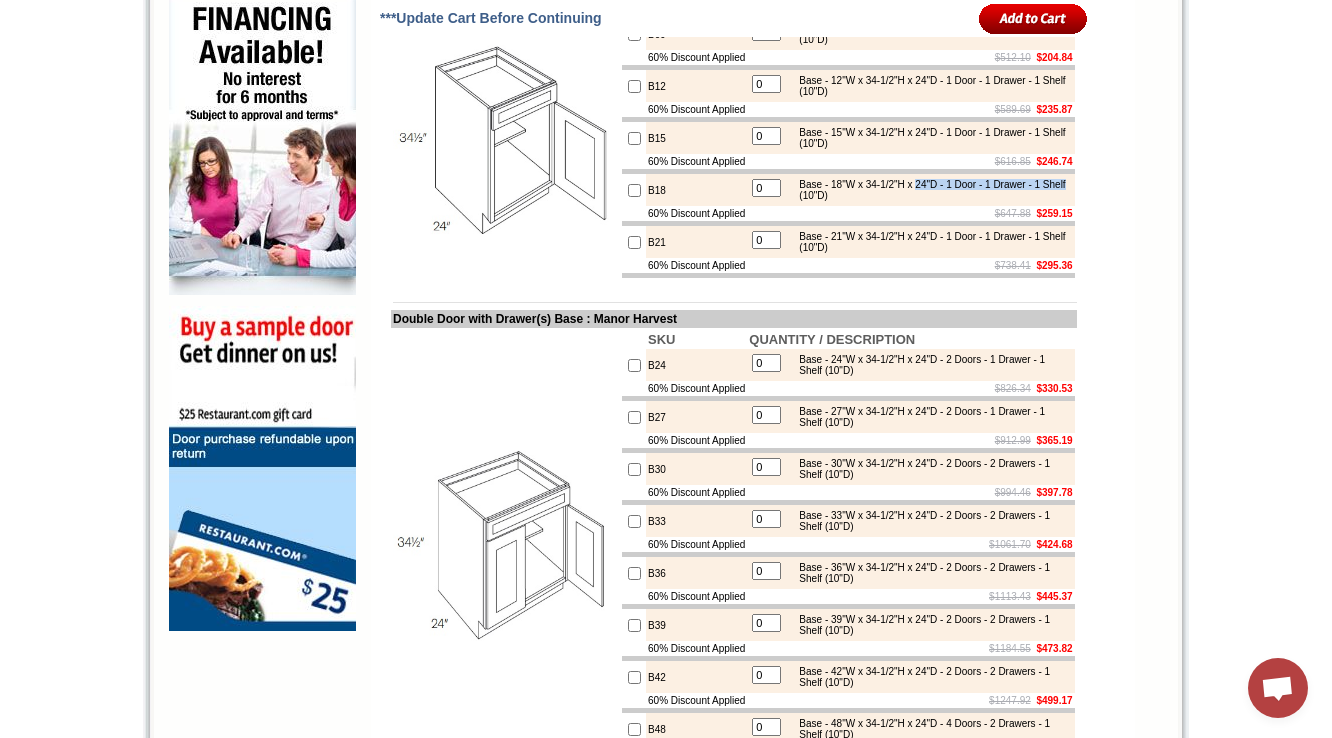 drag, startPoint x: 955, startPoint y: 255, endPoint x: 902, endPoint y: 260, distance: 53.235325 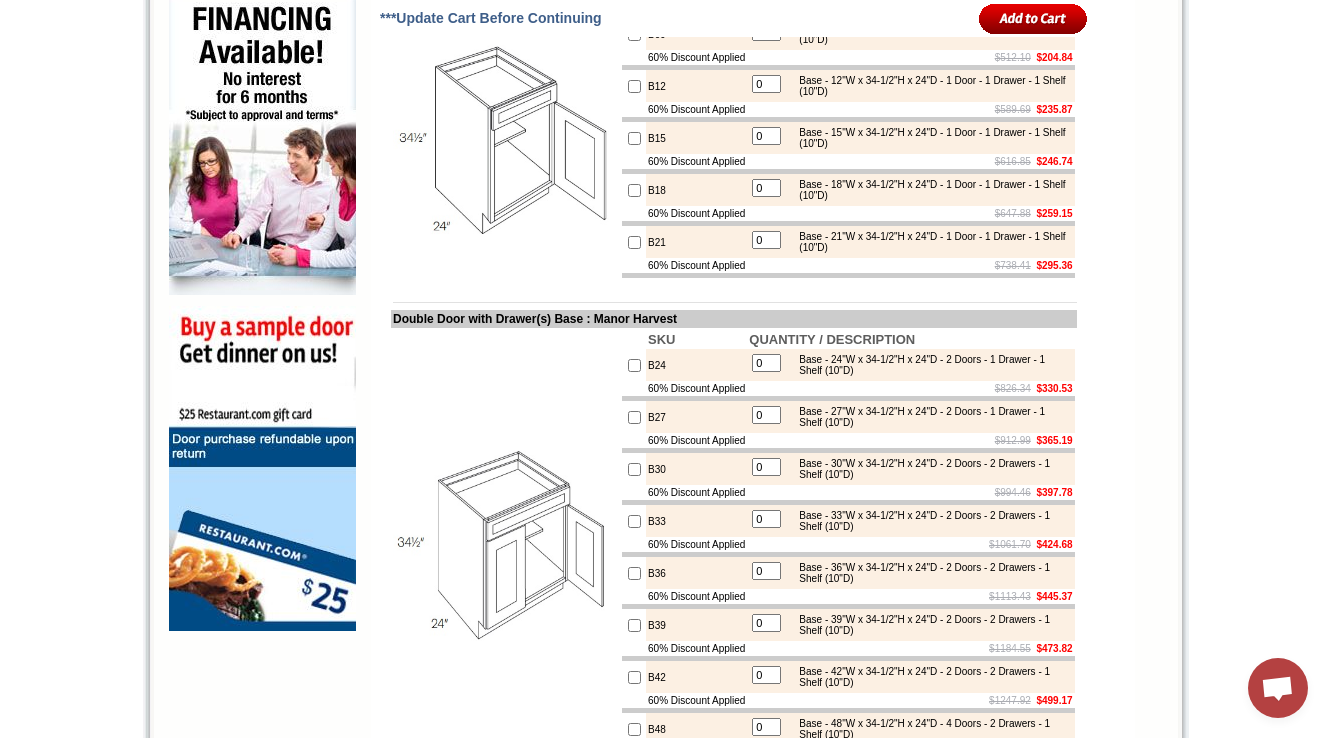click on "Base - 18"W x 34-1/2"H x 24"D - 1 Door - 1 Drawer - 1 Shelf (10"D)" at bounding box center [929, 190] 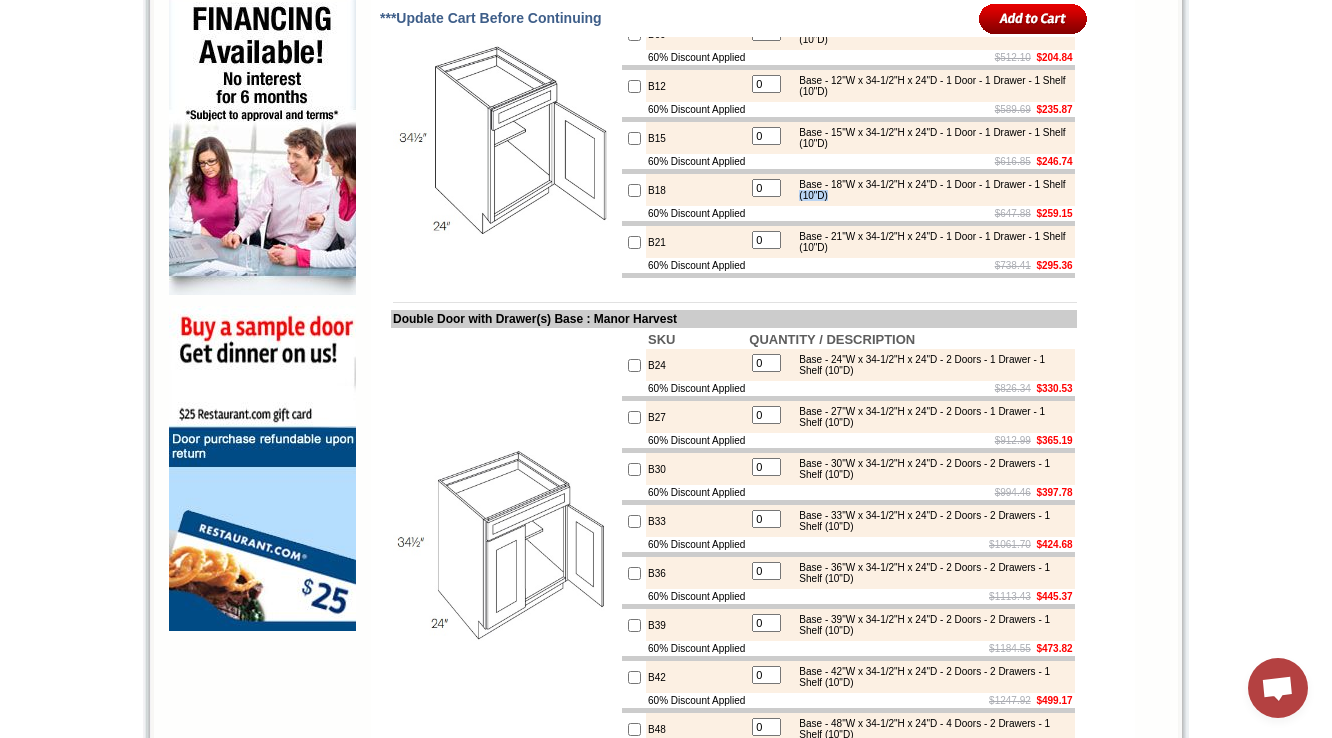 drag, startPoint x: 951, startPoint y: 262, endPoint x: 904, endPoint y: 263, distance: 47.010635 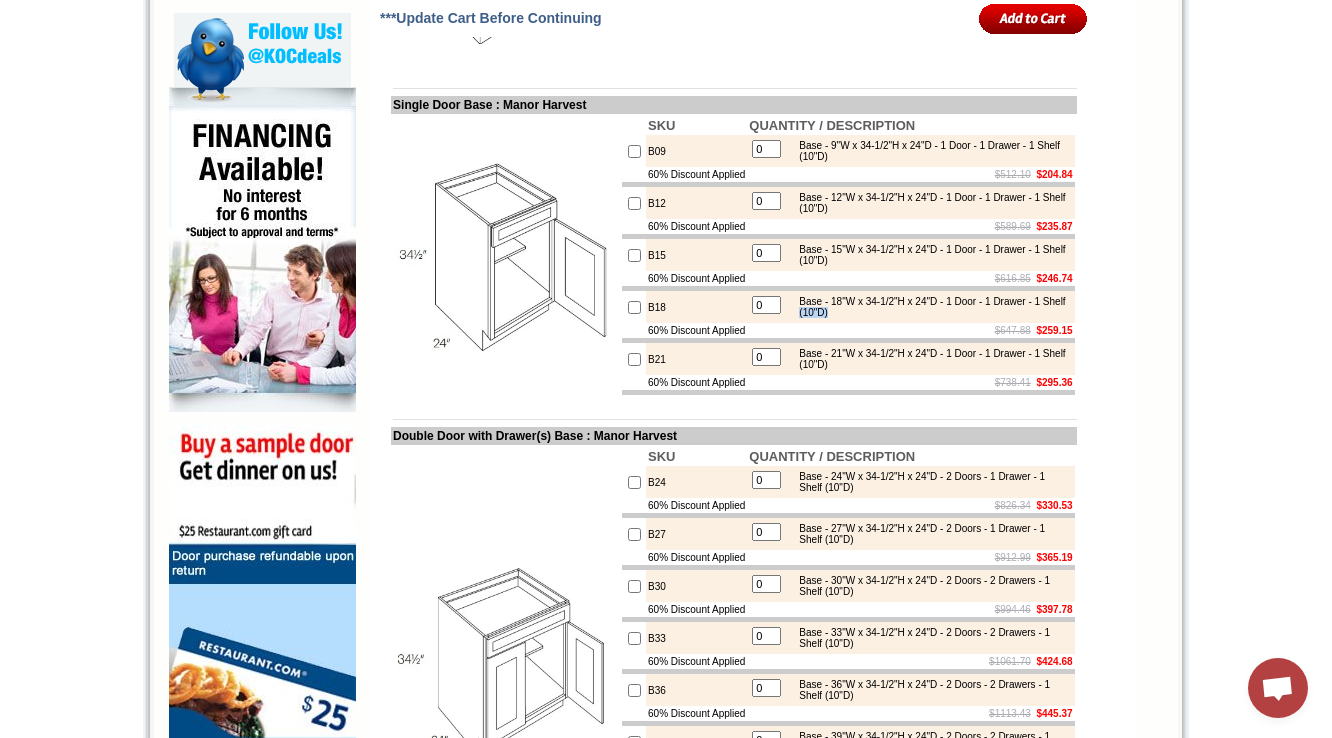 scroll, scrollTop: 1293, scrollLeft: 0, axis: vertical 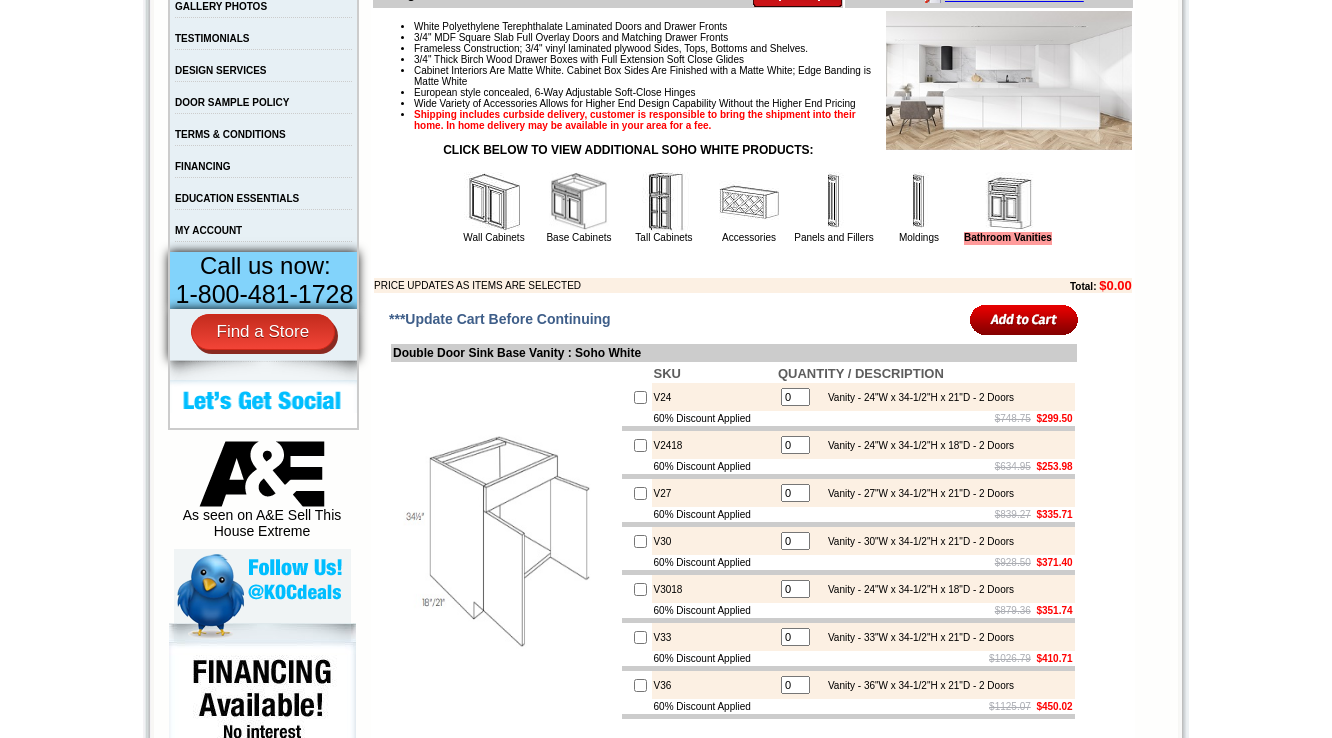 click on "Shipping includes curbside delivery, customer is responsible to bring the shipment into their home. In home delivery may be available in your area for a fee." at bounding box center [635, 120] 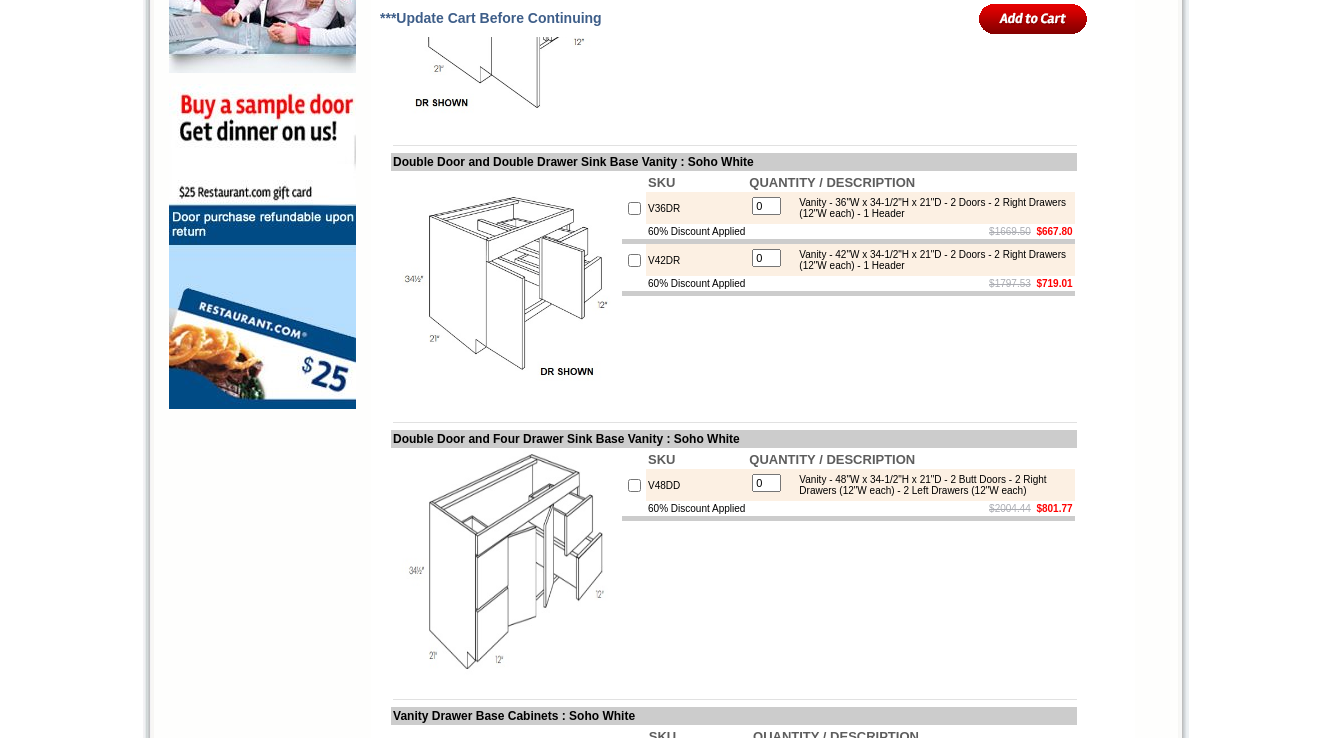 scroll, scrollTop: 1840, scrollLeft: 0, axis: vertical 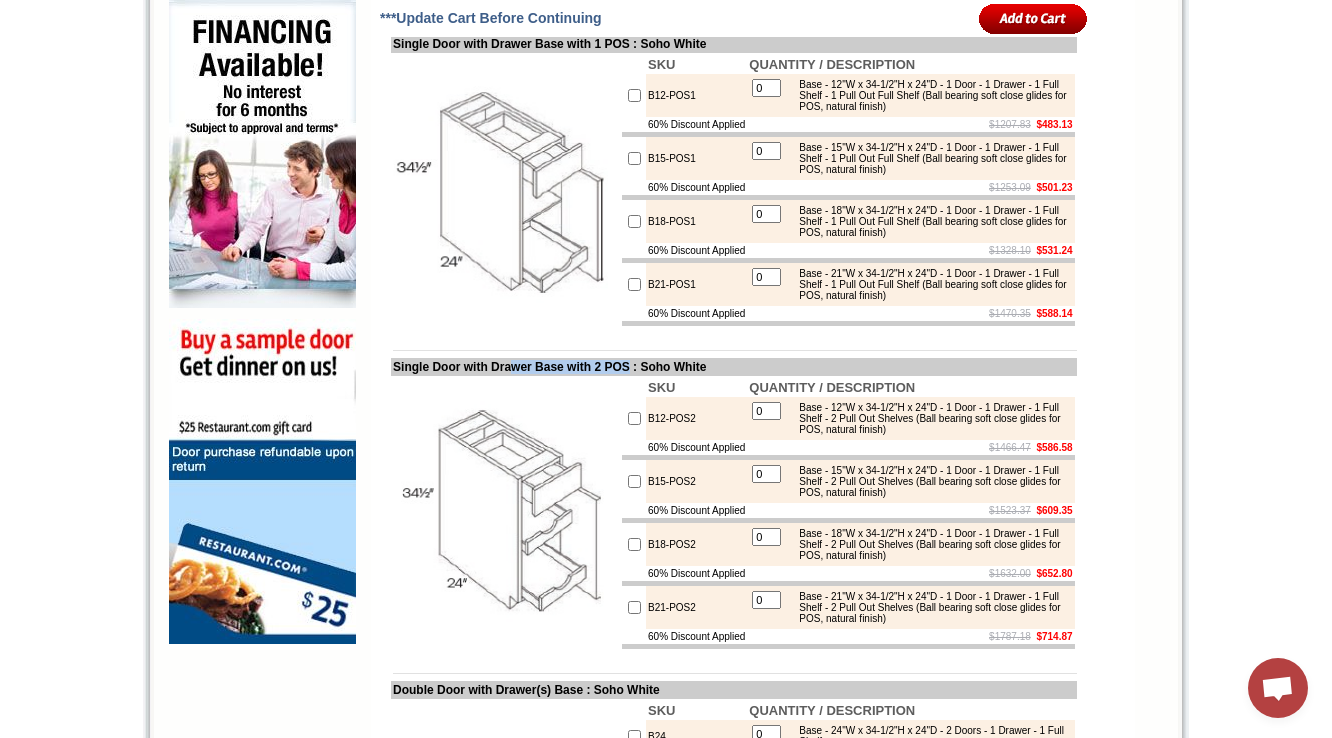drag, startPoint x: 669, startPoint y: 452, endPoint x: 521, endPoint y: 459, distance: 148.16545 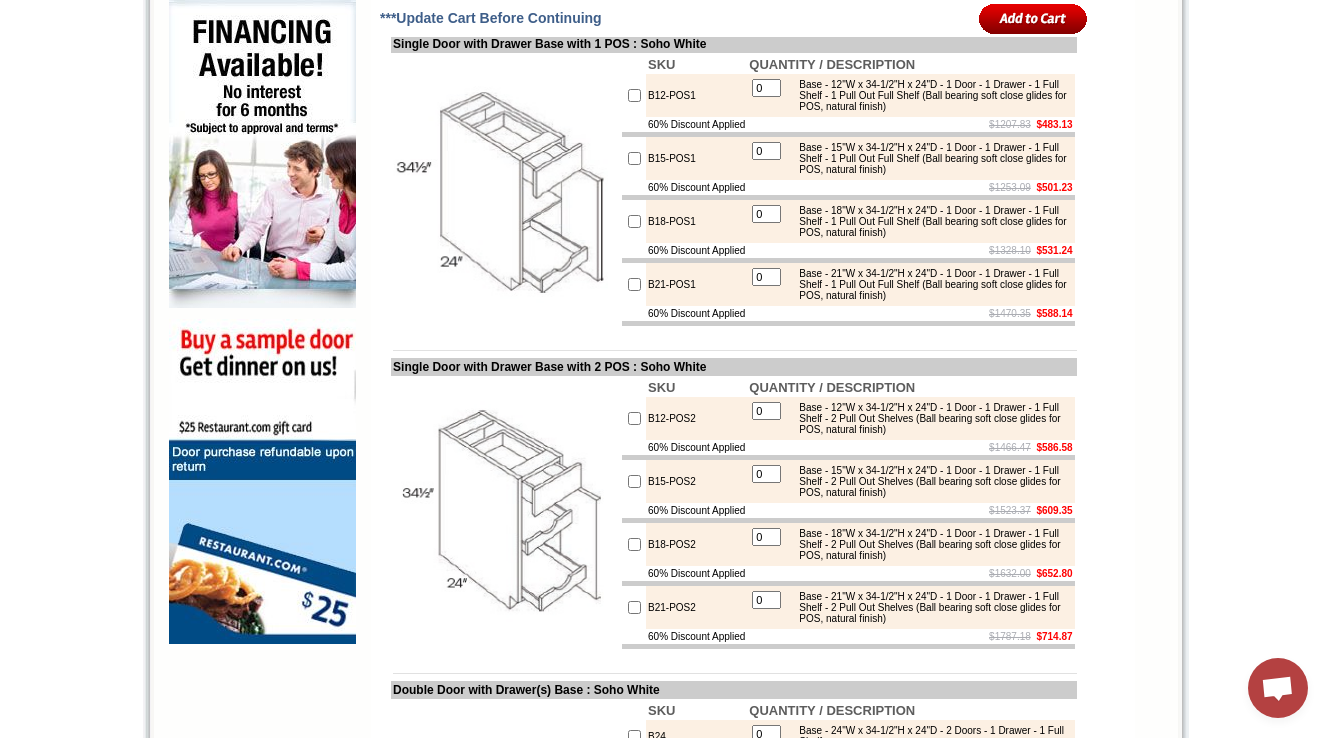 click on "Single Door with Drawer Base with 2 POS : Soho White" at bounding box center (734, 367) 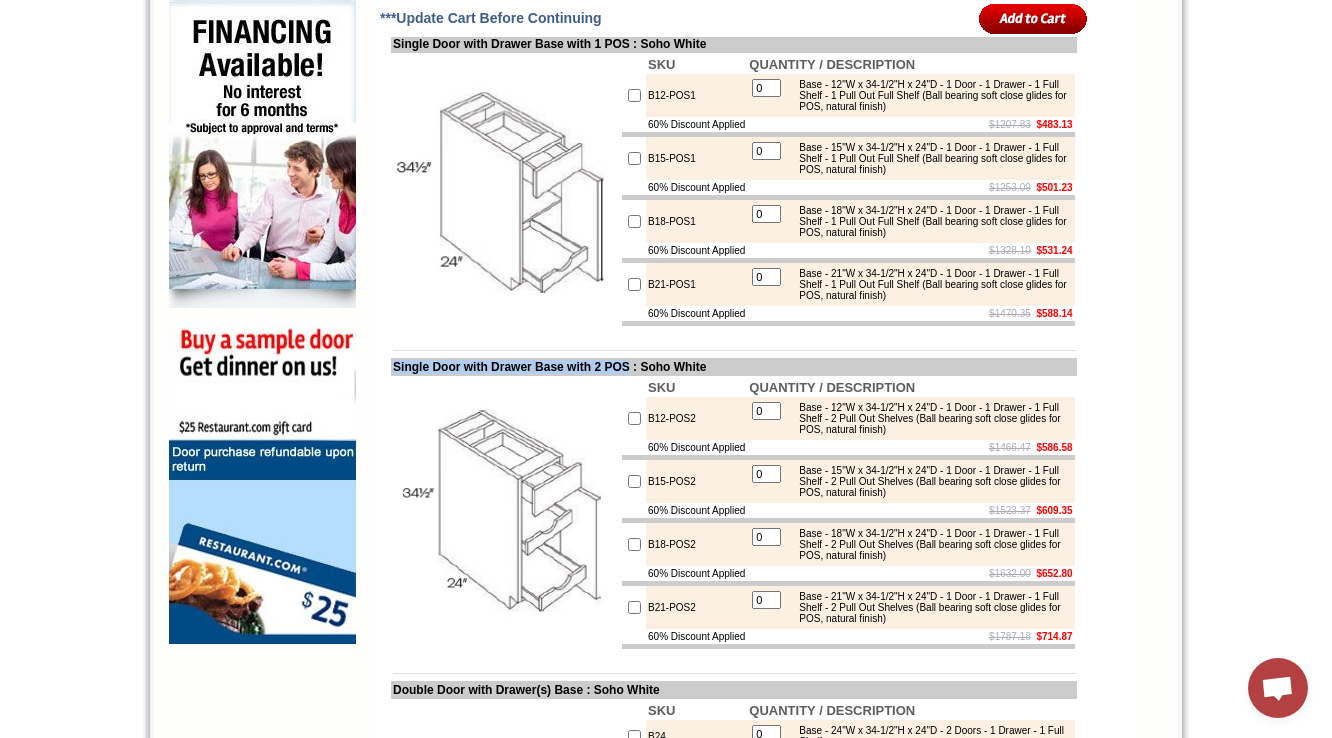 drag, startPoint x: 659, startPoint y: 454, endPoint x: 394, endPoint y: 454, distance: 265 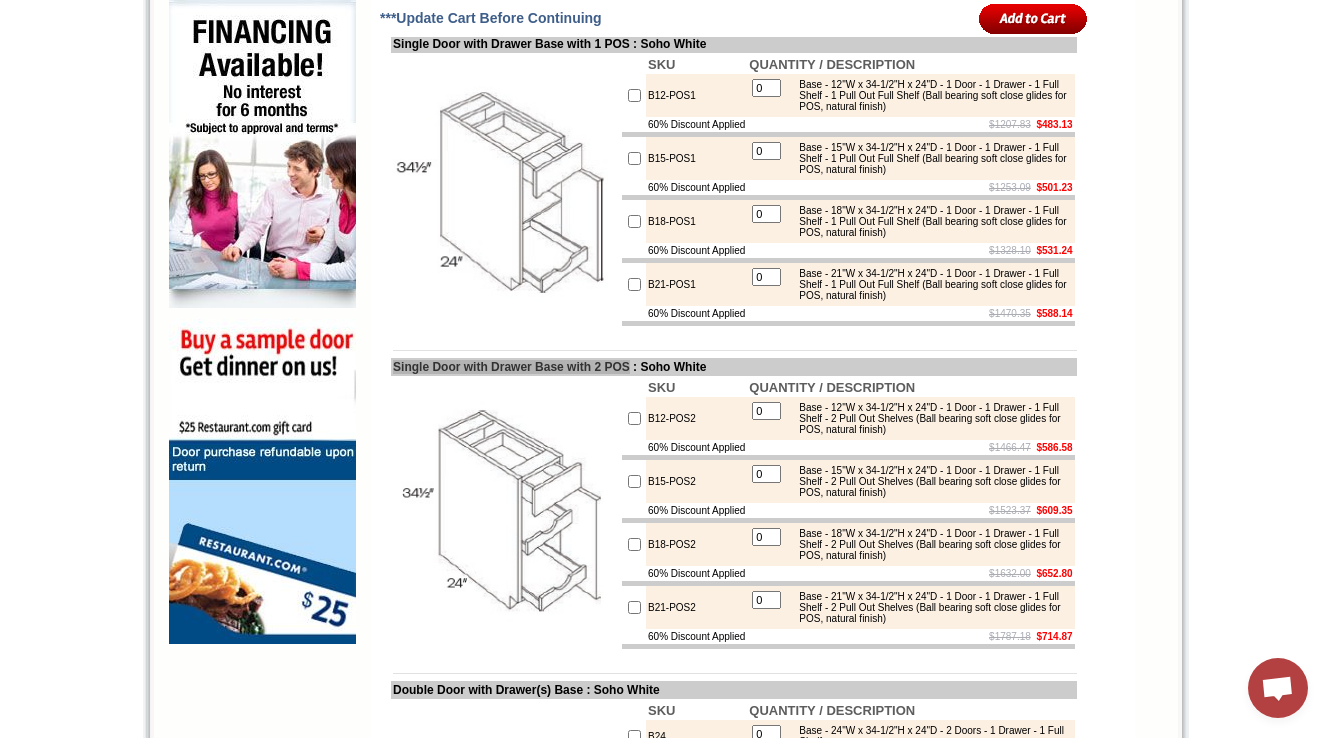 scroll, scrollTop: 1120, scrollLeft: 0, axis: vertical 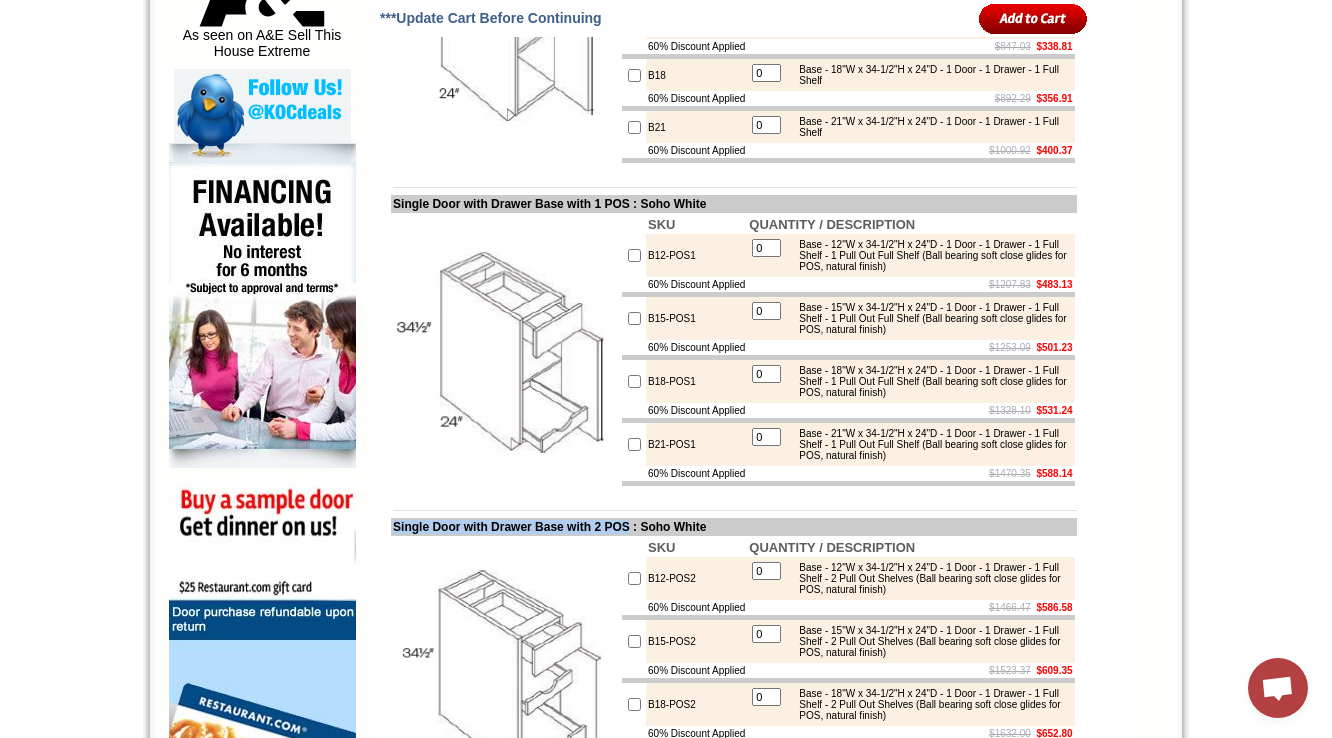 click at bounding box center [505, 350] 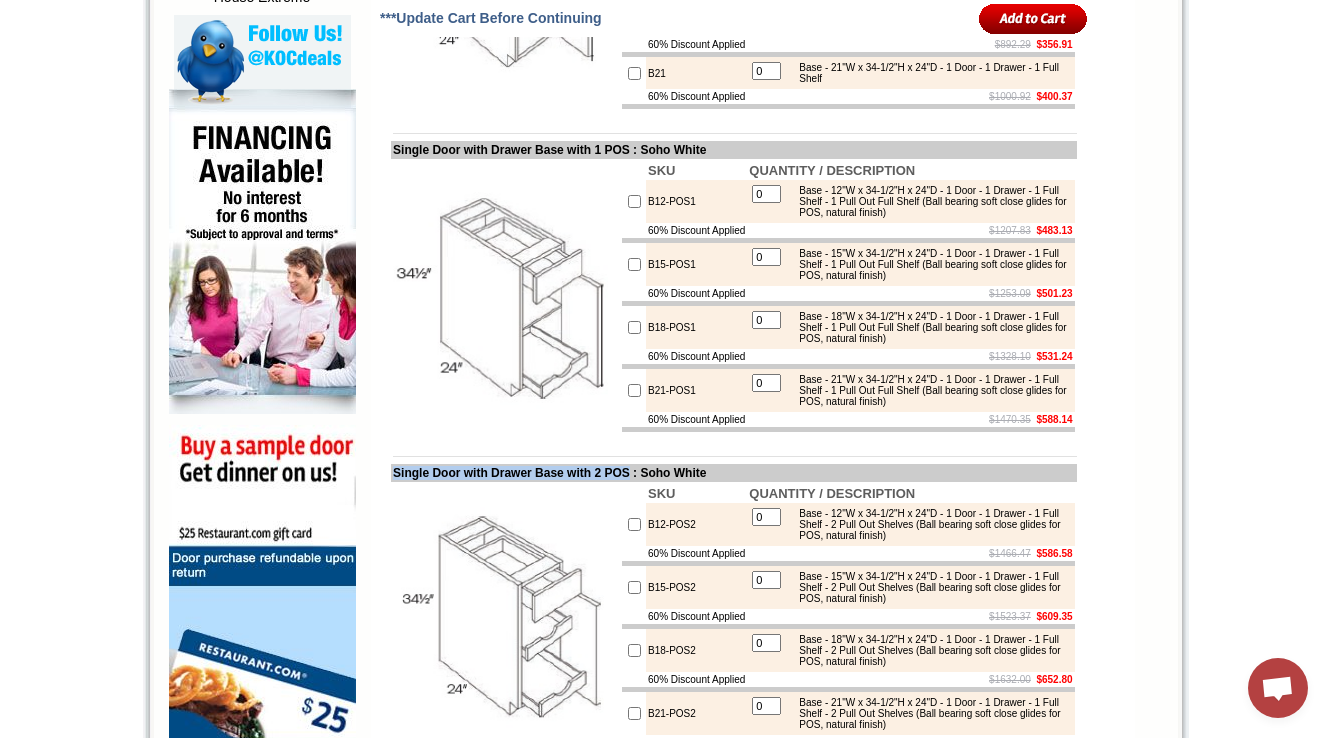 scroll, scrollTop: 1200, scrollLeft: 0, axis: vertical 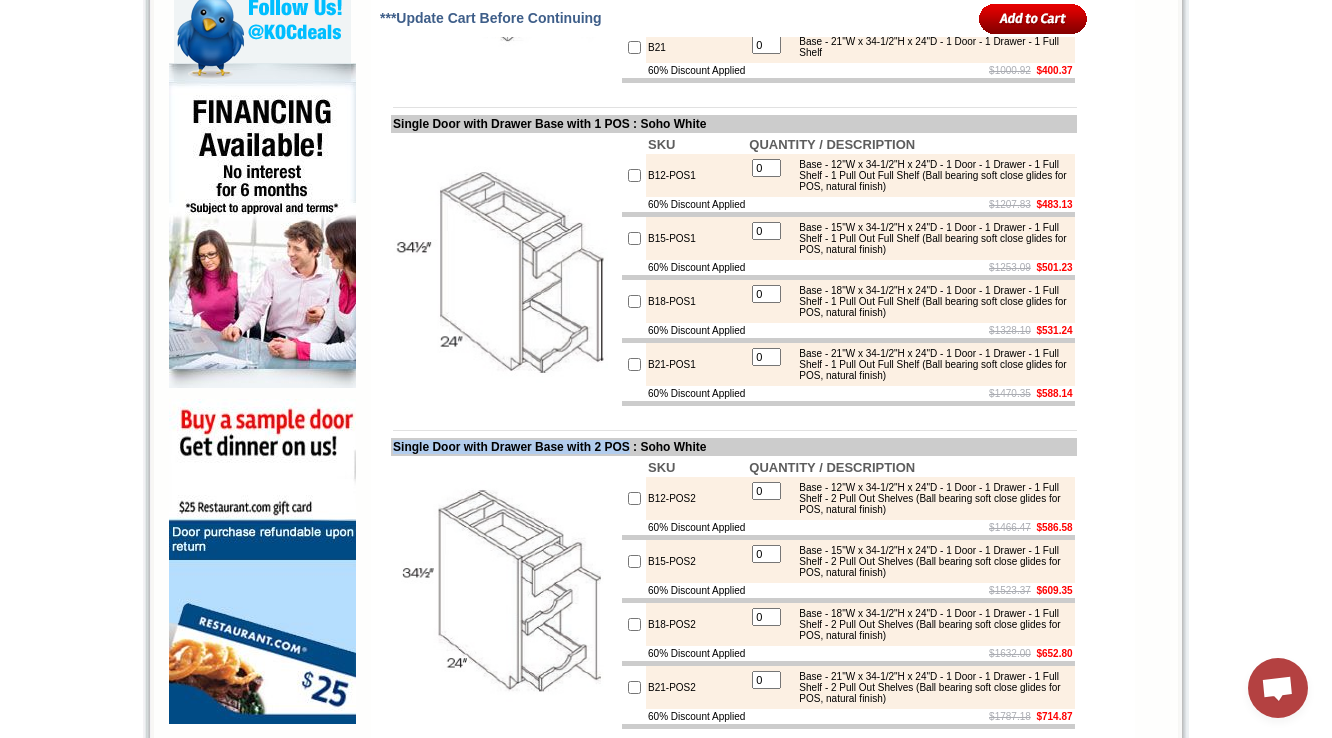 click on "Single Door with Drawer Base with 2 POS : Soho White" at bounding box center [734, 447] 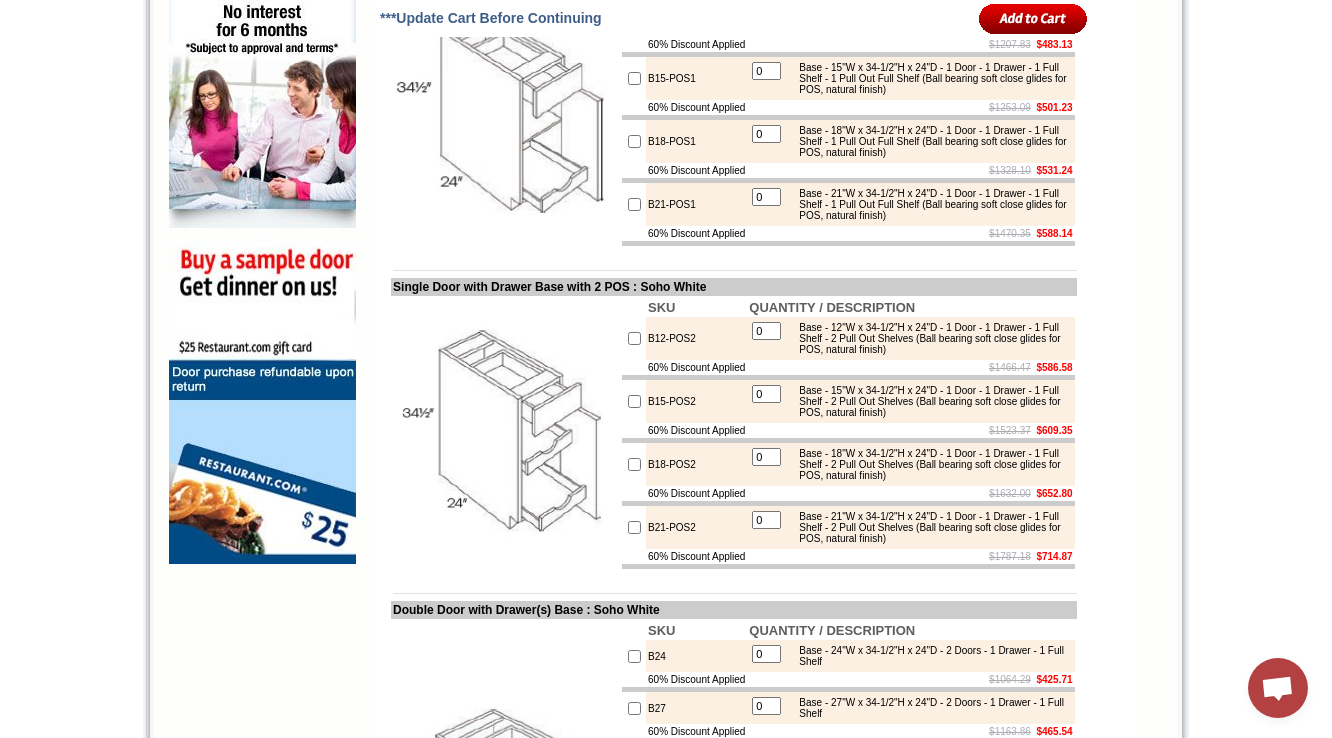 scroll, scrollTop: 2240, scrollLeft: 0, axis: vertical 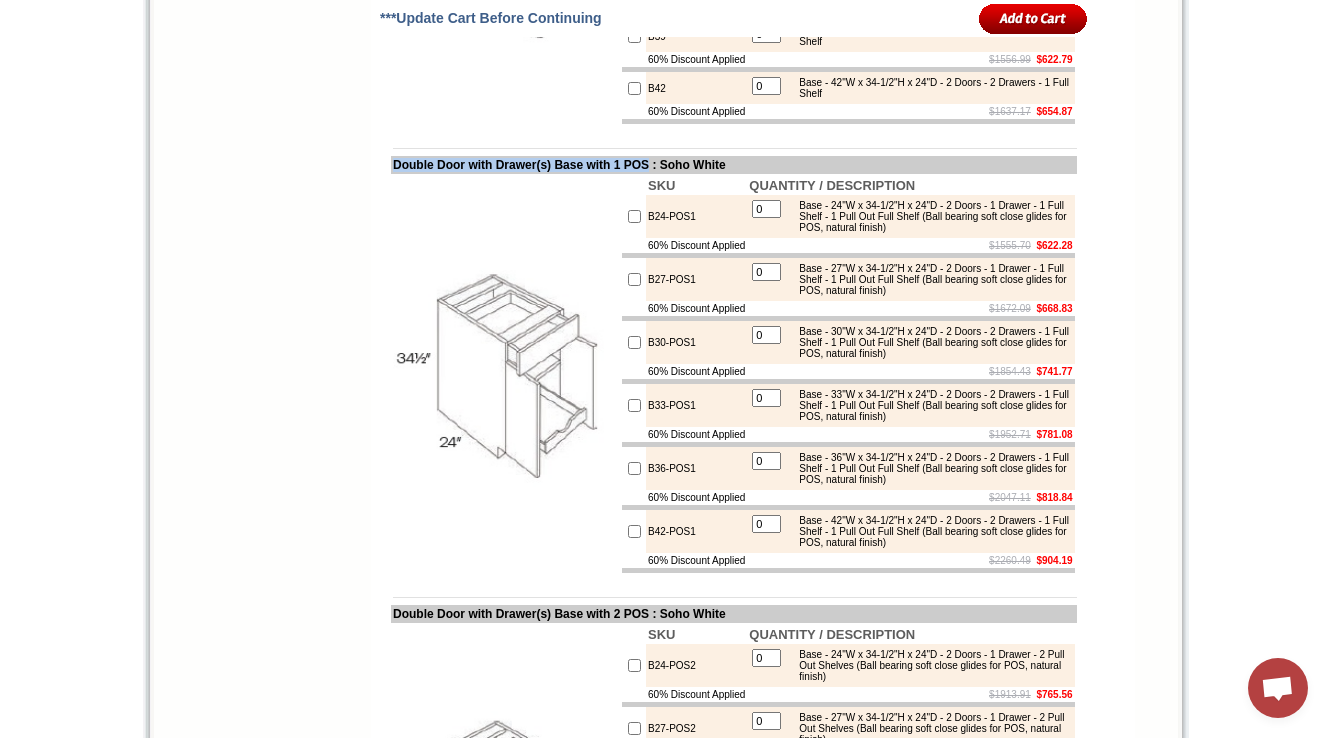 drag, startPoint x: 392, startPoint y: 318, endPoint x: 696, endPoint y: 311, distance: 304.08057 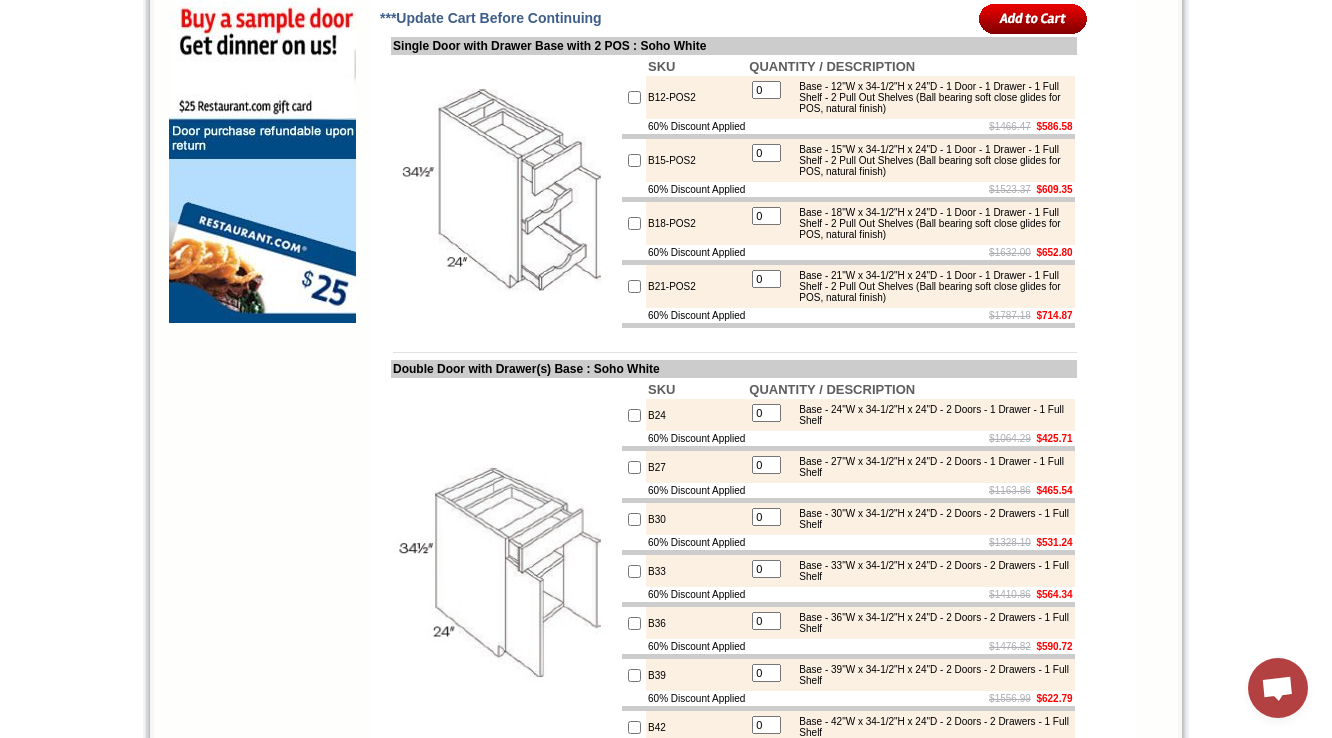scroll, scrollTop: 2080, scrollLeft: 0, axis: vertical 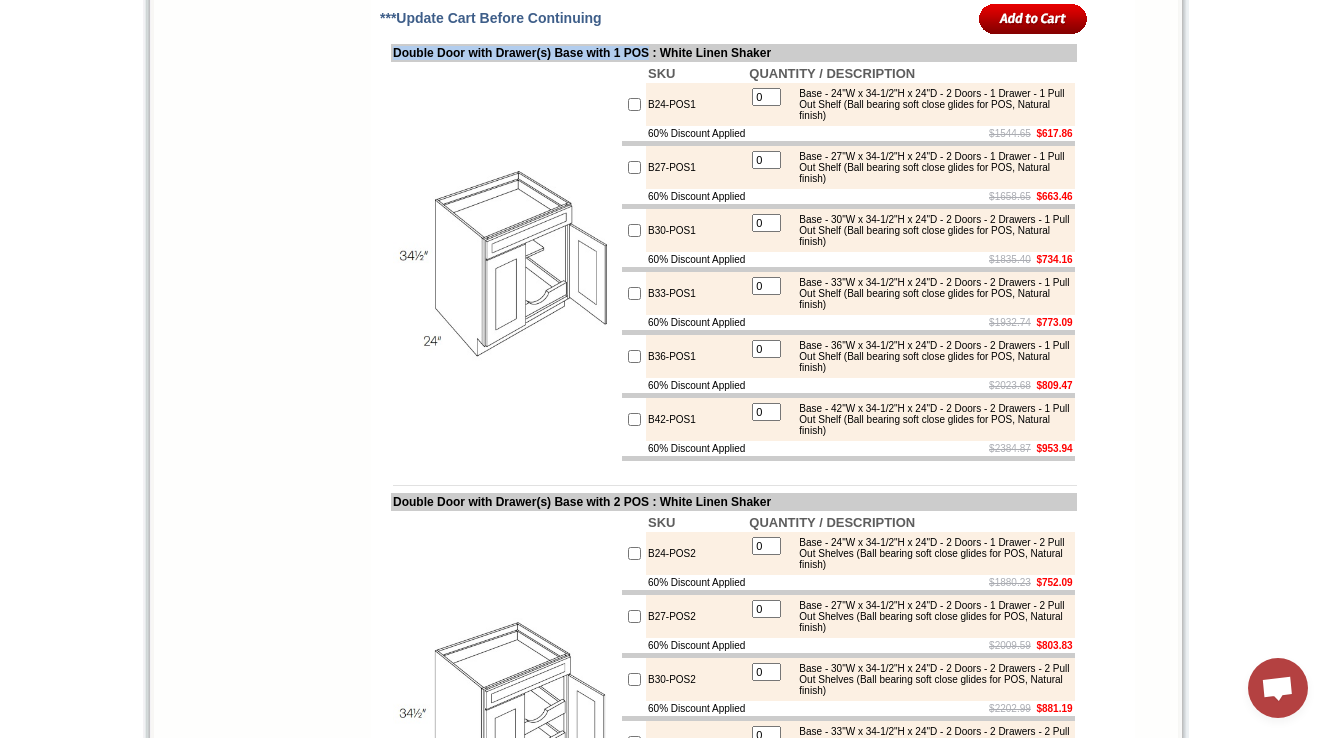 click at bounding box center (505, 262) 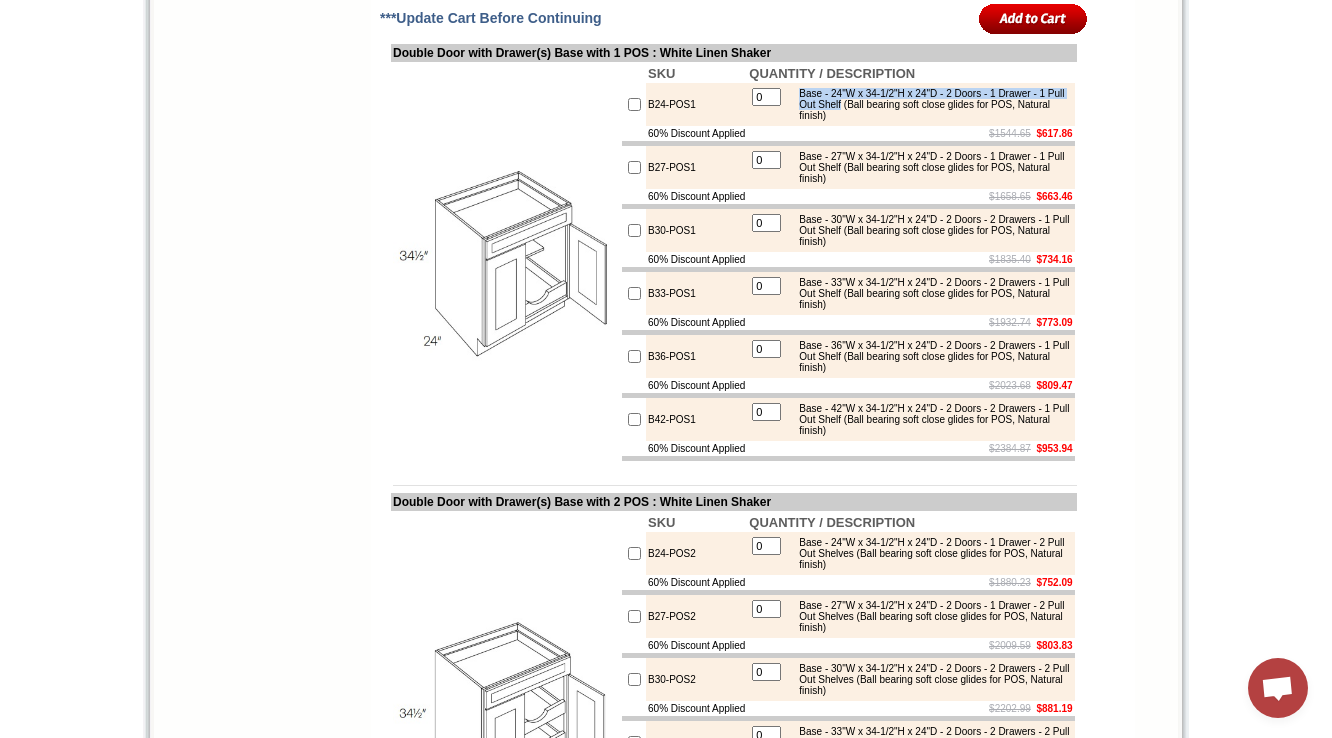 drag, startPoint x: 819, startPoint y: 251, endPoint x: 945, endPoint y: 260, distance: 126.32102 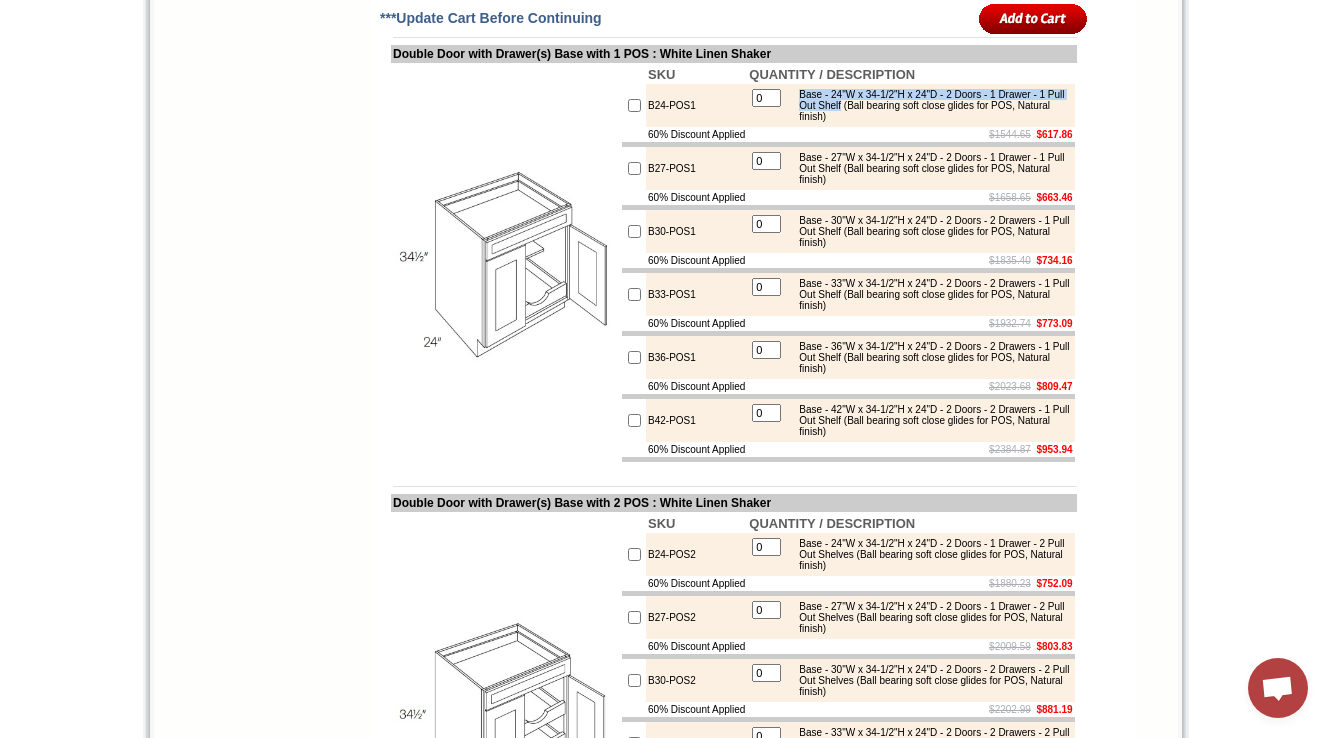 scroll, scrollTop: 2415, scrollLeft: 0, axis: vertical 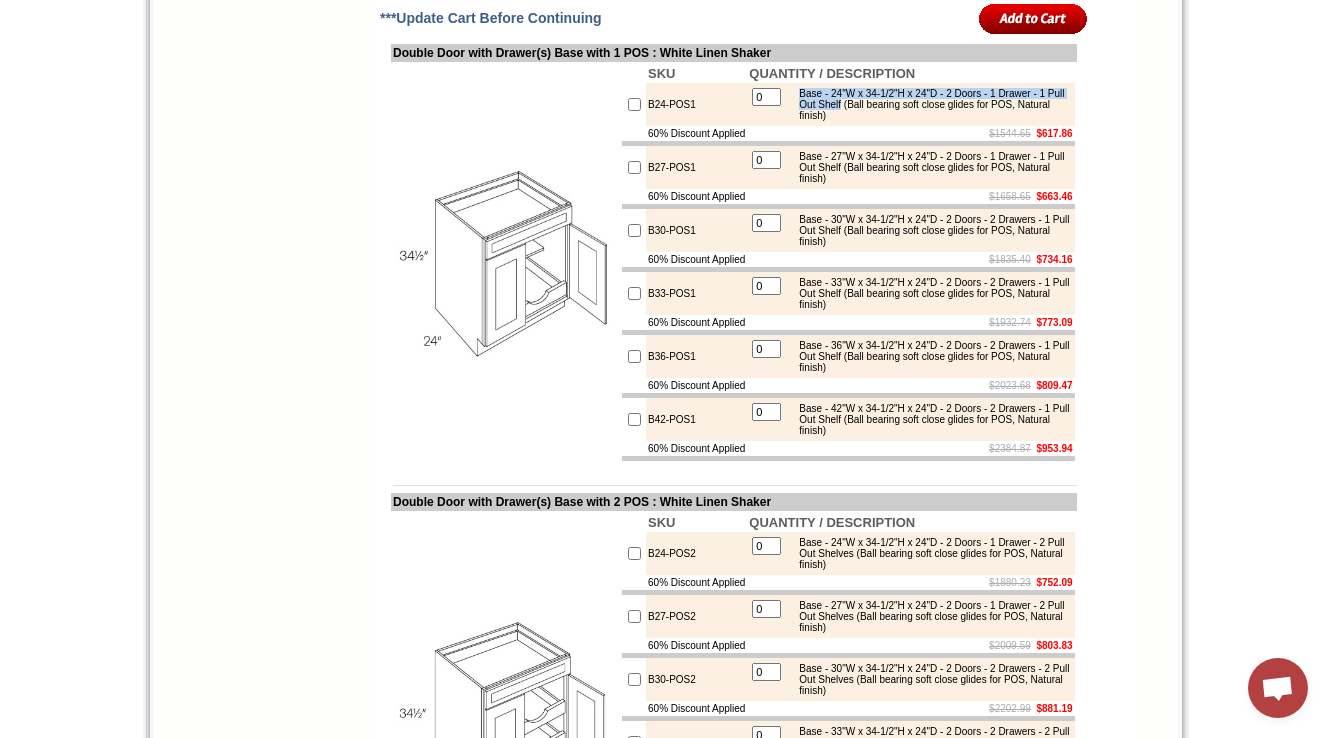 click at bounding box center [505, 262] 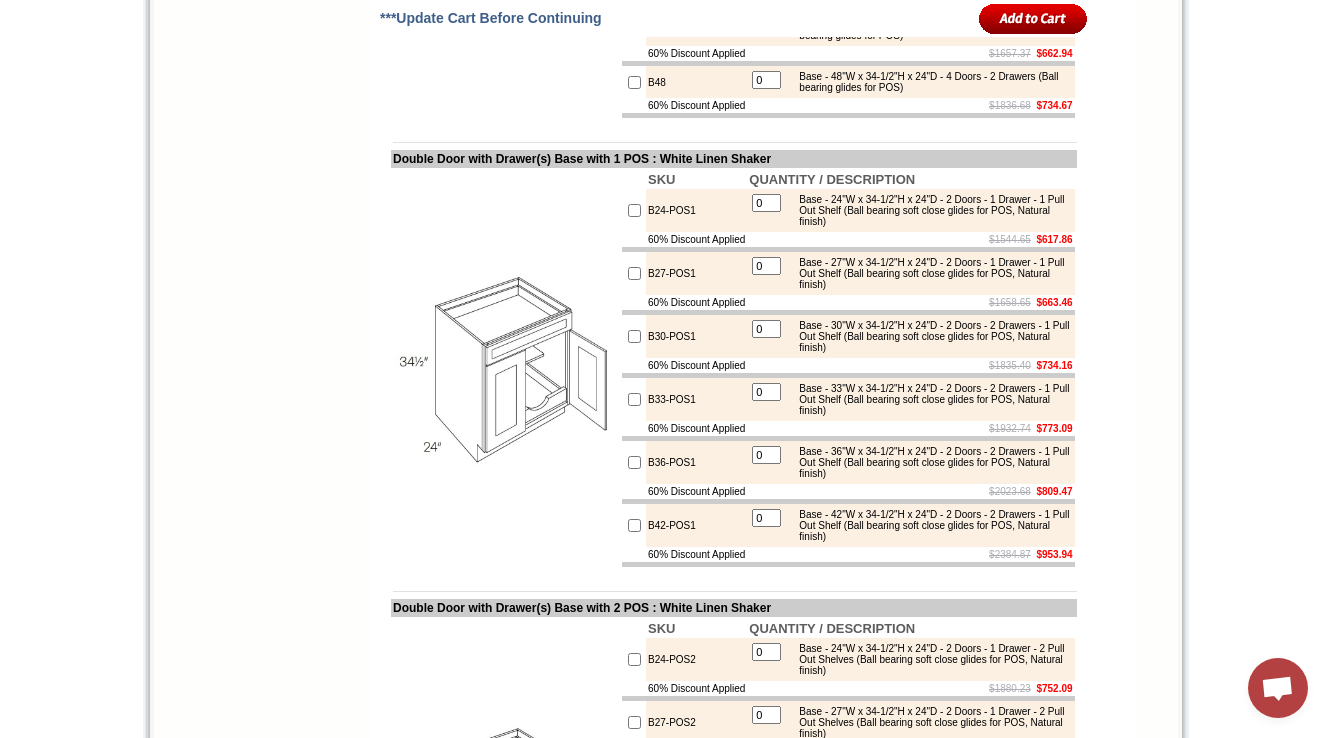 scroll, scrollTop: 2379, scrollLeft: 0, axis: vertical 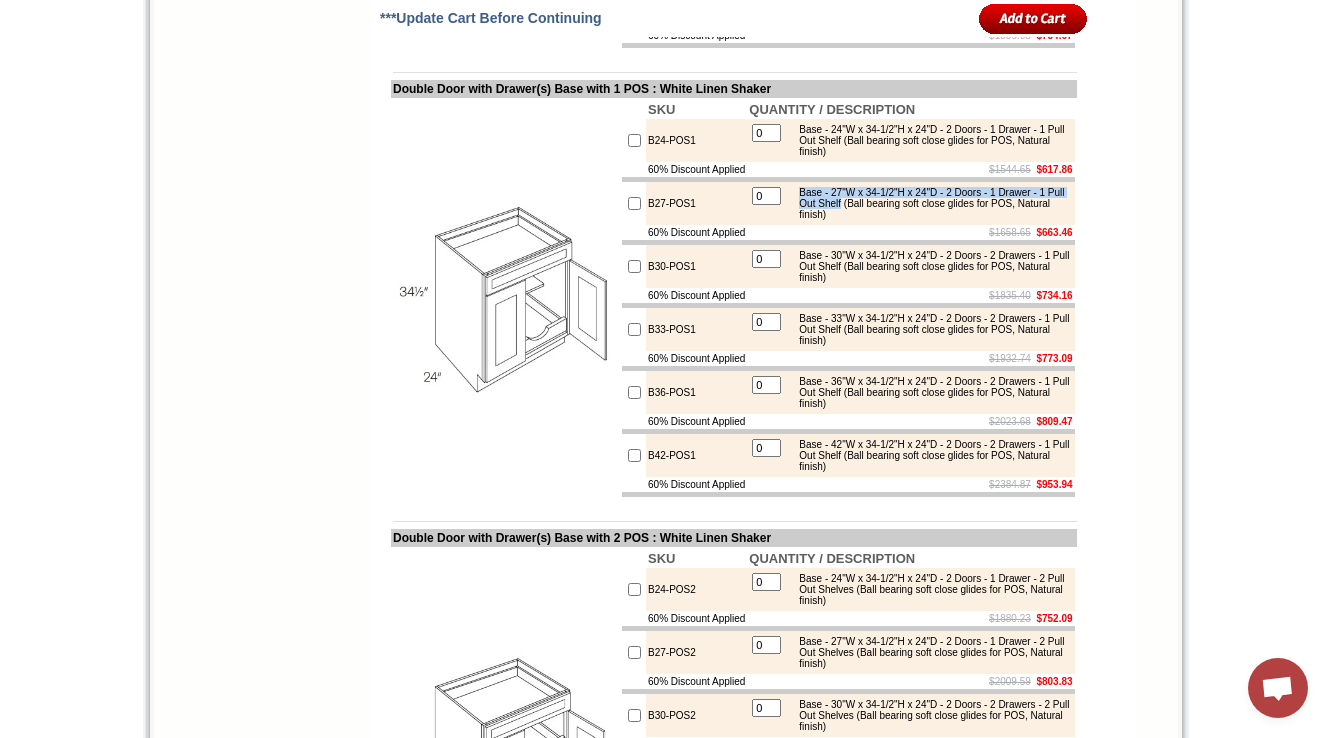 drag, startPoint x: 816, startPoint y: 351, endPoint x: 945, endPoint y: 370, distance: 130.39172 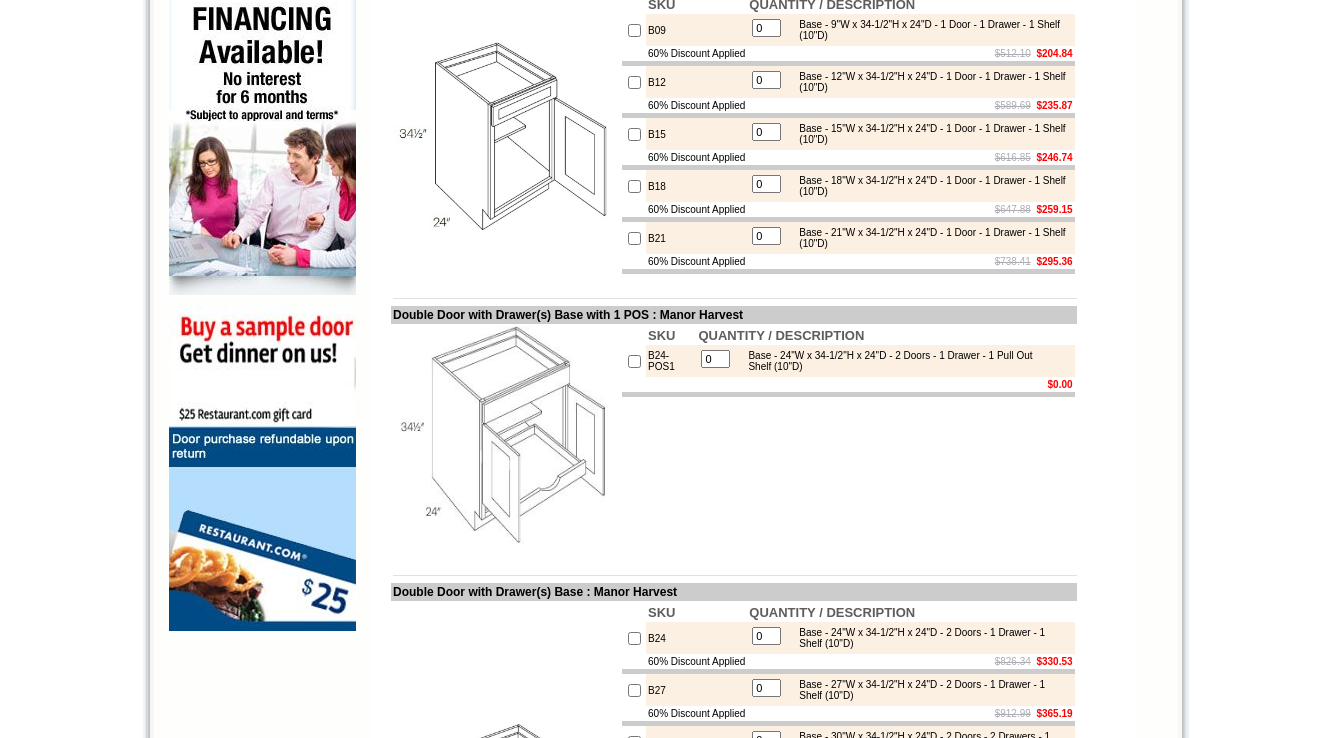 scroll, scrollTop: 0, scrollLeft: 0, axis: both 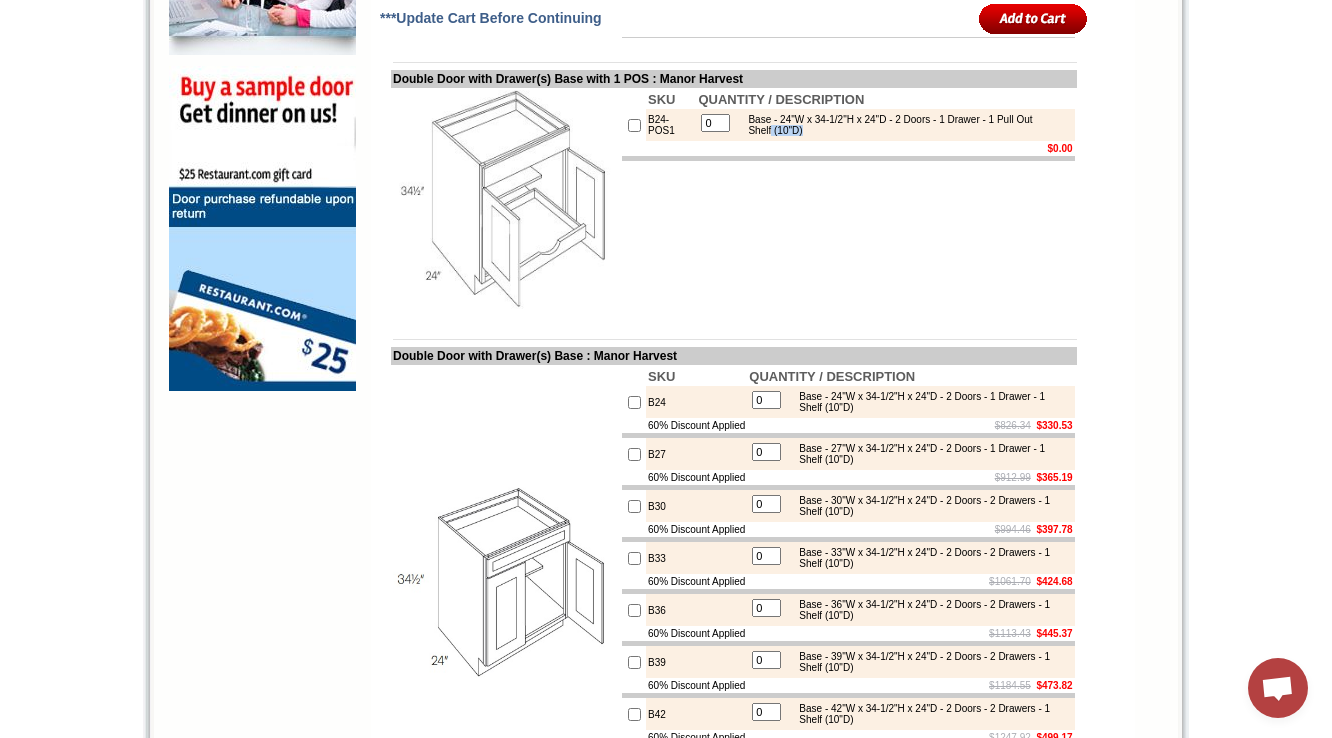 drag, startPoint x: 840, startPoint y: 208, endPoint x: 802, endPoint y: 214, distance: 38.470768 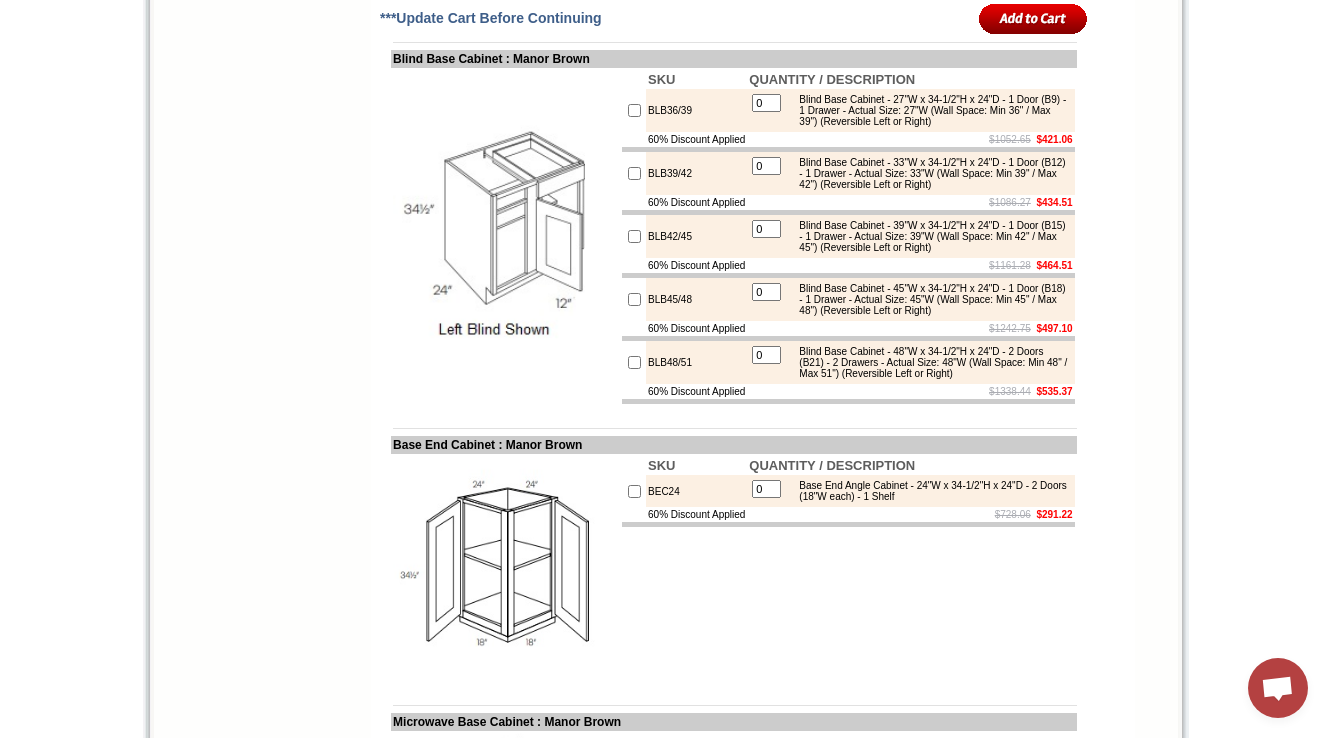 scroll, scrollTop: 5011, scrollLeft: 0, axis: vertical 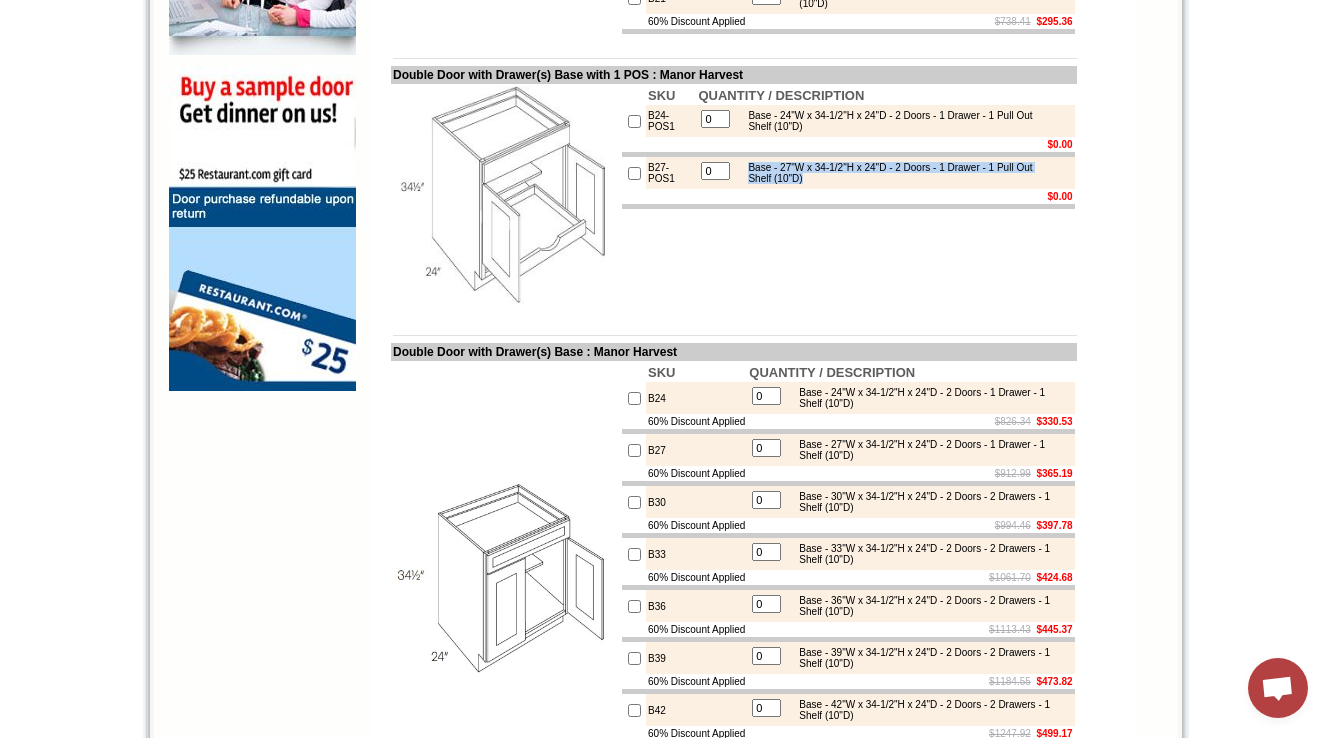 drag, startPoint x: 754, startPoint y: 247, endPoint x: 851, endPoint y: 270, distance: 99.68952 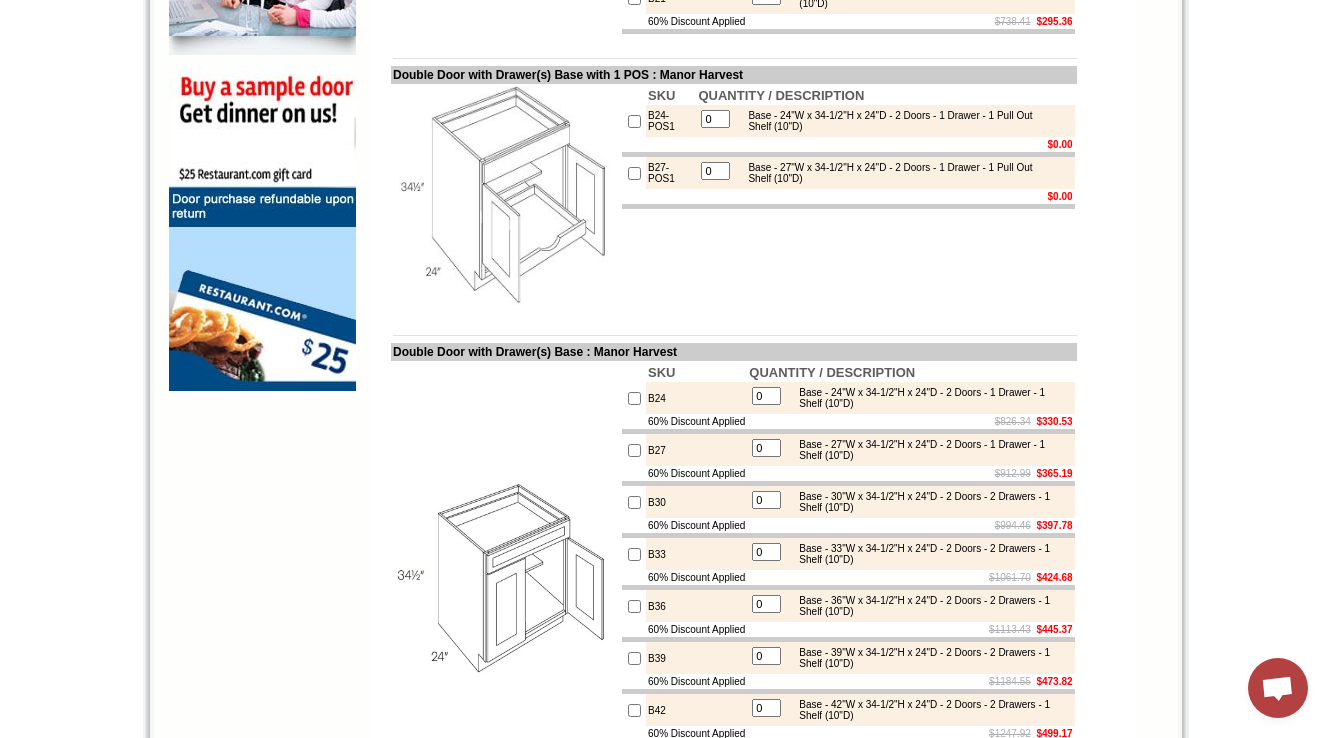 click on "$0.00" at bounding box center (885, 196) 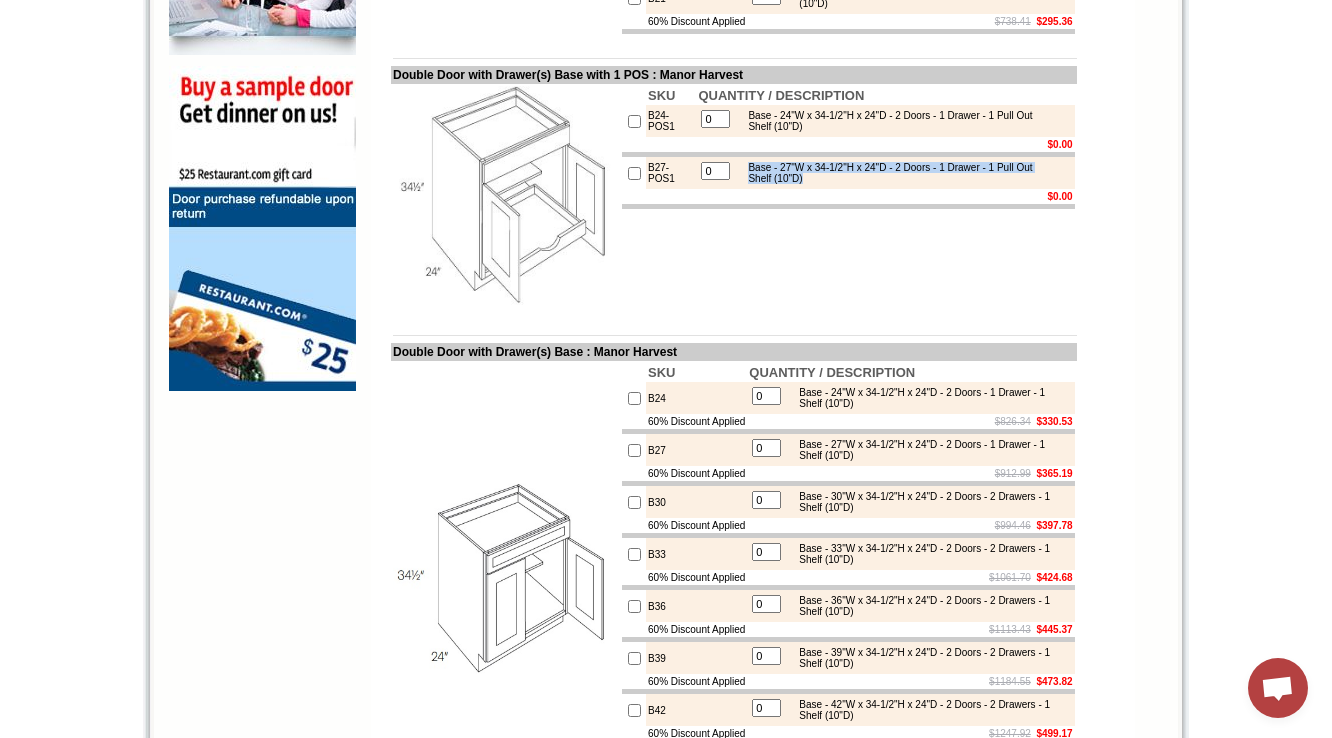drag, startPoint x: 756, startPoint y: 250, endPoint x: 853, endPoint y: 260, distance: 97.5141 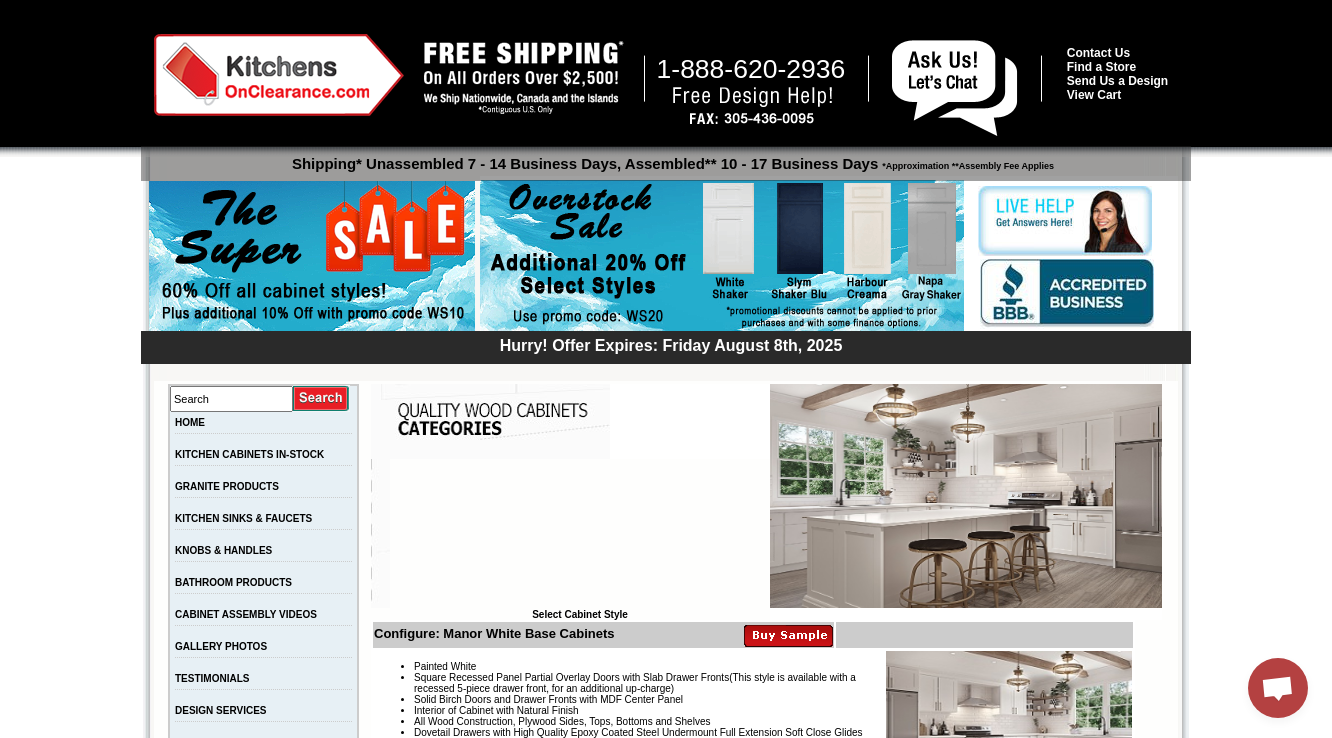 scroll, scrollTop: 5264, scrollLeft: 0, axis: vertical 